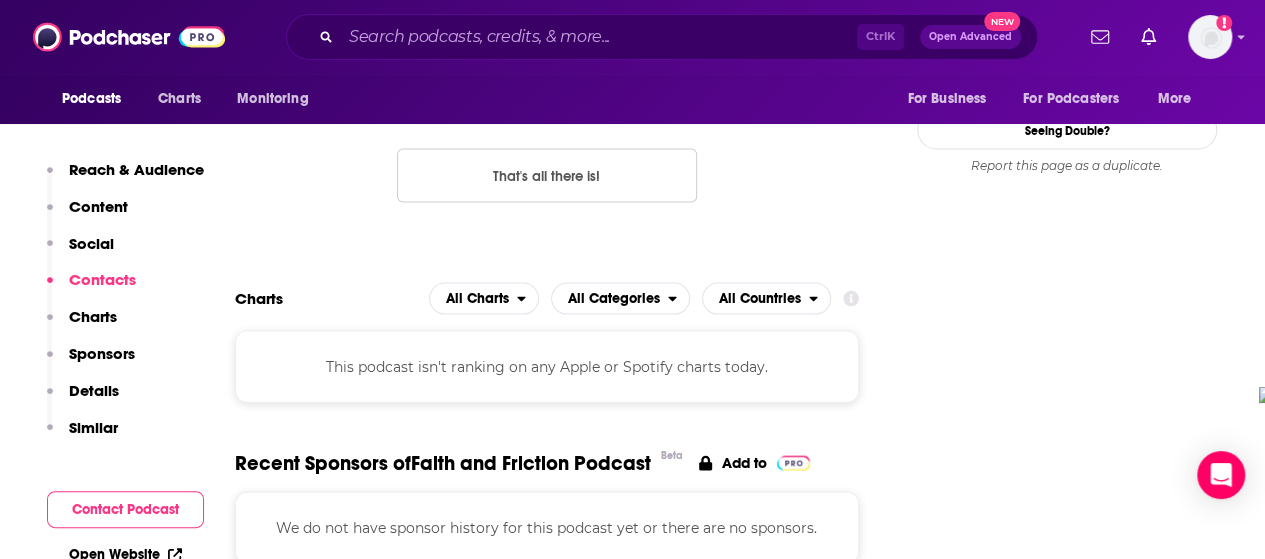 scroll, scrollTop: 0, scrollLeft: 0, axis: both 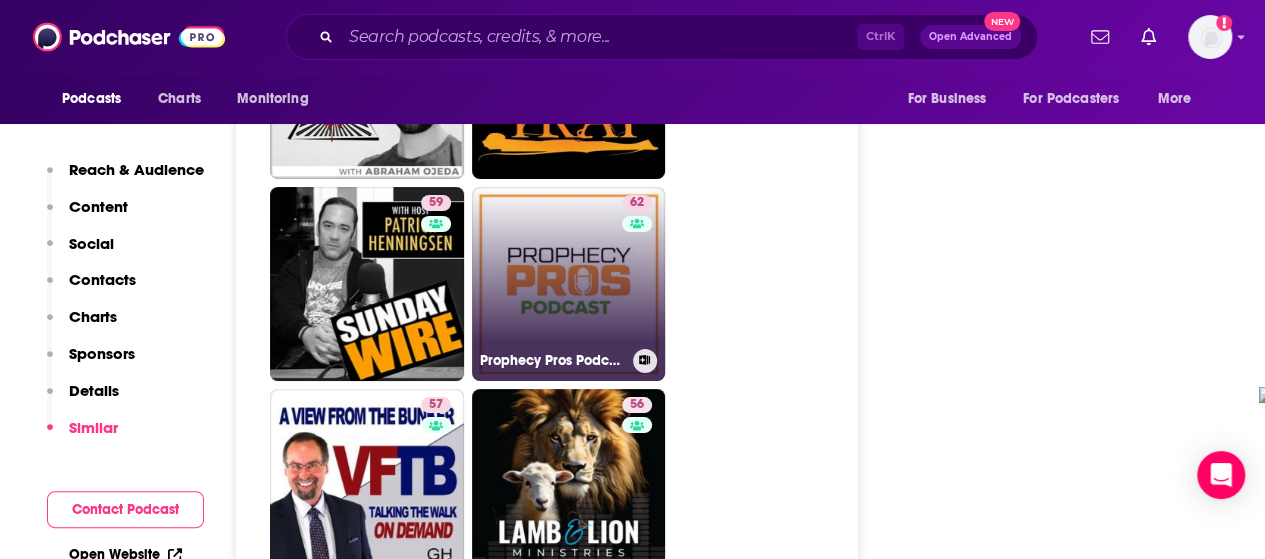 click on "62" at bounding box center [639, 272] 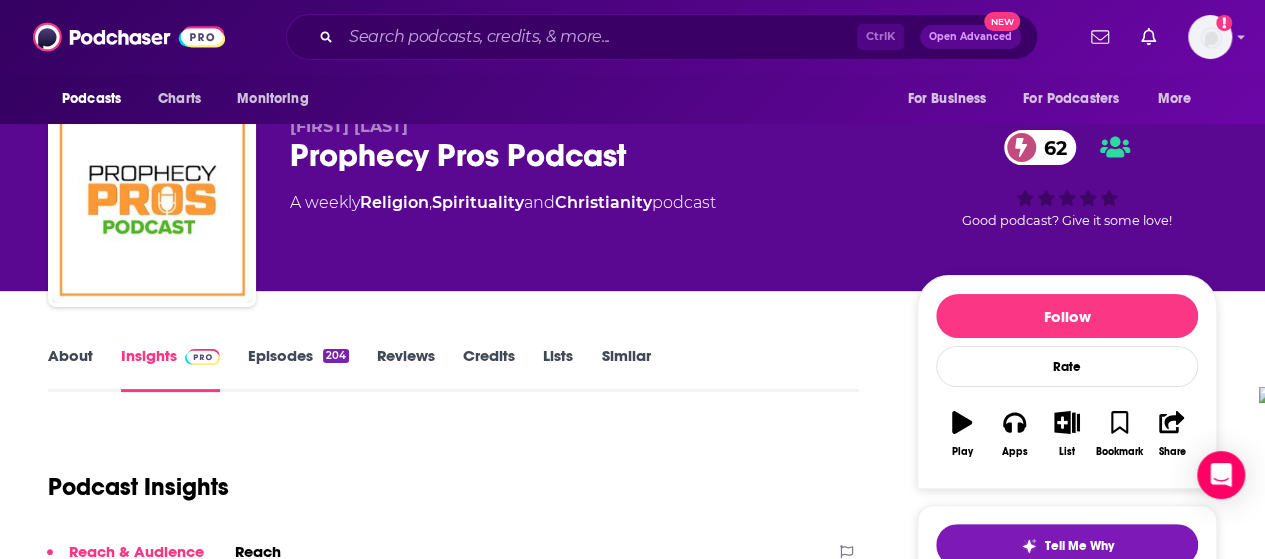 scroll, scrollTop: 36, scrollLeft: 0, axis: vertical 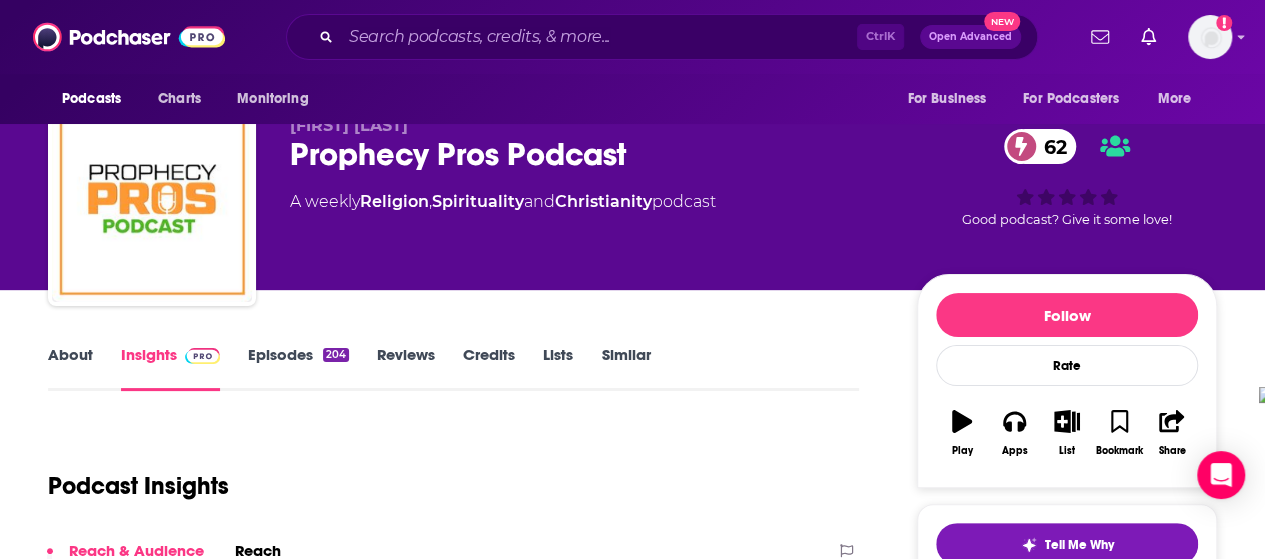click on "About" at bounding box center [70, 368] 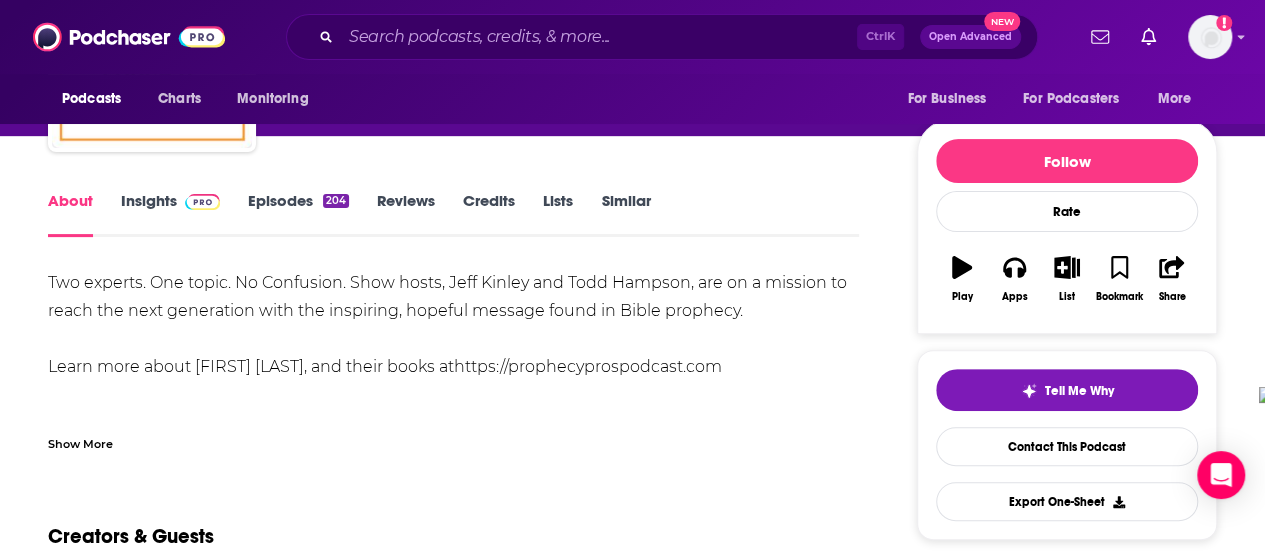 scroll, scrollTop: 191, scrollLeft: 0, axis: vertical 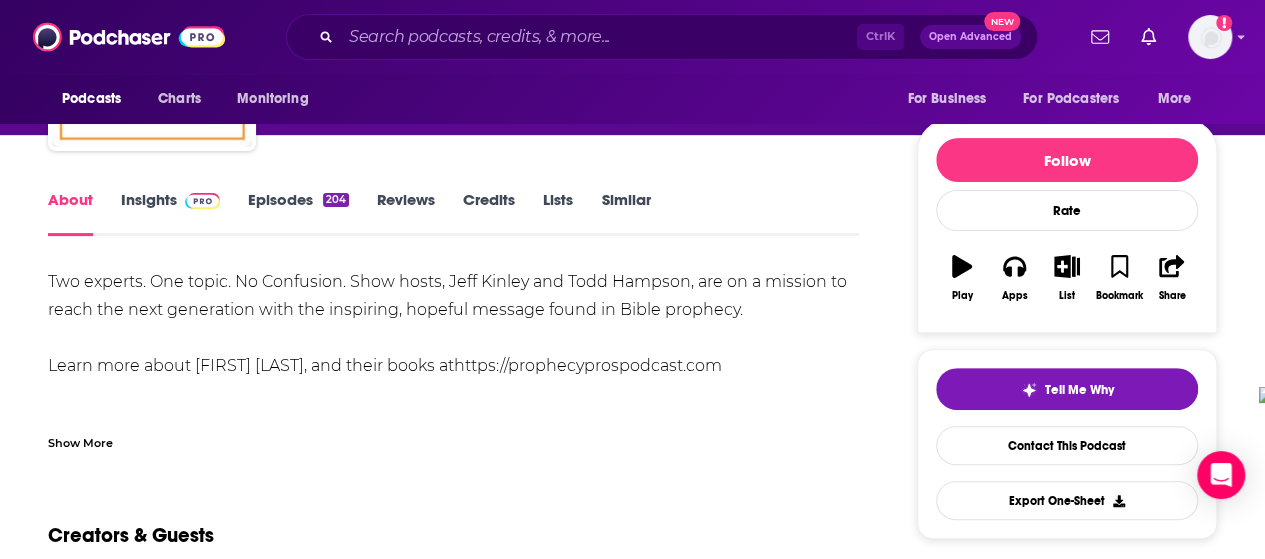 click on "Show More" at bounding box center [80, 441] 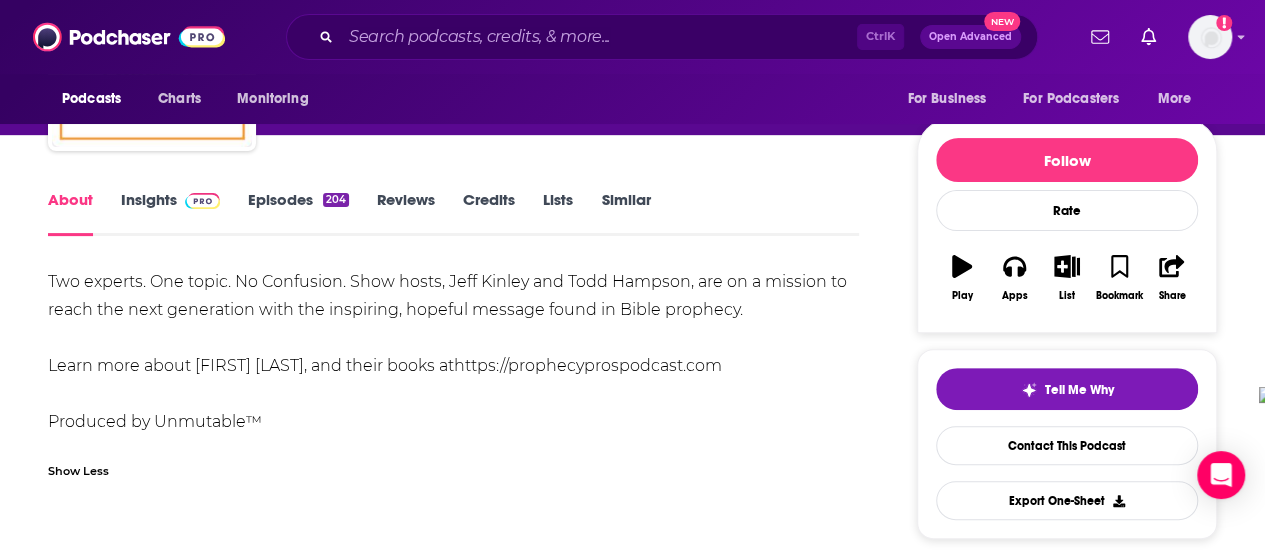click at bounding box center [198, 199] 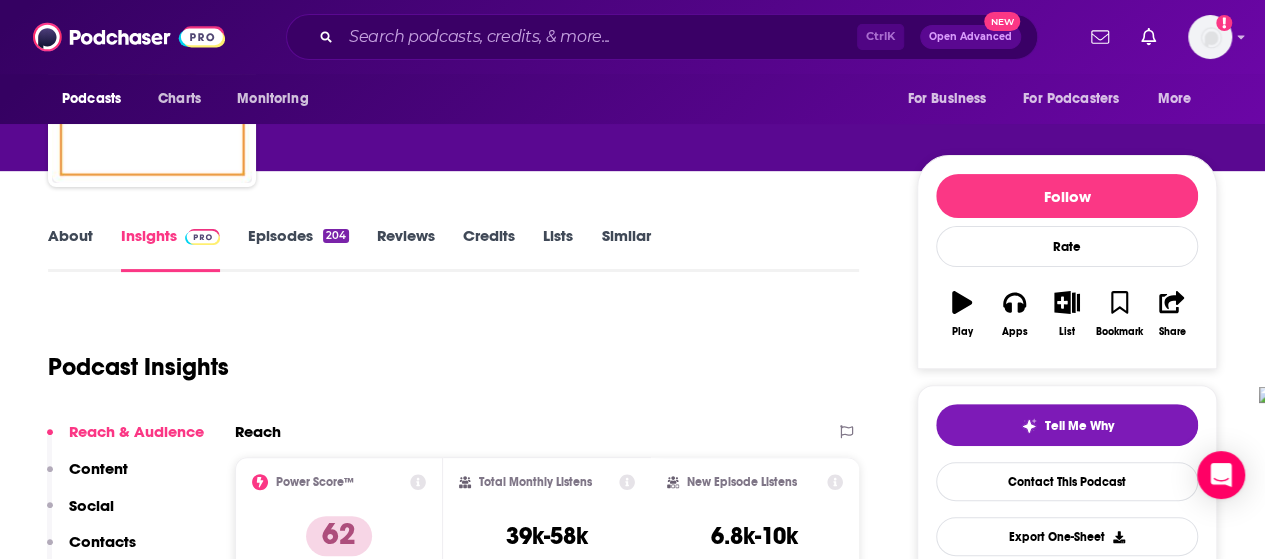scroll, scrollTop: 0, scrollLeft: 0, axis: both 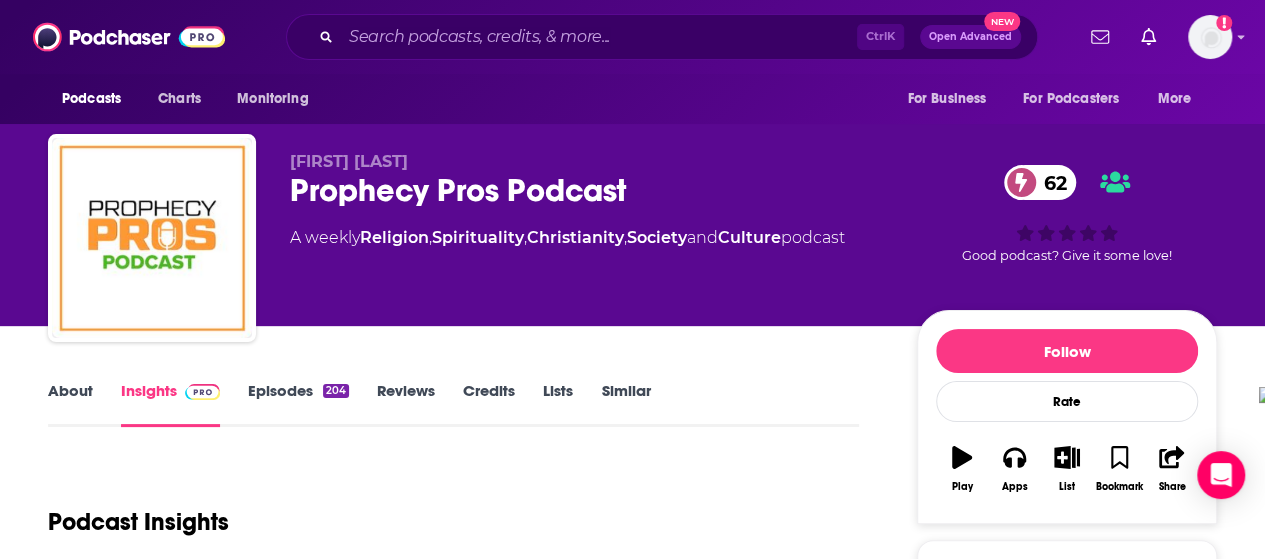 click on "Episodes 204" at bounding box center [298, 404] 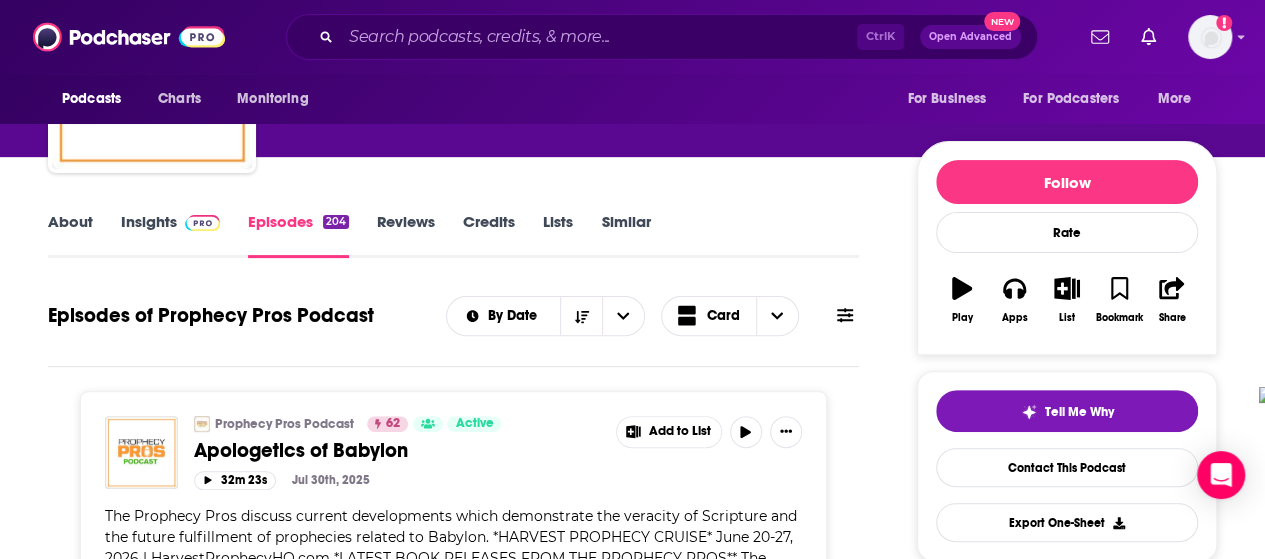 scroll, scrollTop: 0, scrollLeft: 0, axis: both 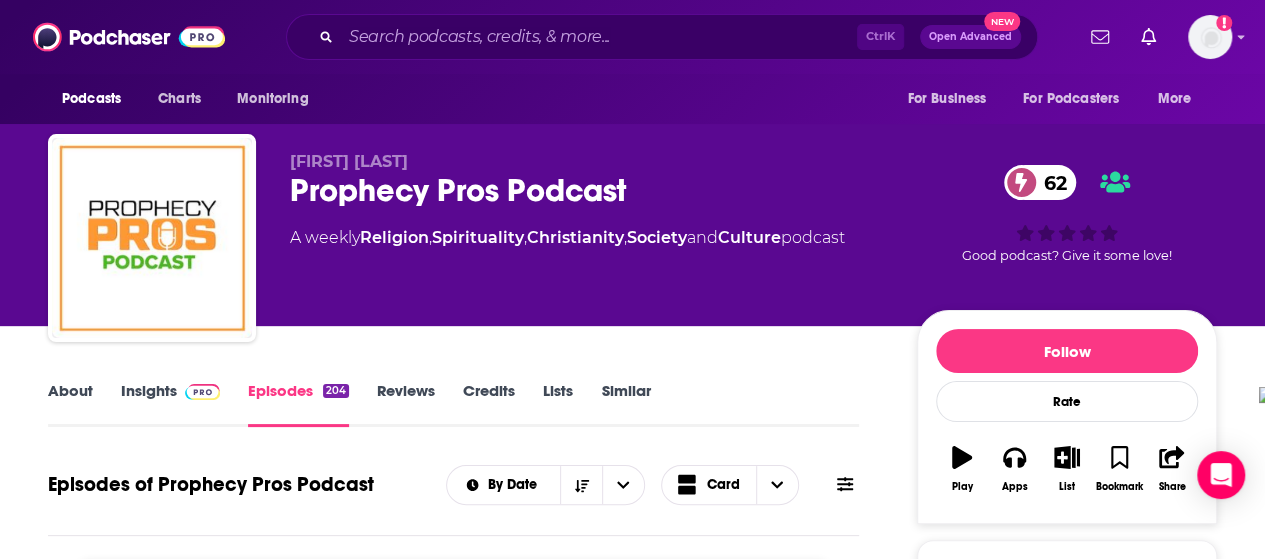 click on "Insights" at bounding box center (170, 404) 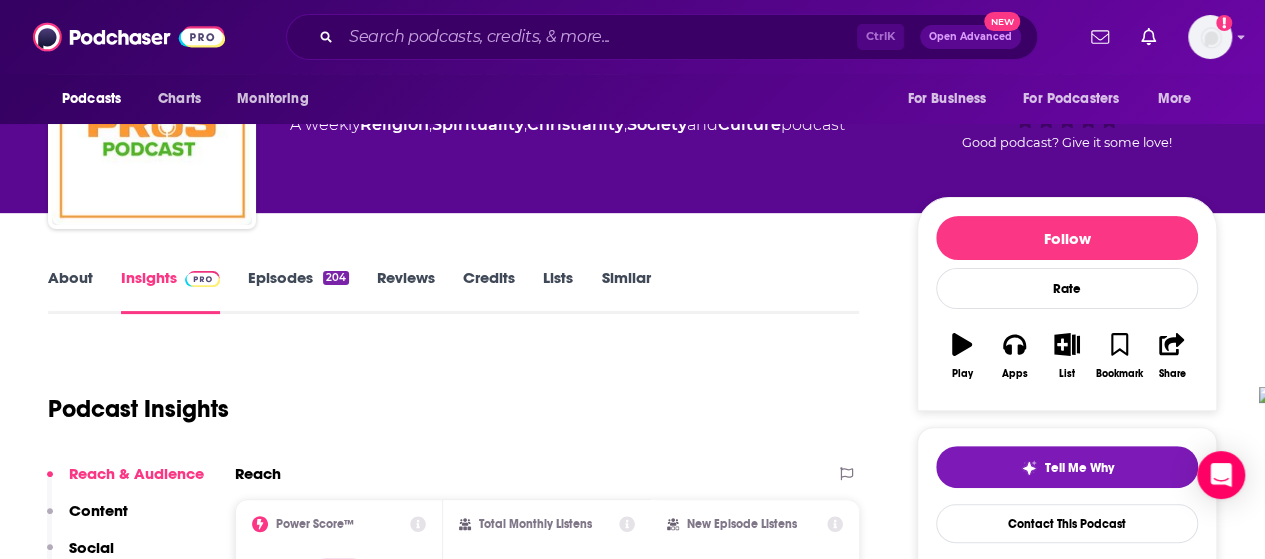 scroll, scrollTop: 124, scrollLeft: 0, axis: vertical 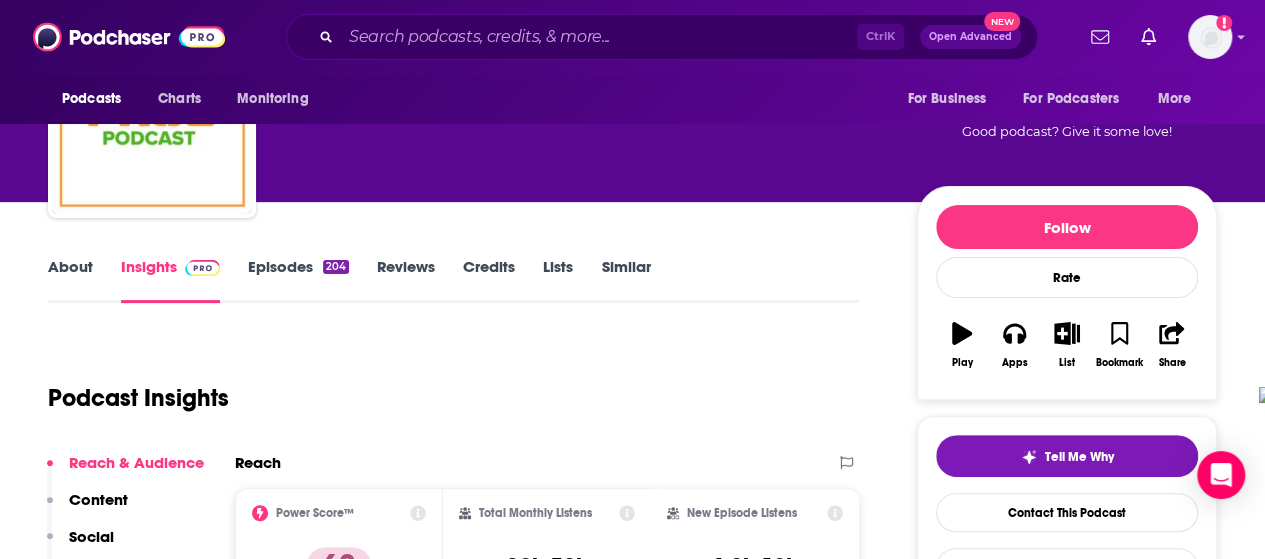 click on "About" at bounding box center (70, 280) 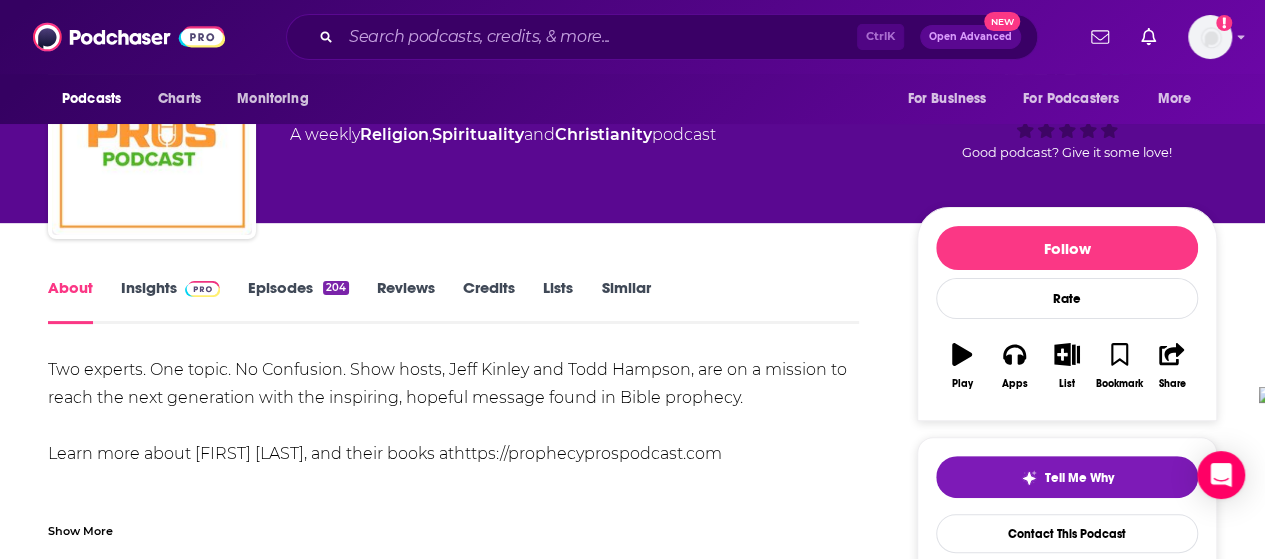 scroll, scrollTop: 141, scrollLeft: 0, axis: vertical 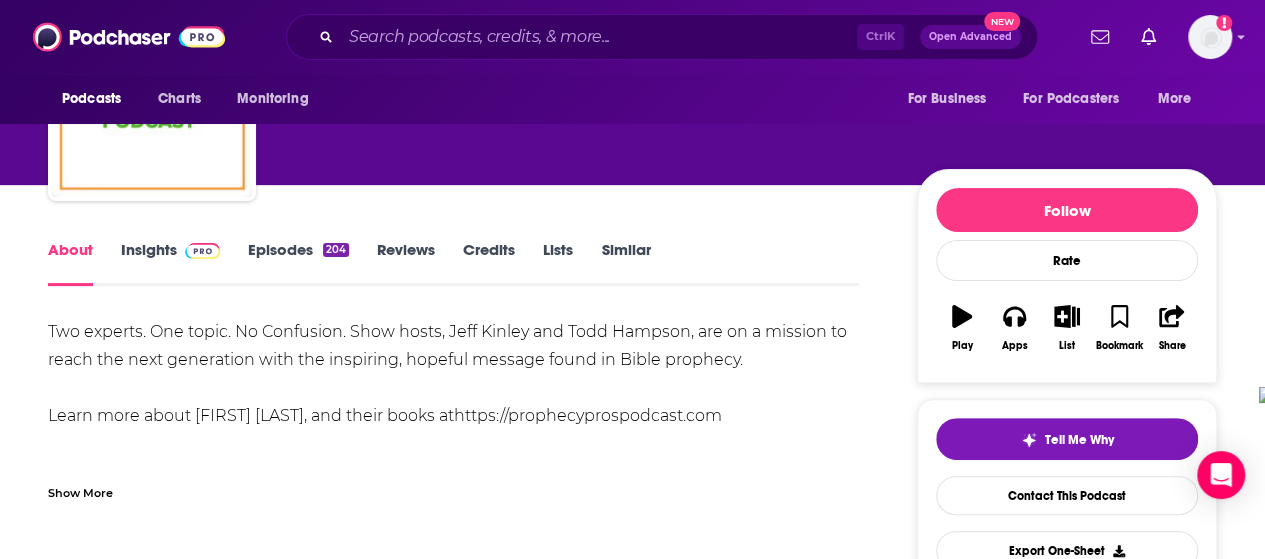click on "Show More" at bounding box center (80, 491) 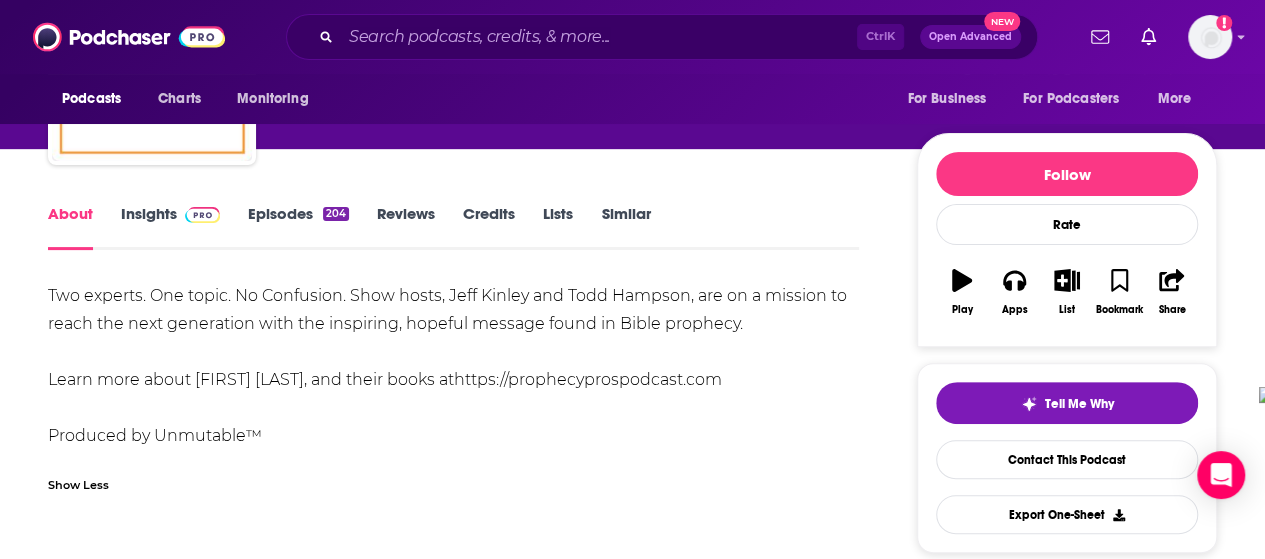 scroll, scrollTop: 179, scrollLeft: 0, axis: vertical 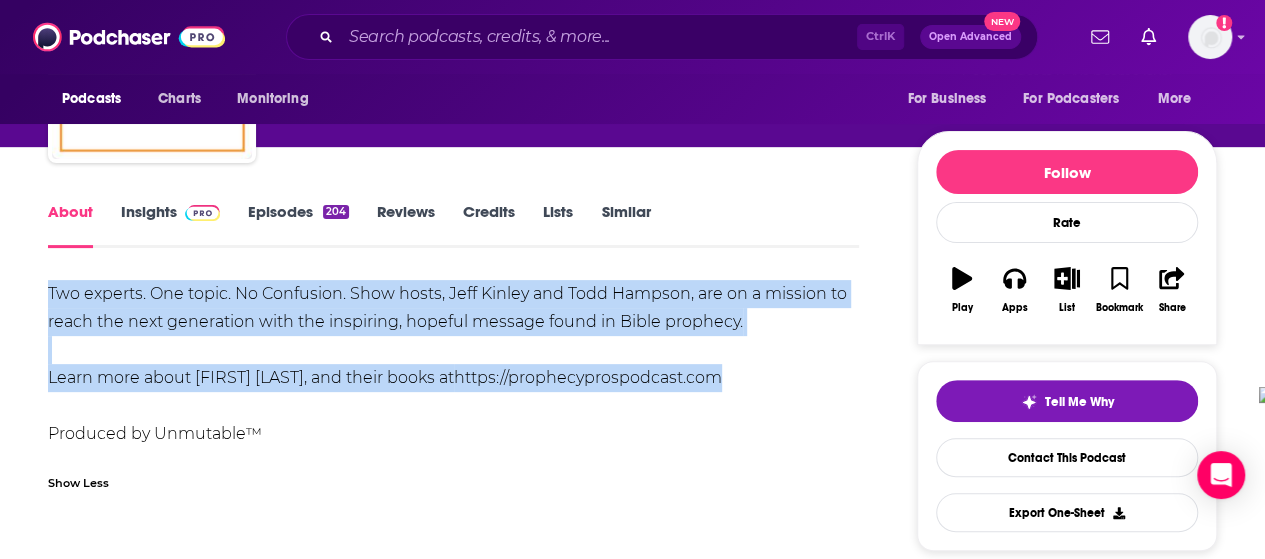 drag, startPoint x: 46, startPoint y: 284, endPoint x: 750, endPoint y: 375, distance: 709.85706 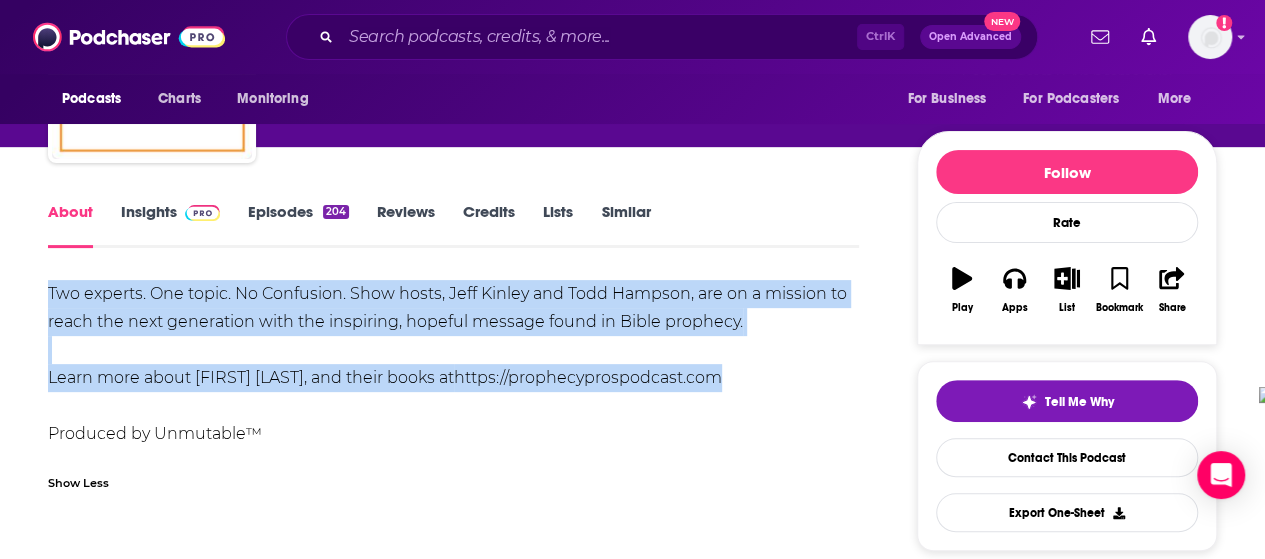 click on "About Insights Episodes 204 Reviews Credits Lists Similar Two experts. One topic. No Confusion. Show hosts, Jeff Kinley and Todd Hampson, are on a mission to reach the next generation with the inspiring, hopeful message found in Bible prophecy.
Learn more about Jeff, Todd, and their books at https://prophecyprospodcast.com
Produced by Unmutable™ Show Less Creators & Guests We don't know anything about the creators of this podcast yet . You can add them yourself so they can be credited for this and other podcasts. Recent Episodes View All Apologetics of Babylon Jul 30th, 2025 Israel, Eschatology, and Apologetics with Jack Hibbs Jul 23rd, 2025 Apologetics of Lawlessness in the Last Days Jul 16th, 2025 View All Episodes Podcast Reviews This podcast hasn't been reviewed yet. You can add a review to show others what you thought. Mentioned In These Lists There are no lists that include "Prophecy Pros Podcast" . You can add this podcast to a new or existing list. Host or manage this podcast? Active" at bounding box center [466, 1102] 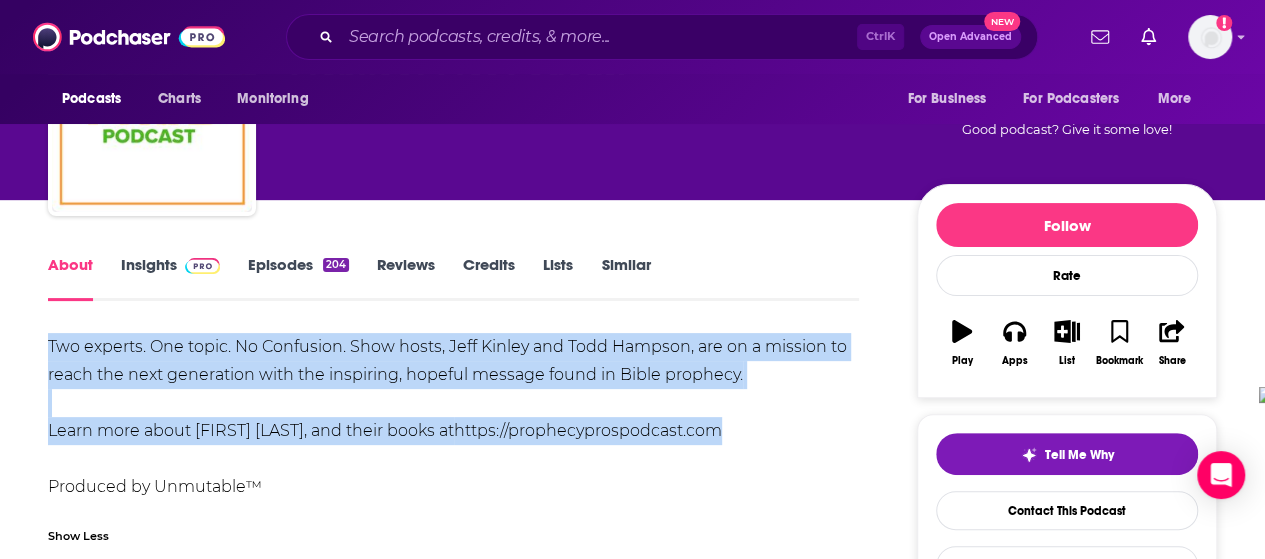 scroll, scrollTop: 26, scrollLeft: 0, axis: vertical 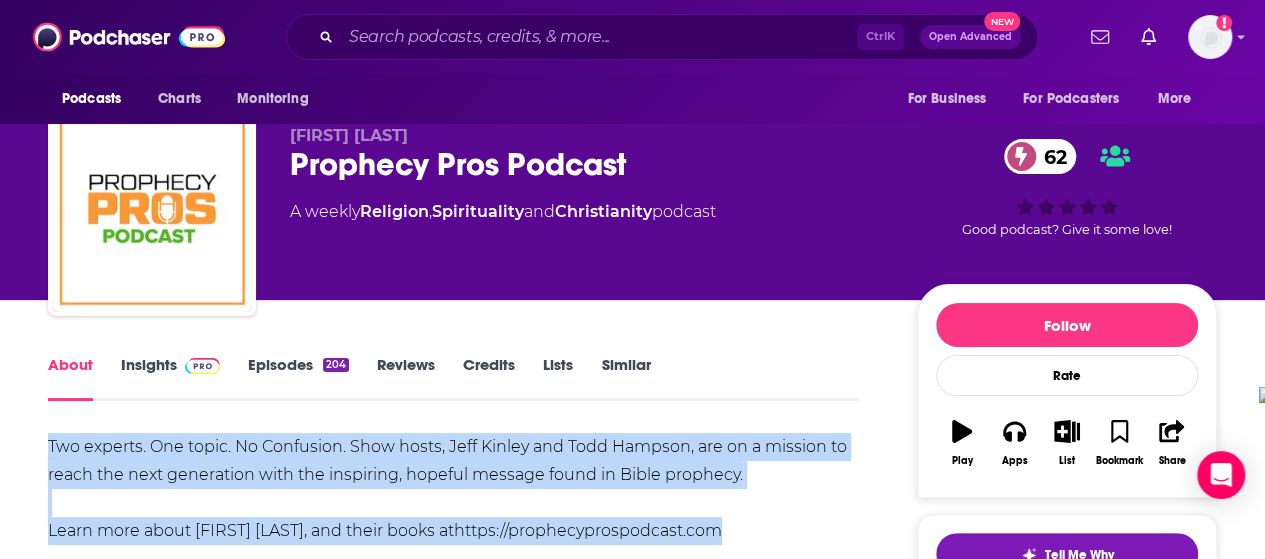 click on "Insights" at bounding box center [170, 378] 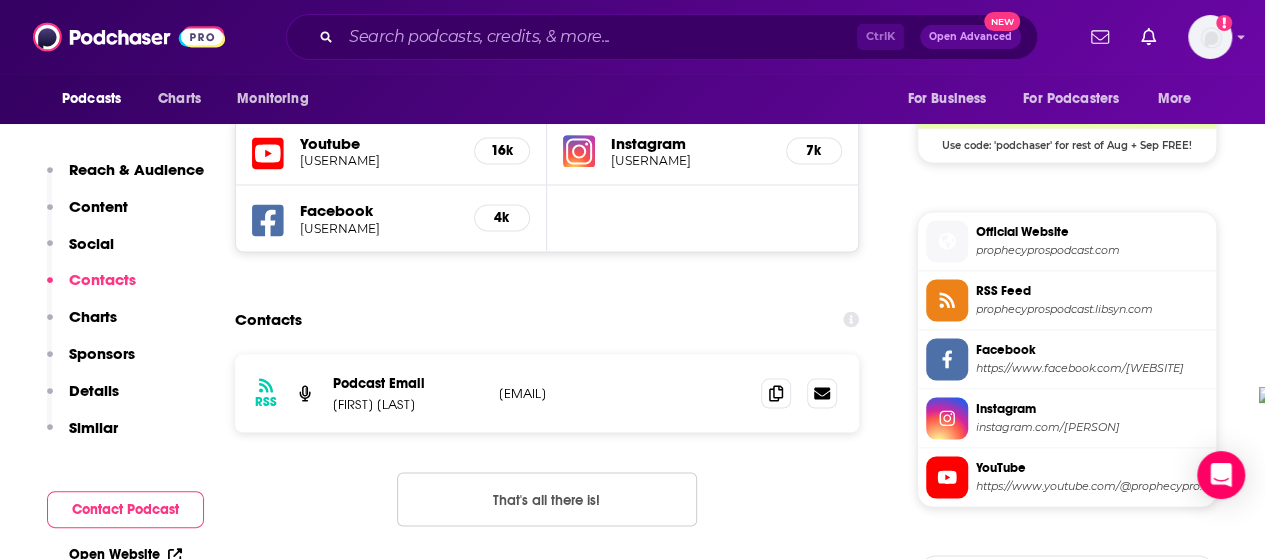 scroll, scrollTop: 1679, scrollLeft: 0, axis: vertical 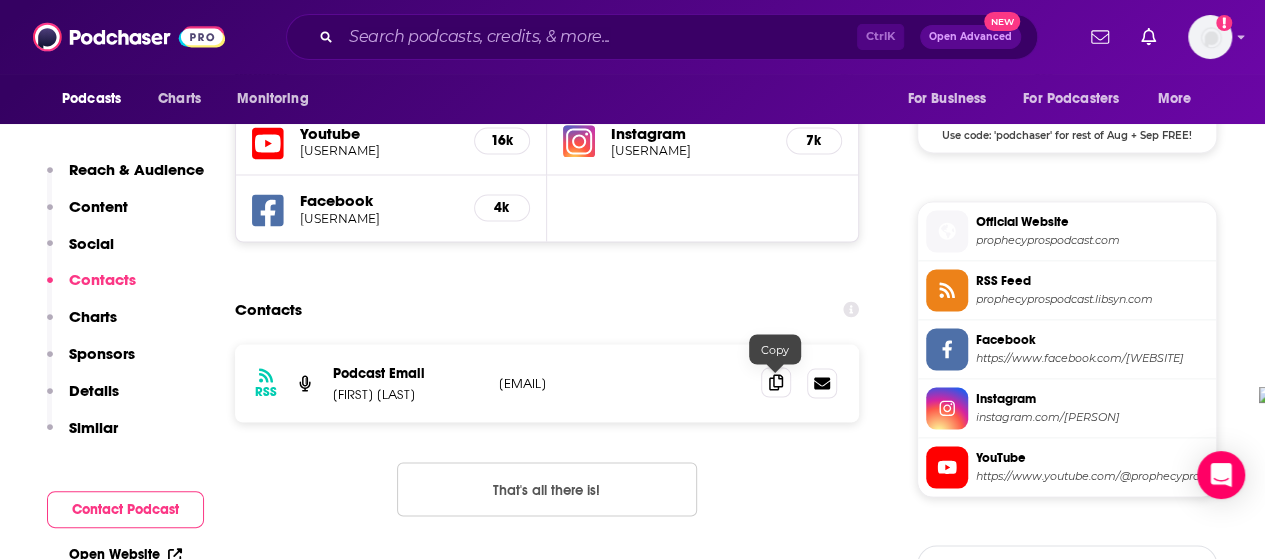 click 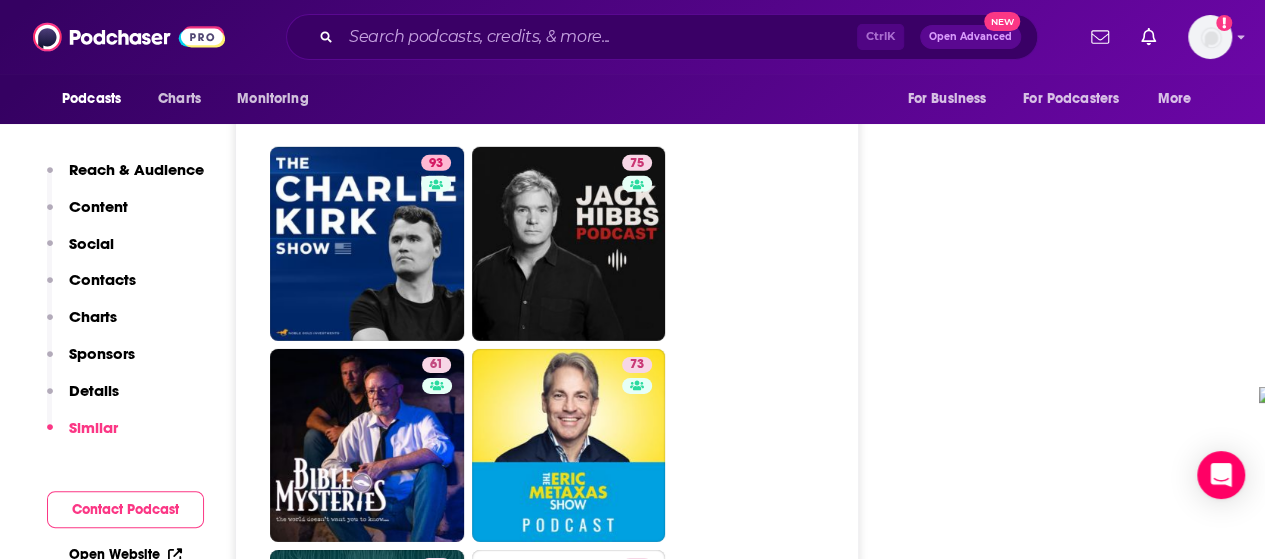 scroll, scrollTop: 3065, scrollLeft: 0, axis: vertical 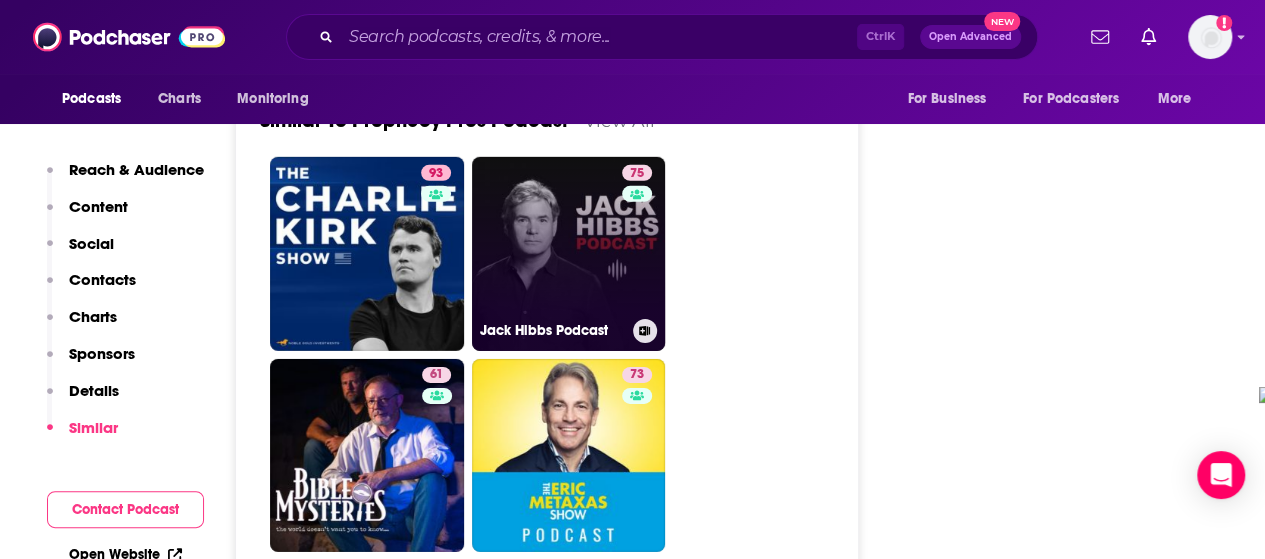 click on "75 [FIRST] [LAST] Podcast" at bounding box center (569, 254) 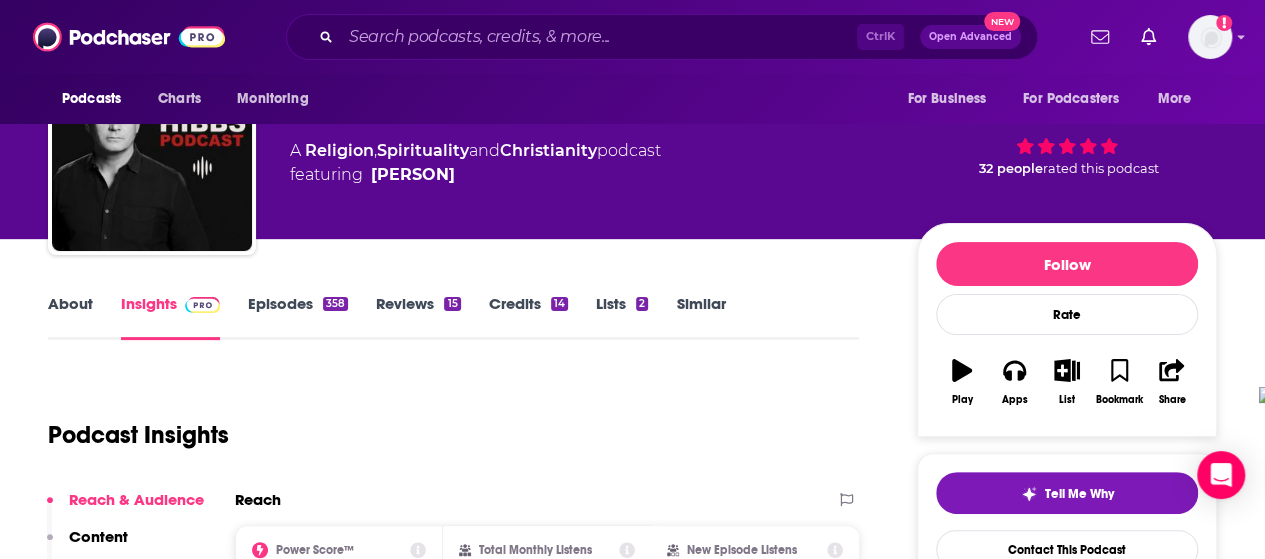 scroll, scrollTop: 85, scrollLeft: 0, axis: vertical 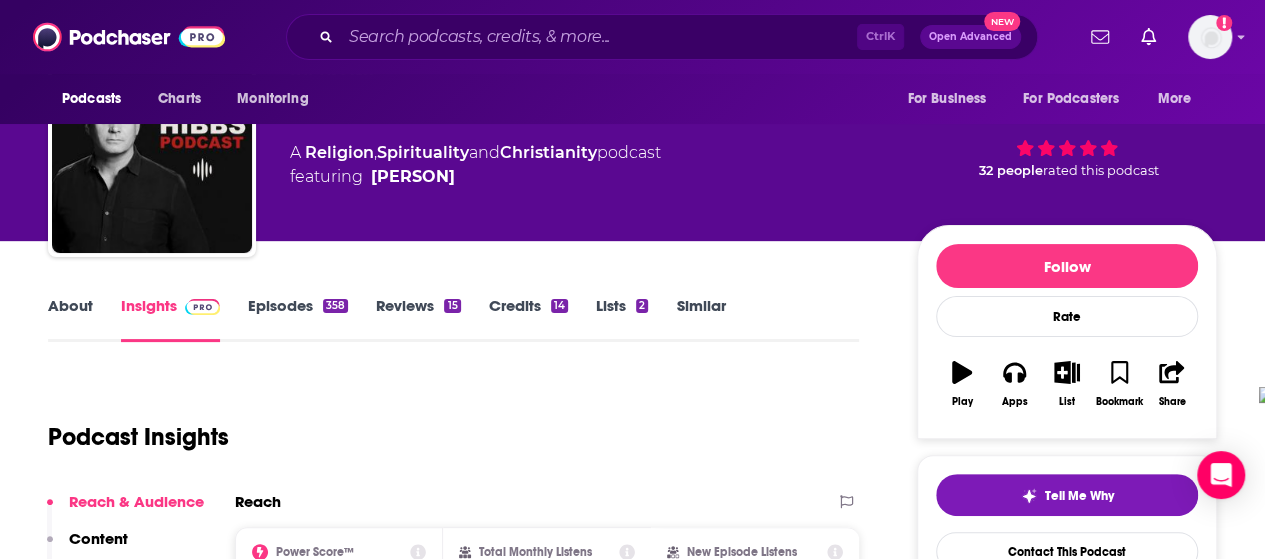 click on "About" at bounding box center (70, 319) 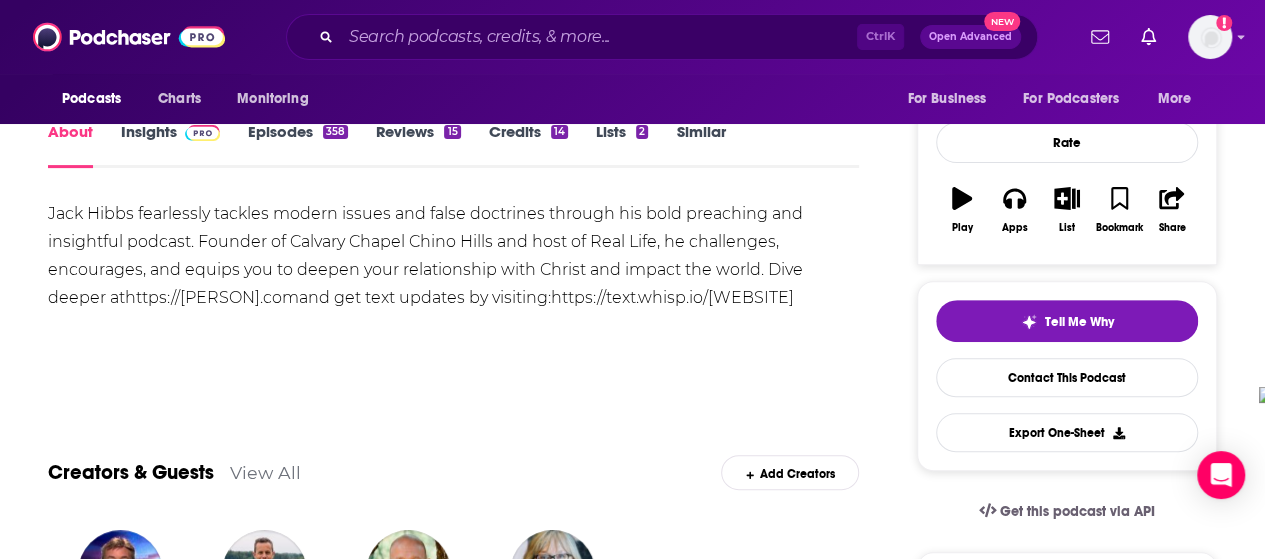 scroll, scrollTop: 258, scrollLeft: 0, axis: vertical 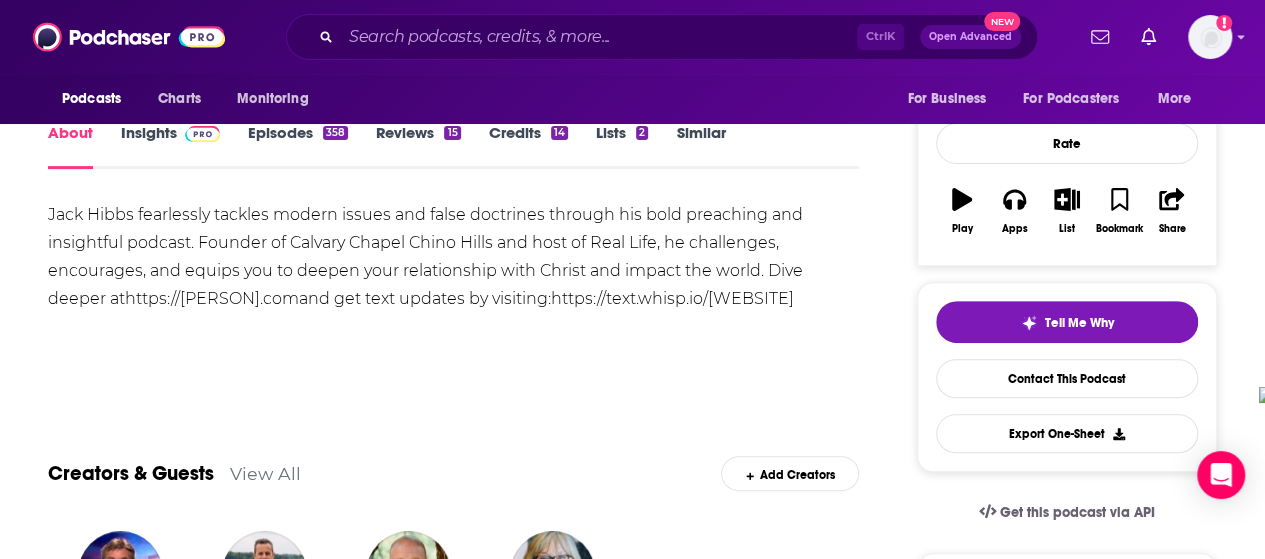 click on "Episodes 358" at bounding box center [298, 146] 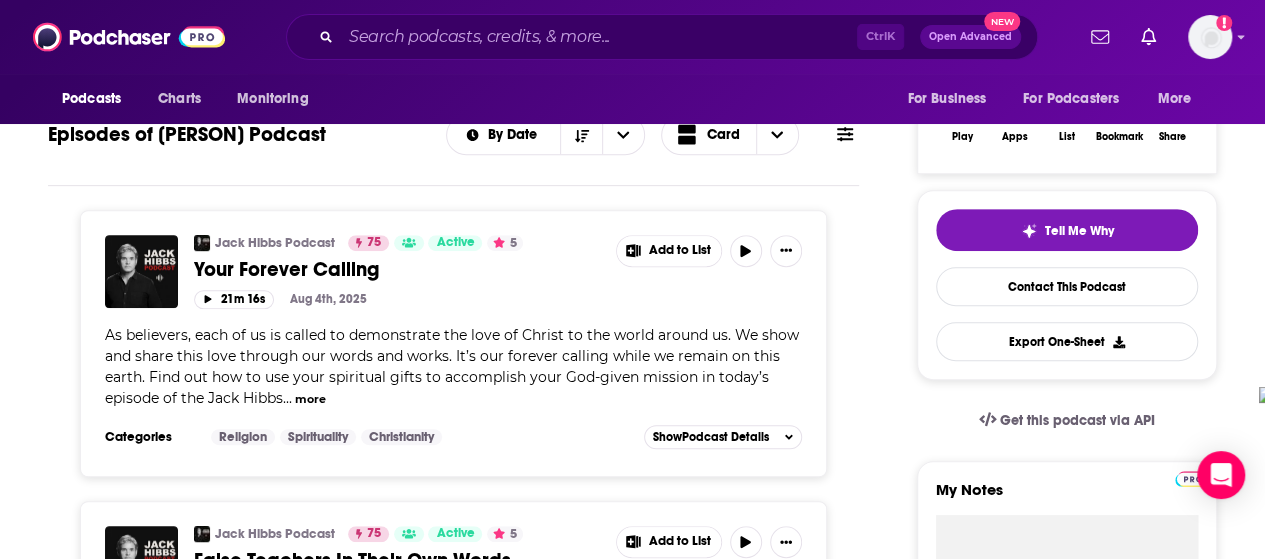 scroll, scrollTop: 272, scrollLeft: 0, axis: vertical 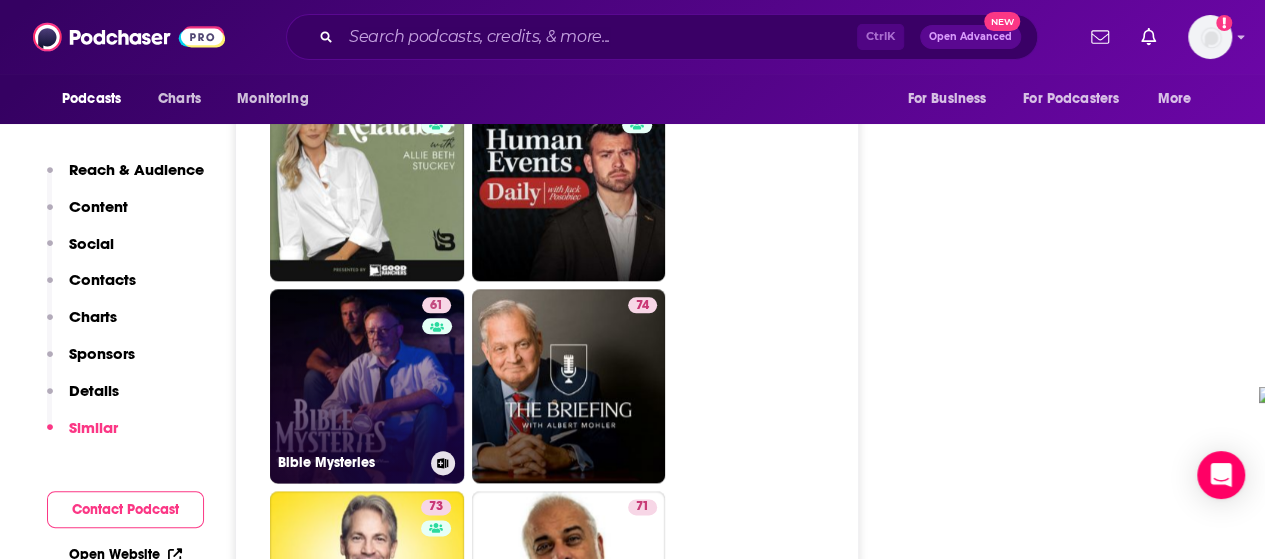 click on "61 Bible Mysteries" at bounding box center [367, 386] 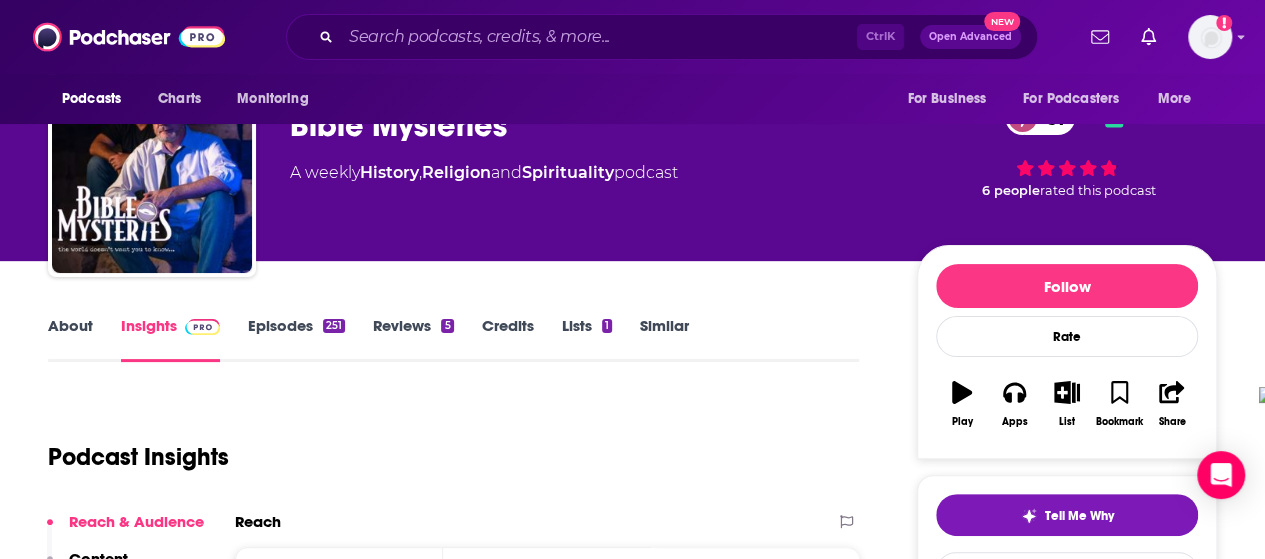 scroll, scrollTop: 63, scrollLeft: 0, axis: vertical 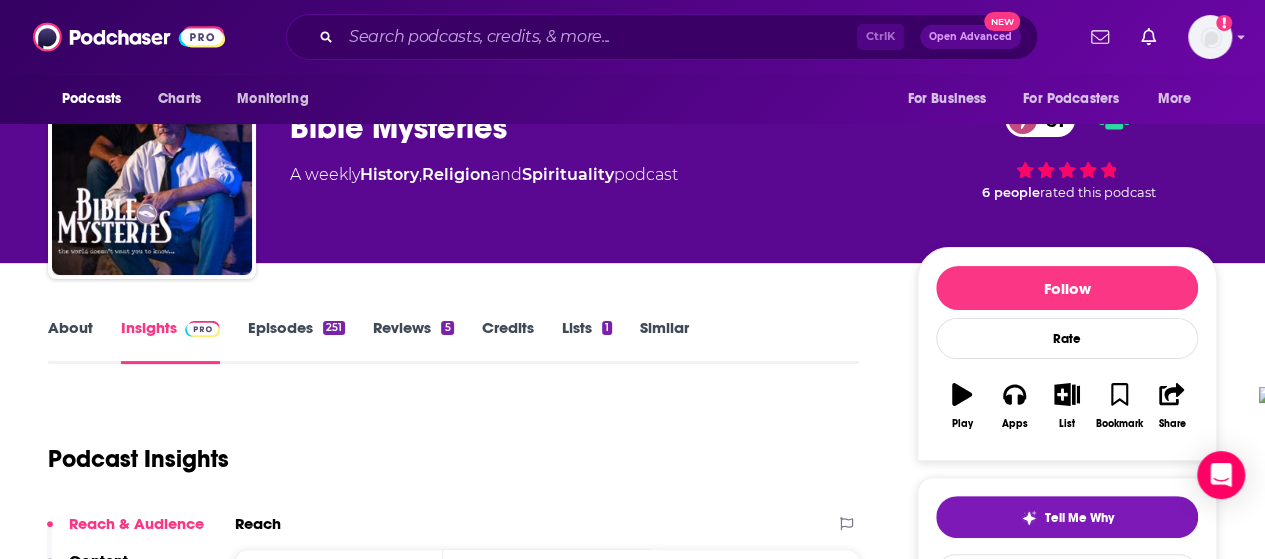 click on "About" at bounding box center [70, 341] 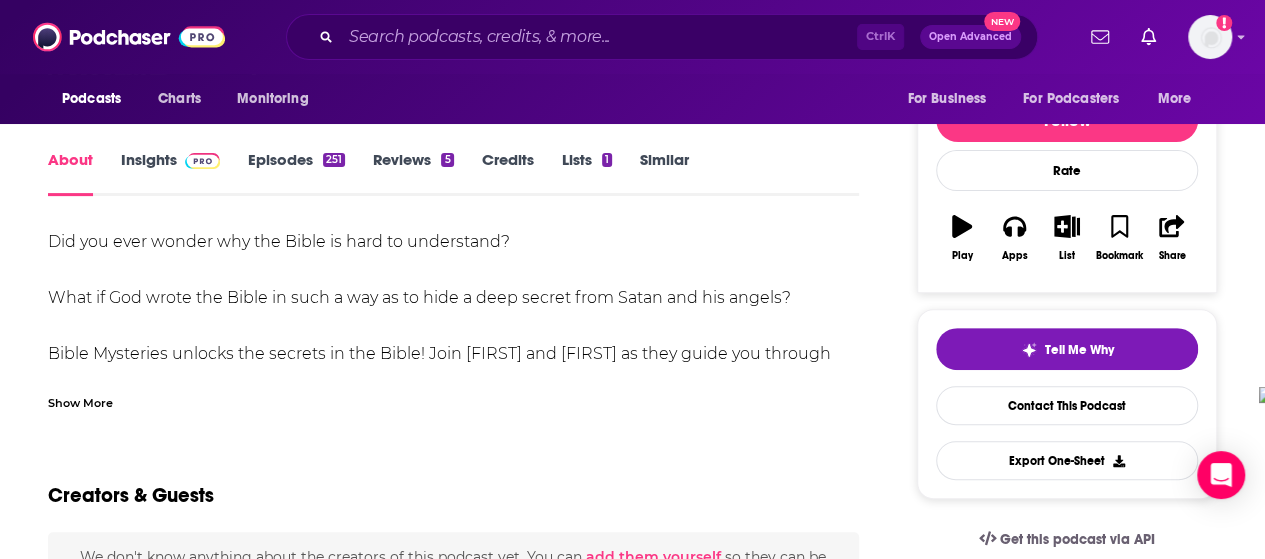 scroll, scrollTop: 232, scrollLeft: 0, axis: vertical 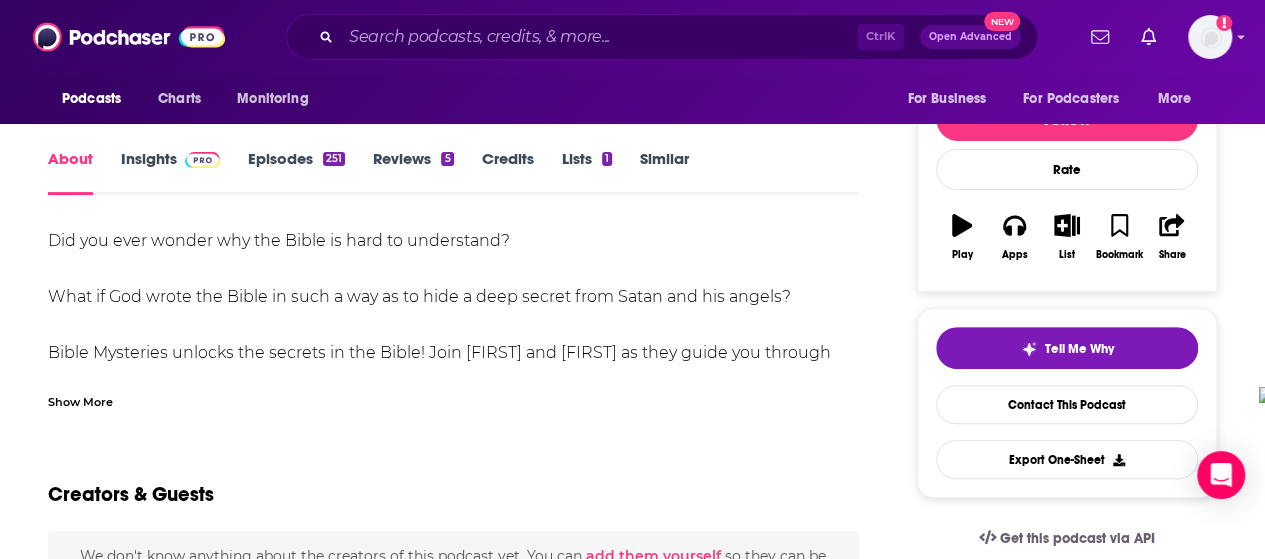 click on "Show More" at bounding box center [80, 400] 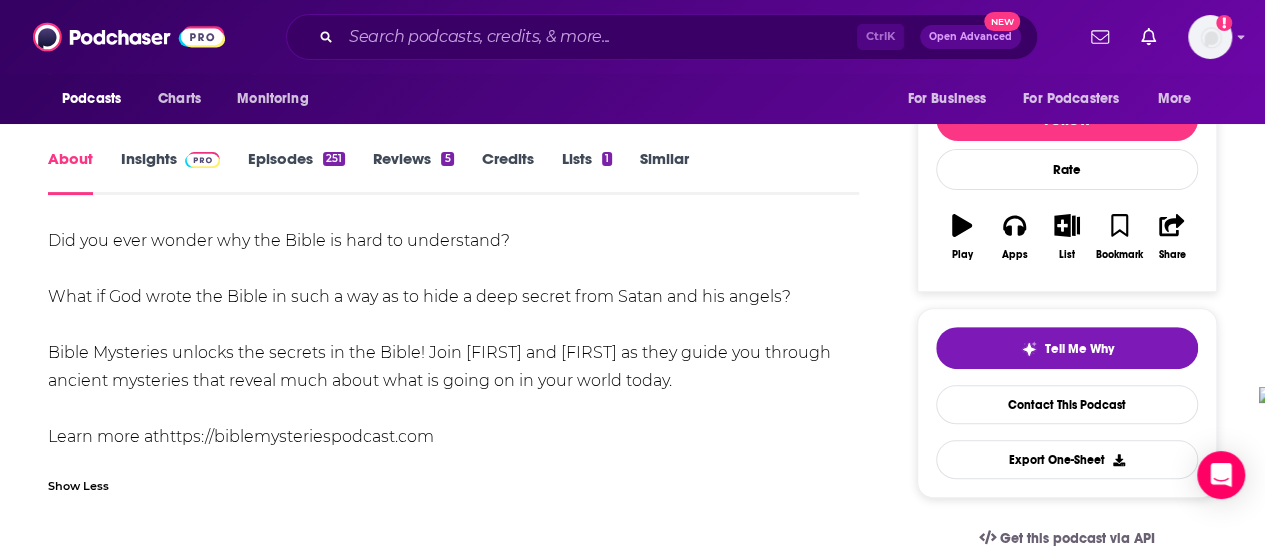 click on "Episodes 251" at bounding box center (296, 172) 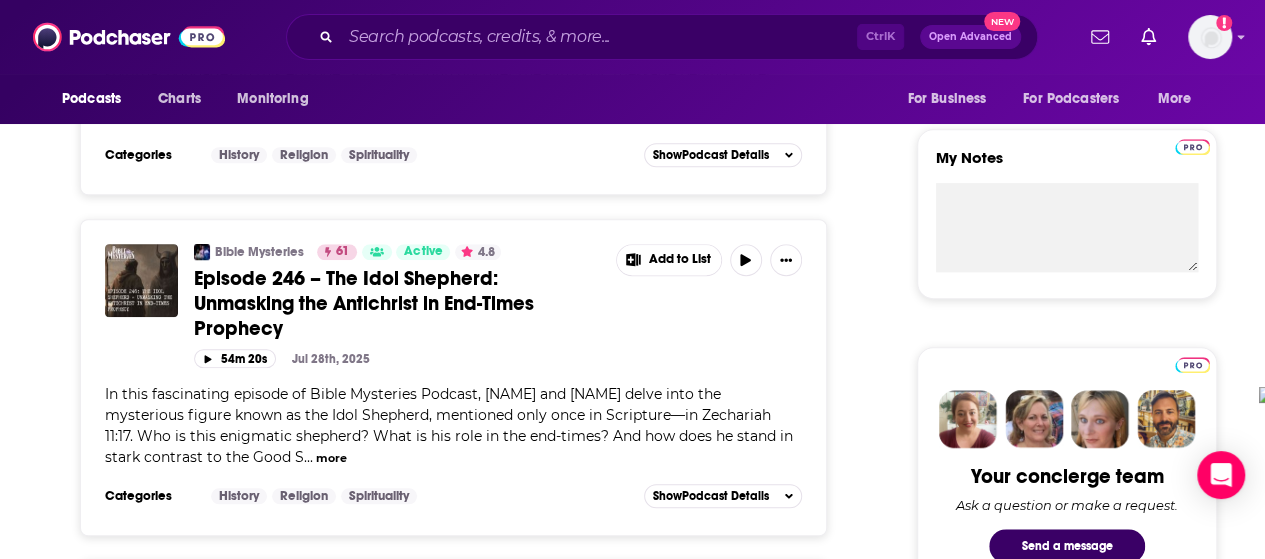 scroll, scrollTop: 373, scrollLeft: 0, axis: vertical 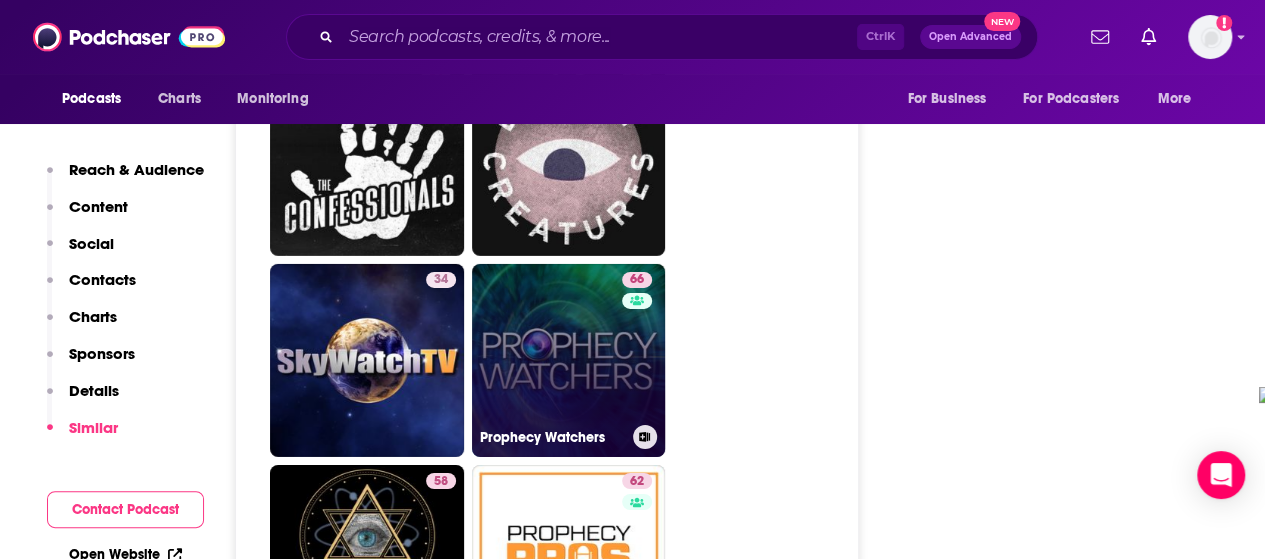click on "66 Prophecy Watchers" at bounding box center [569, 361] 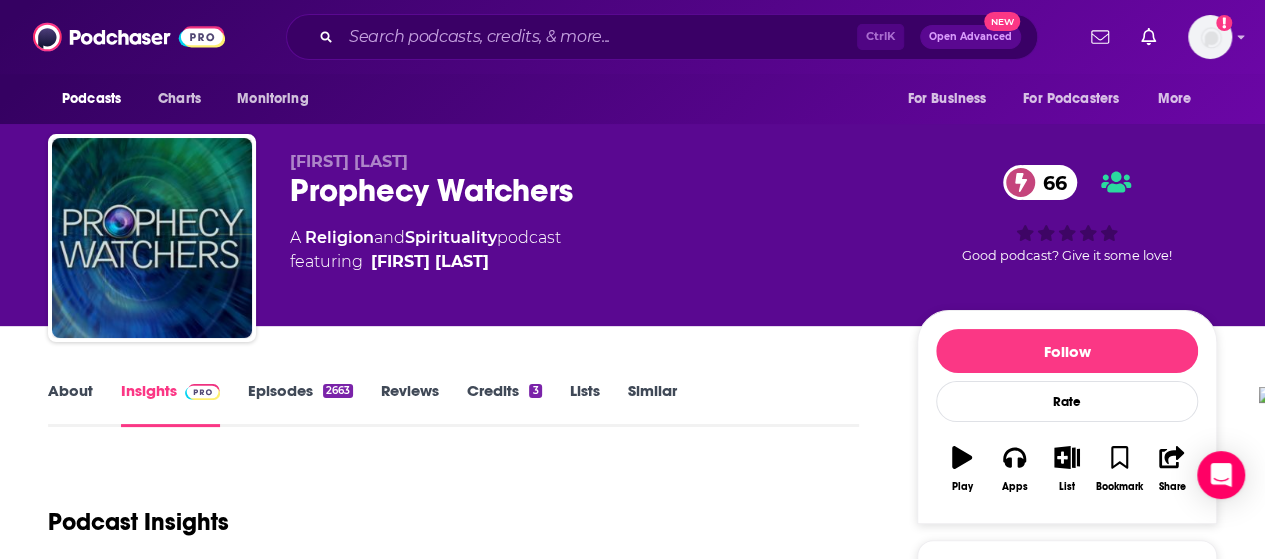 scroll, scrollTop: 4, scrollLeft: 0, axis: vertical 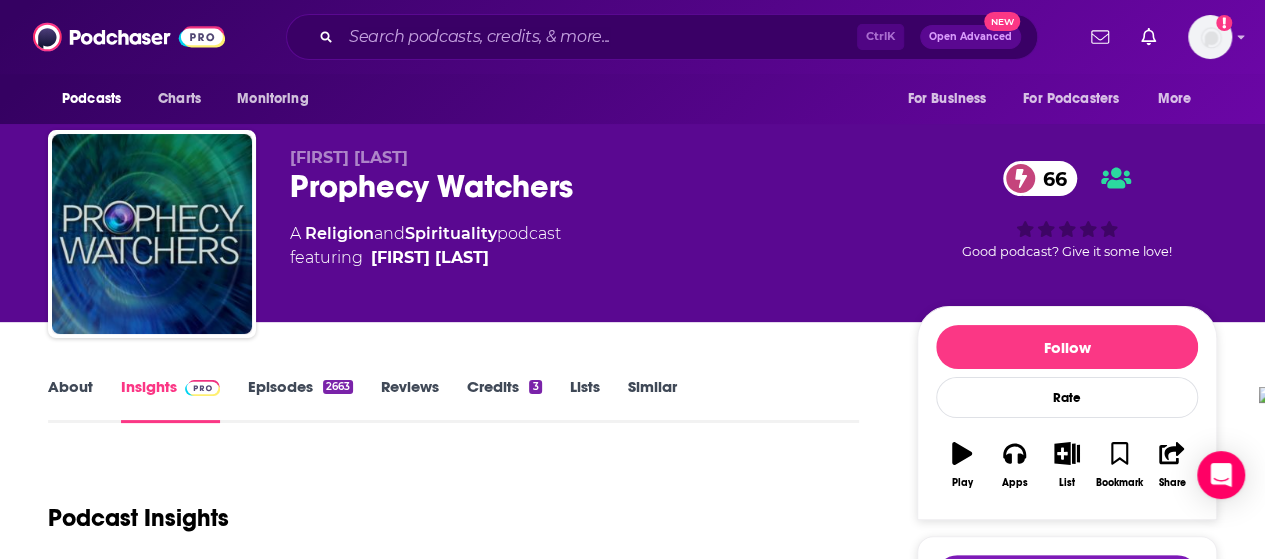 click on "About" at bounding box center [70, 400] 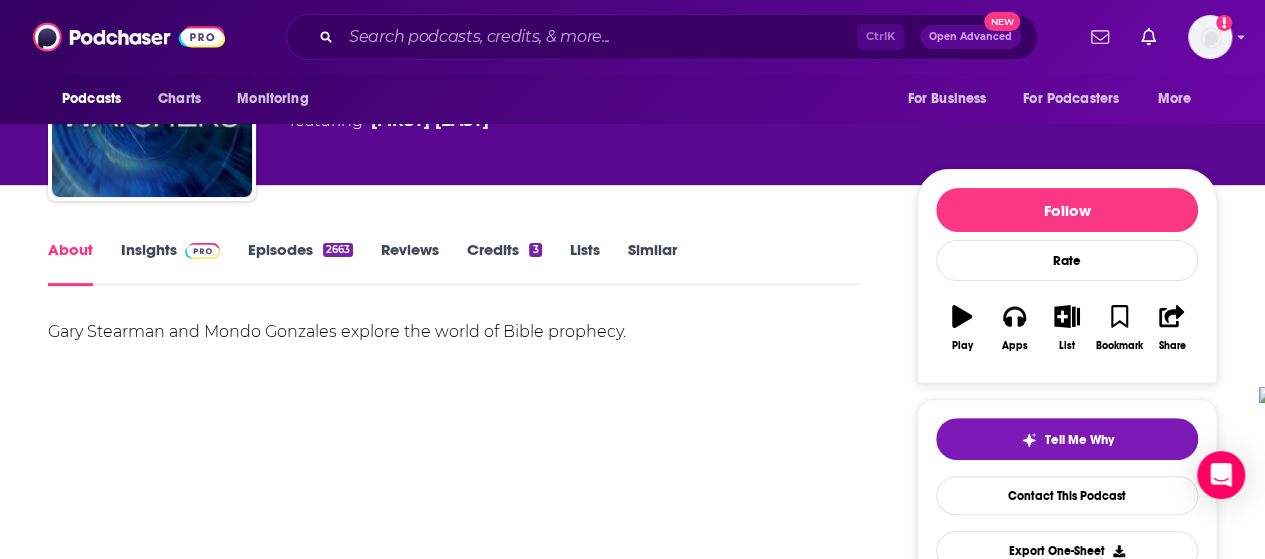 scroll, scrollTop: 140, scrollLeft: 0, axis: vertical 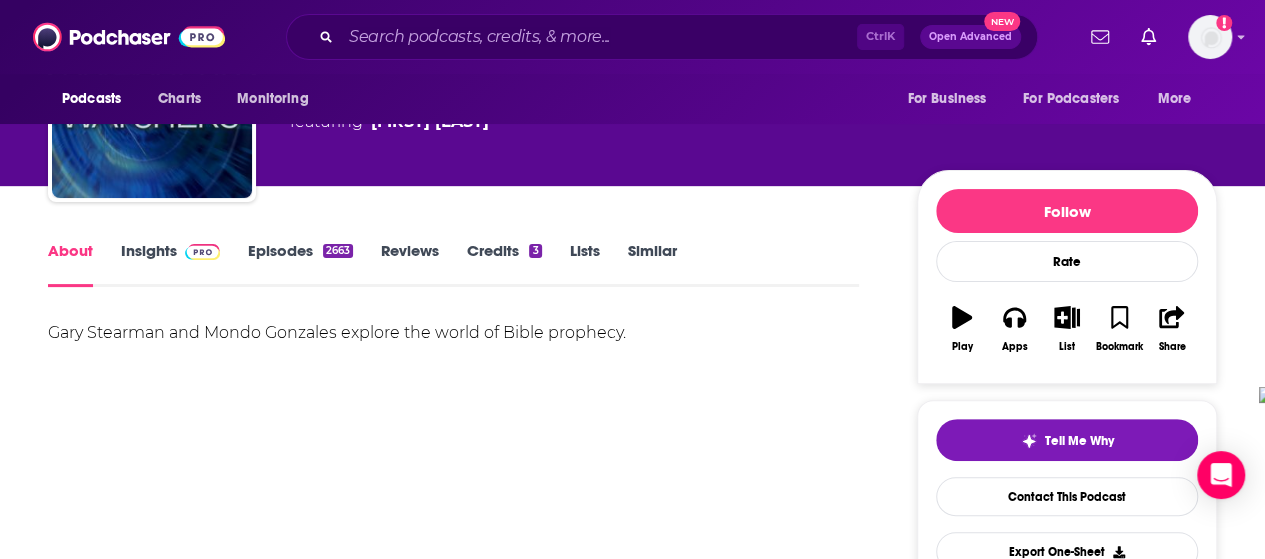 click on "About Insights Episodes 2663 Reviews Credits 3 Lists Similar" at bounding box center [453, 262] 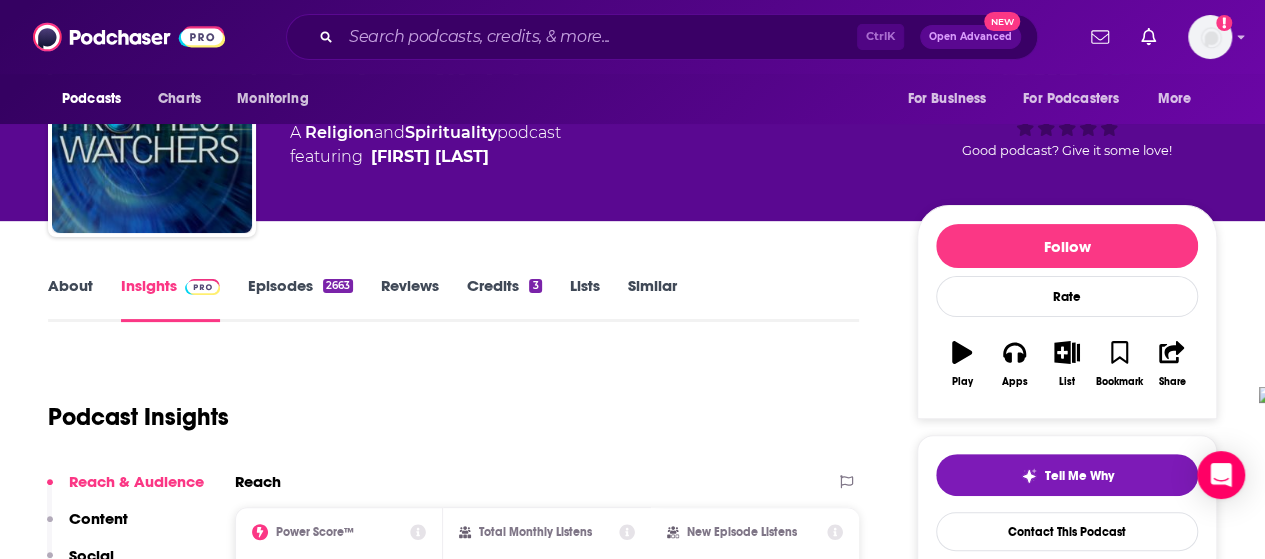 scroll, scrollTop: 106, scrollLeft: 0, axis: vertical 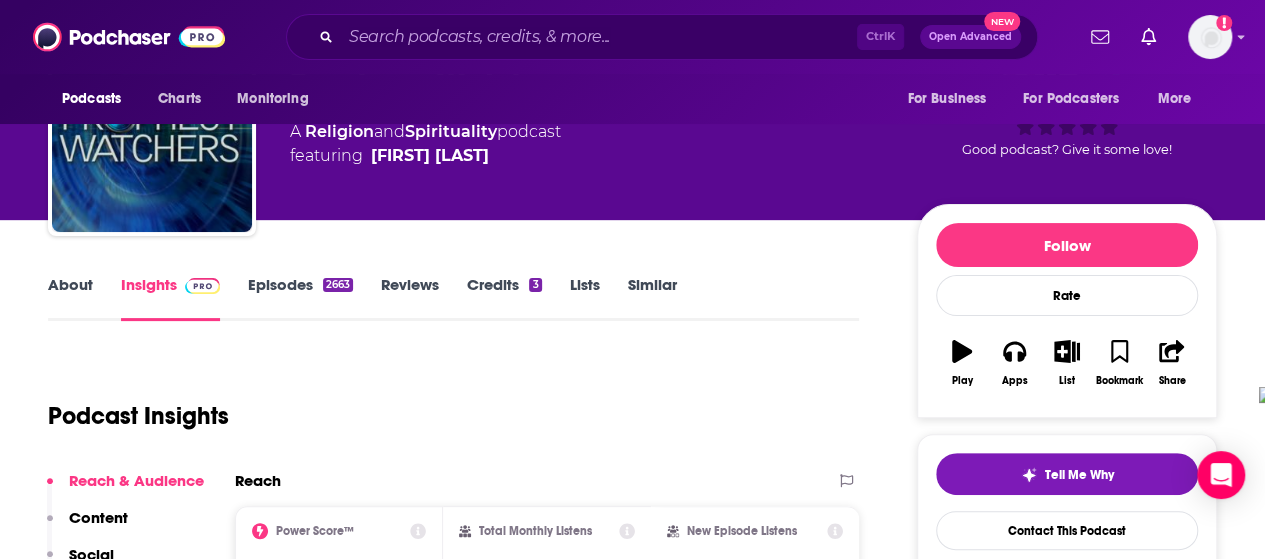 click on "Episodes 2663" at bounding box center (300, 298) 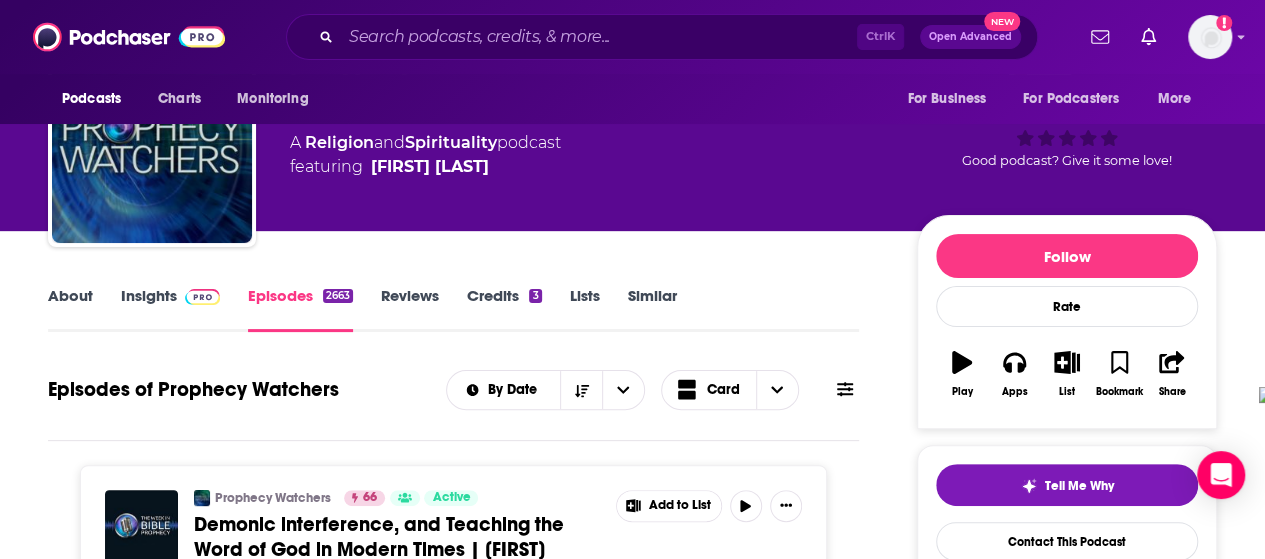 scroll, scrollTop: 0, scrollLeft: 0, axis: both 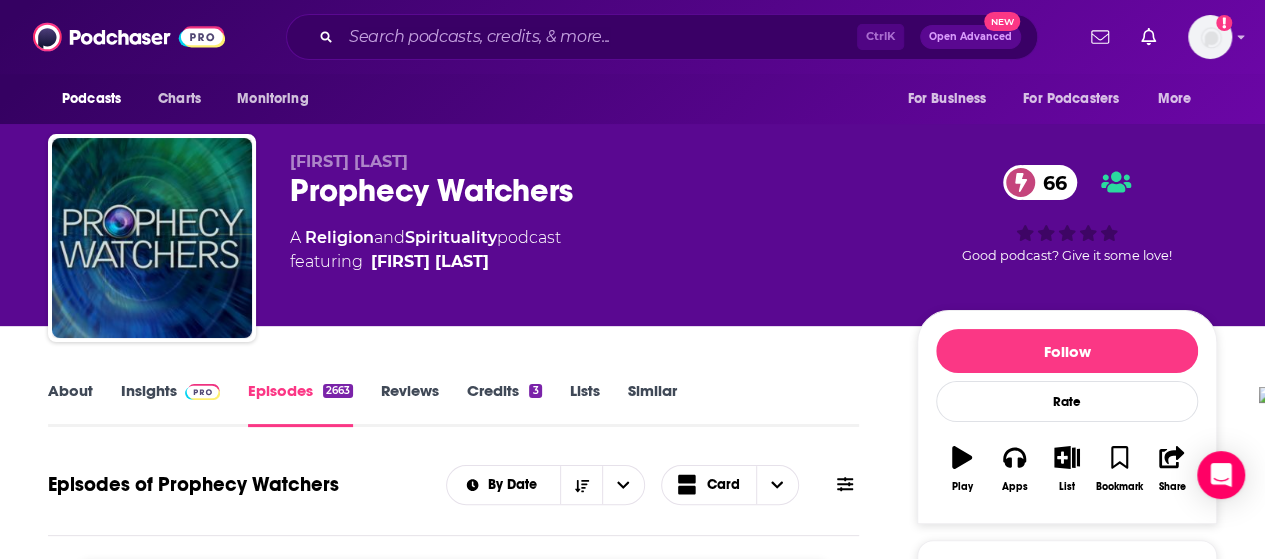 click on "About" at bounding box center [70, 404] 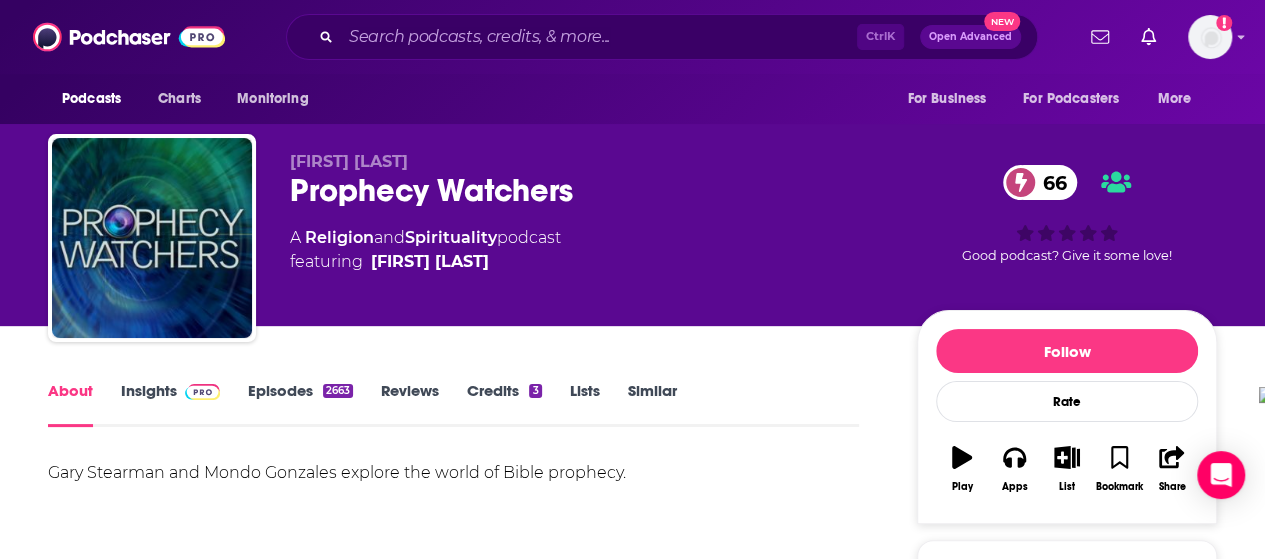 click at bounding box center [202, 392] 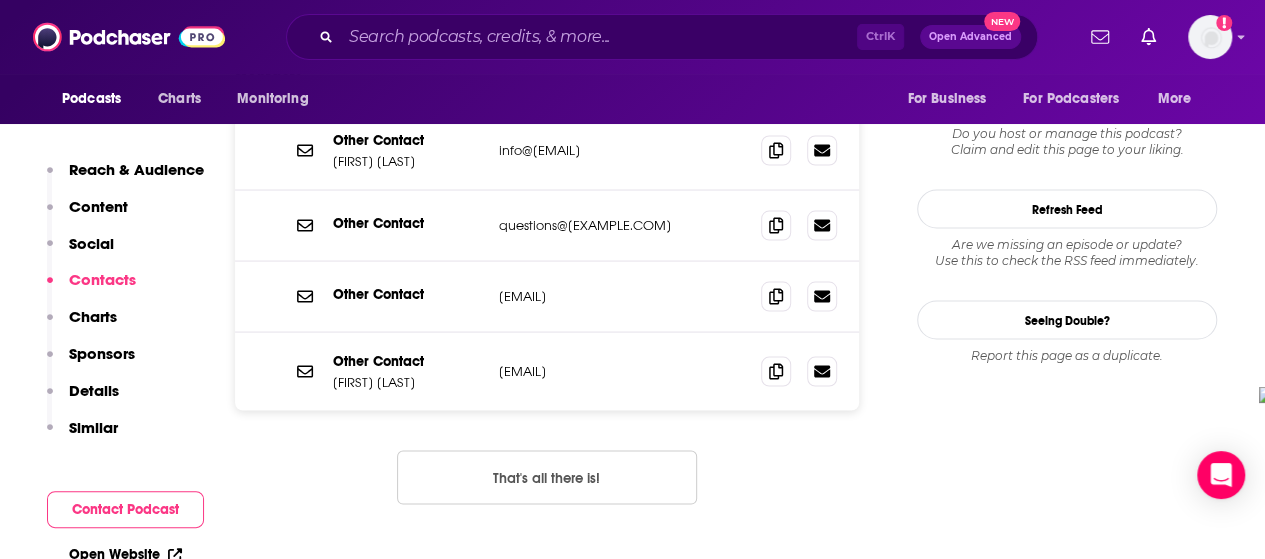 scroll, scrollTop: 1846, scrollLeft: 0, axis: vertical 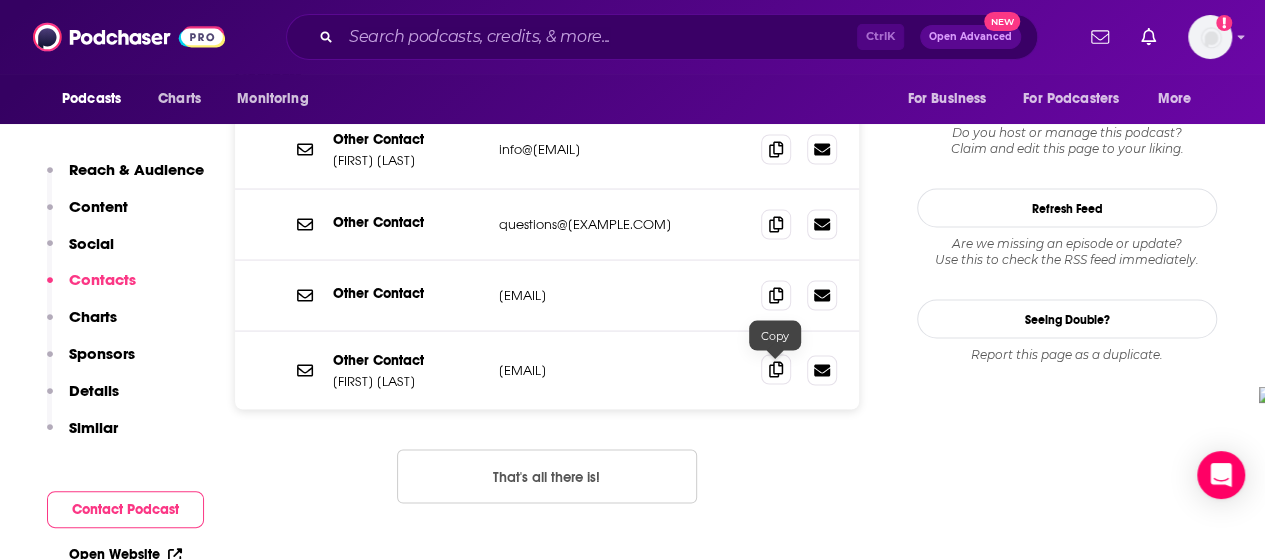 click at bounding box center (776, 369) 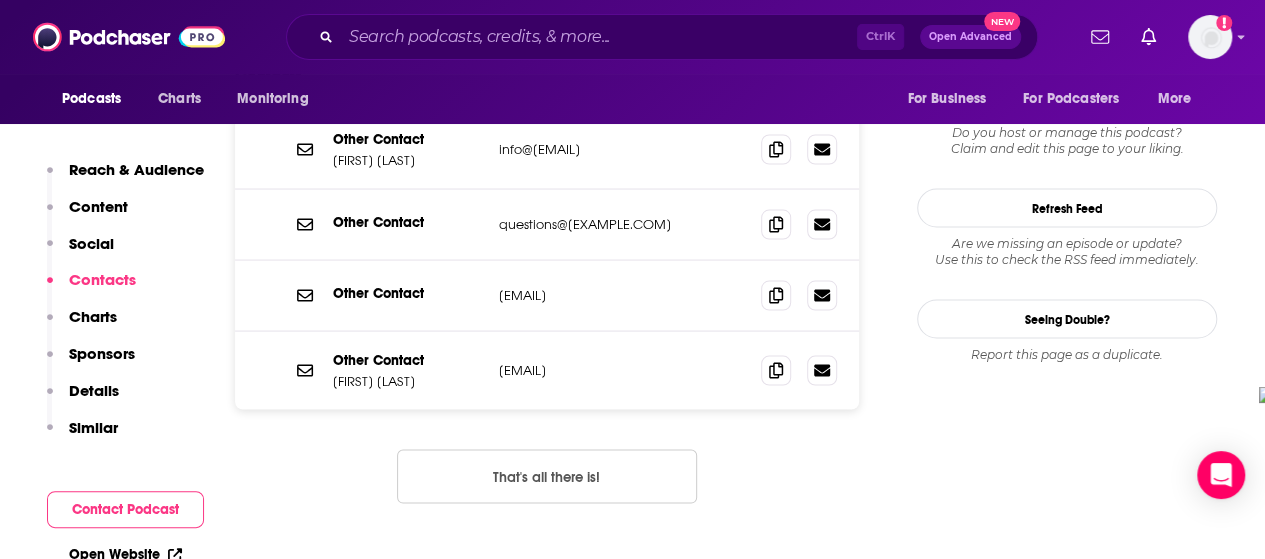 scroll, scrollTop: 1709, scrollLeft: 0, axis: vertical 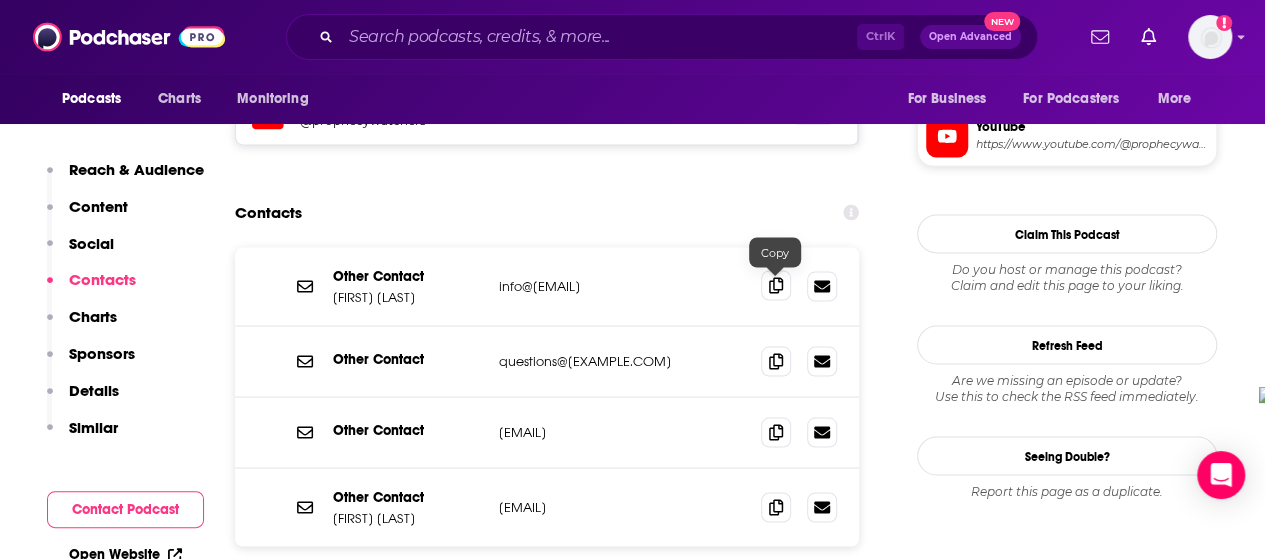 click at bounding box center [776, 285] 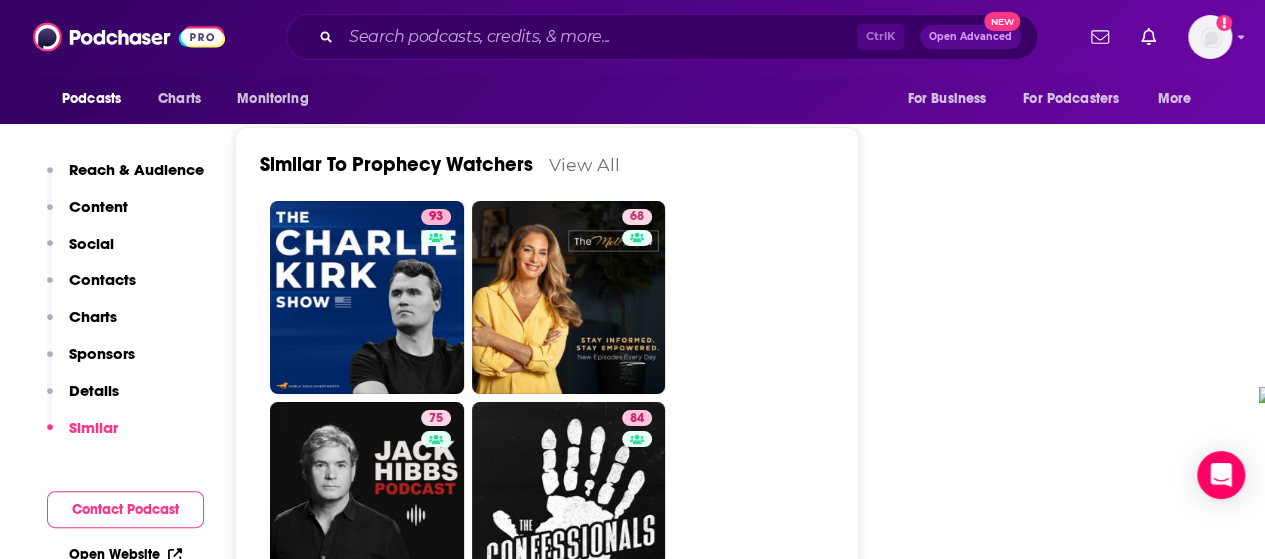 scroll, scrollTop: 3513, scrollLeft: 0, axis: vertical 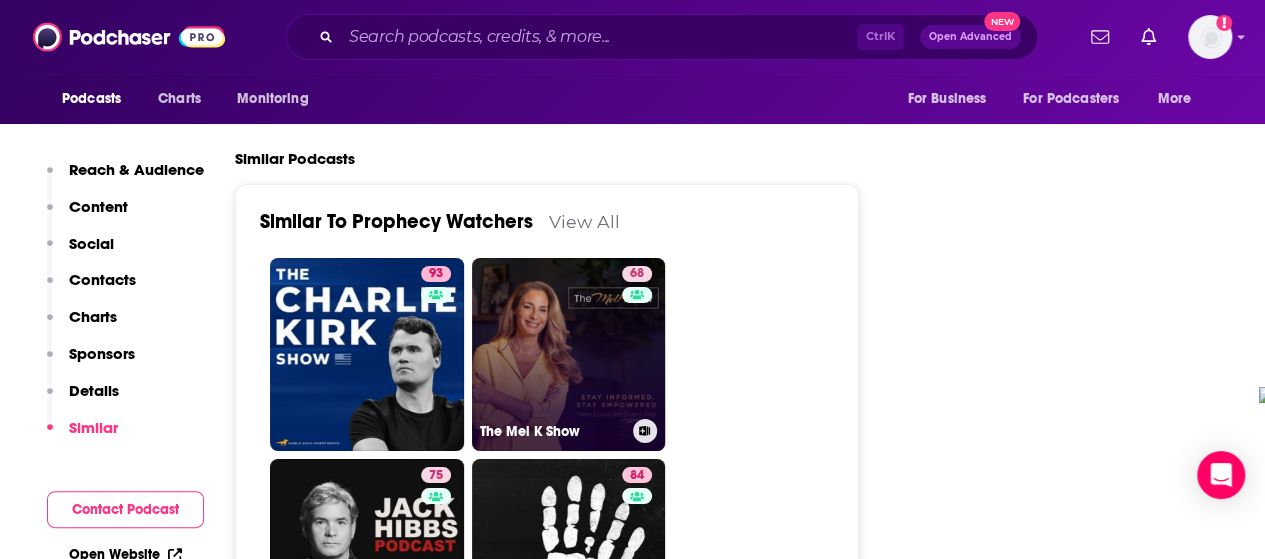 click on "68 [PERSON]" at bounding box center (569, 355) 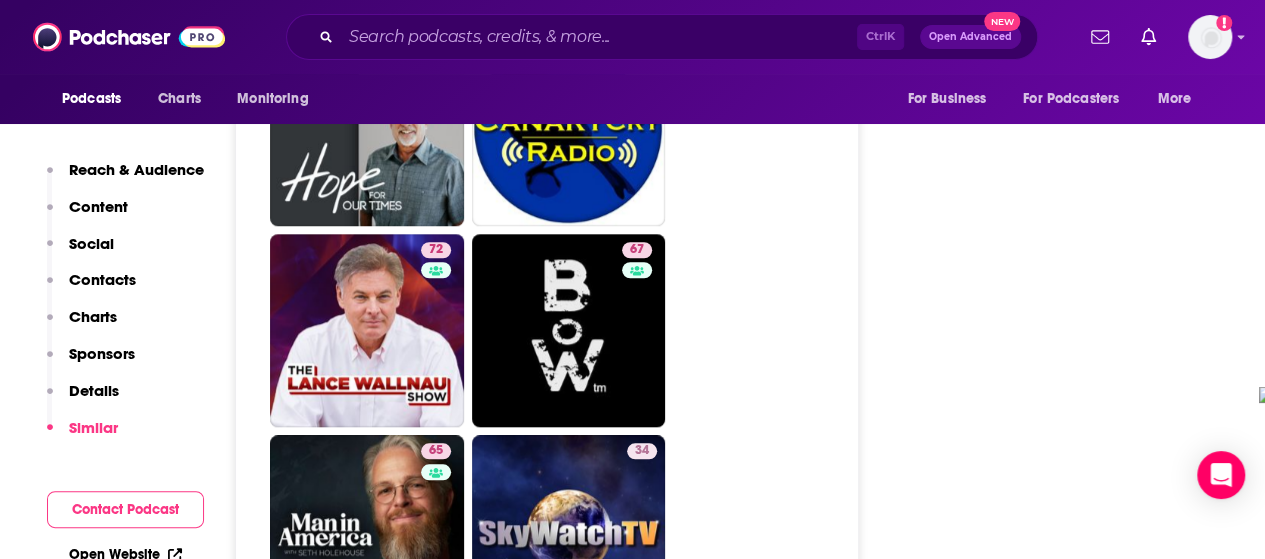 scroll, scrollTop: 4549, scrollLeft: 0, axis: vertical 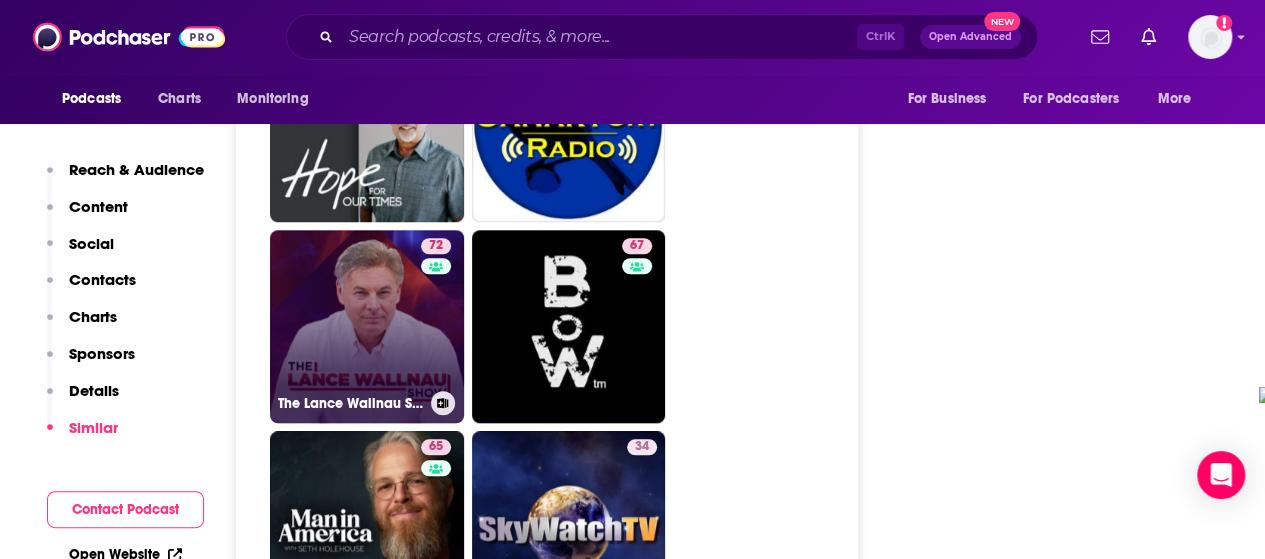 click on "72 The Lance Wallnau Show" at bounding box center [367, 327] 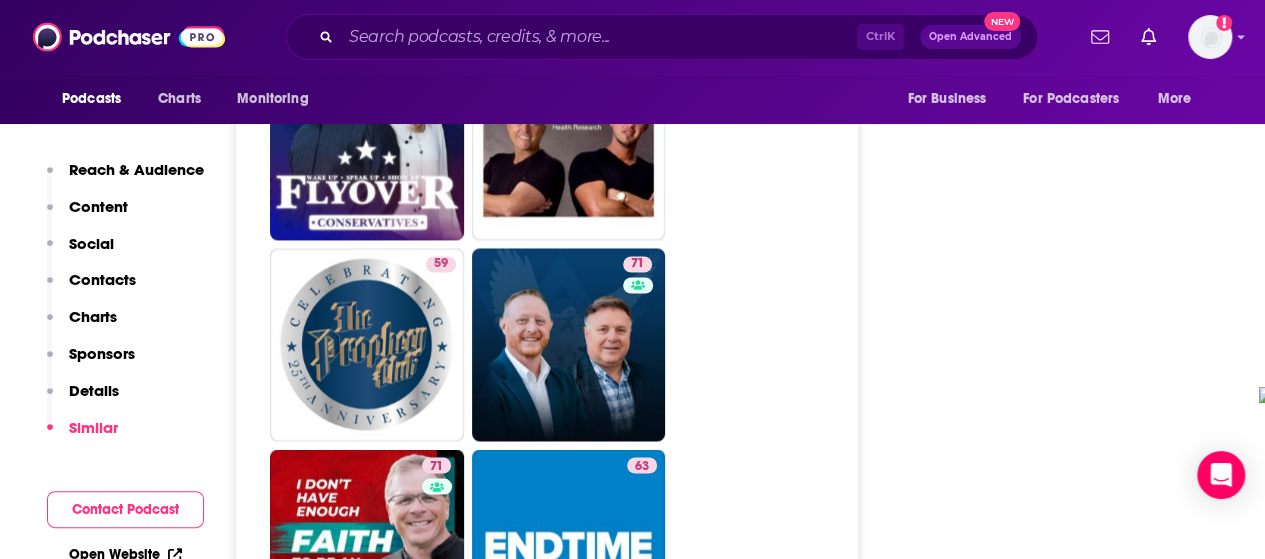 scroll, scrollTop: 5336, scrollLeft: 0, axis: vertical 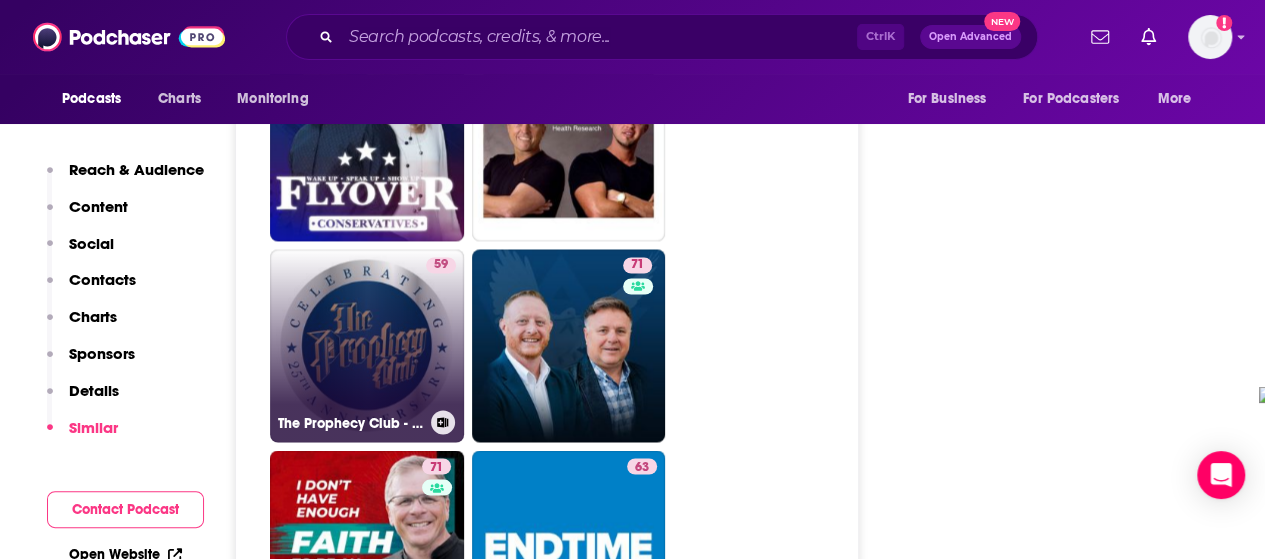 click on "59 The Prophecy Club - All Broadcasts" at bounding box center (367, 346) 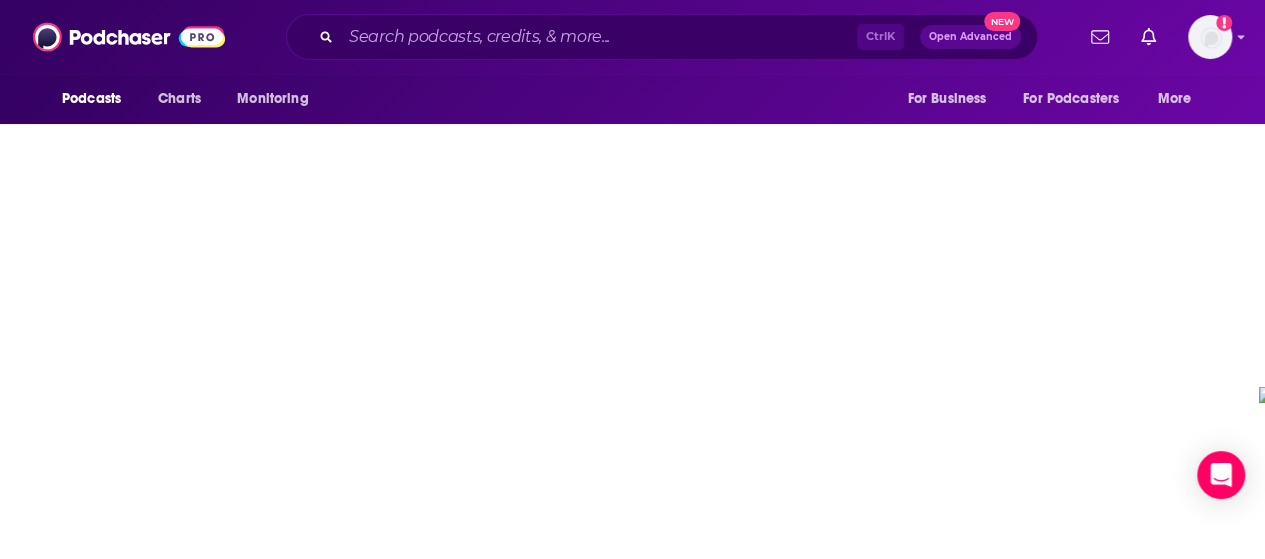 scroll, scrollTop: 0, scrollLeft: 0, axis: both 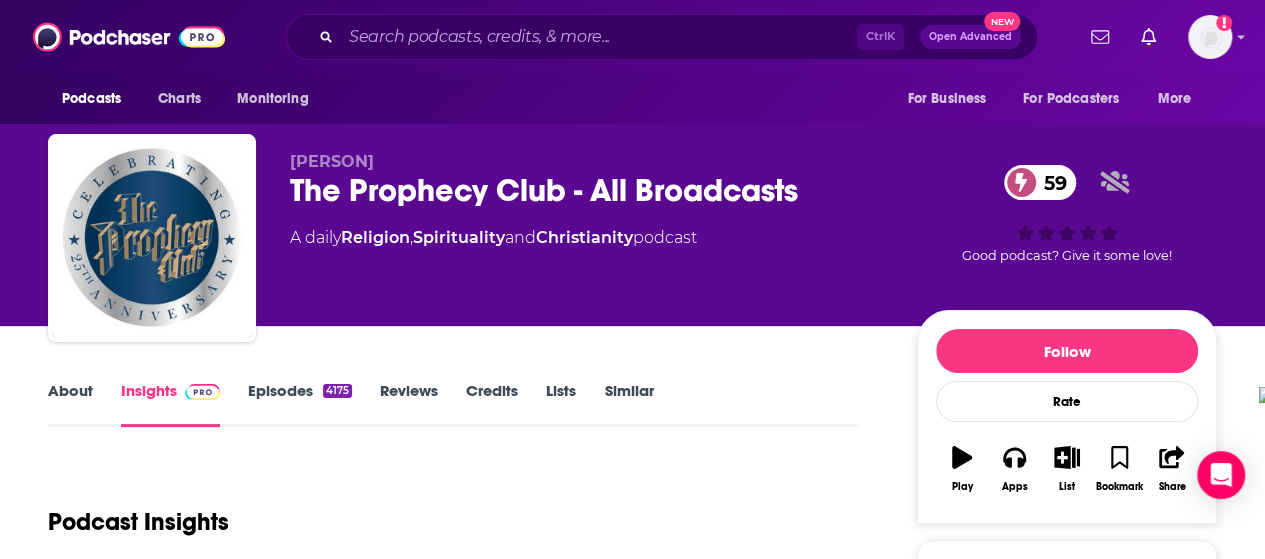 click on "About" at bounding box center (70, 404) 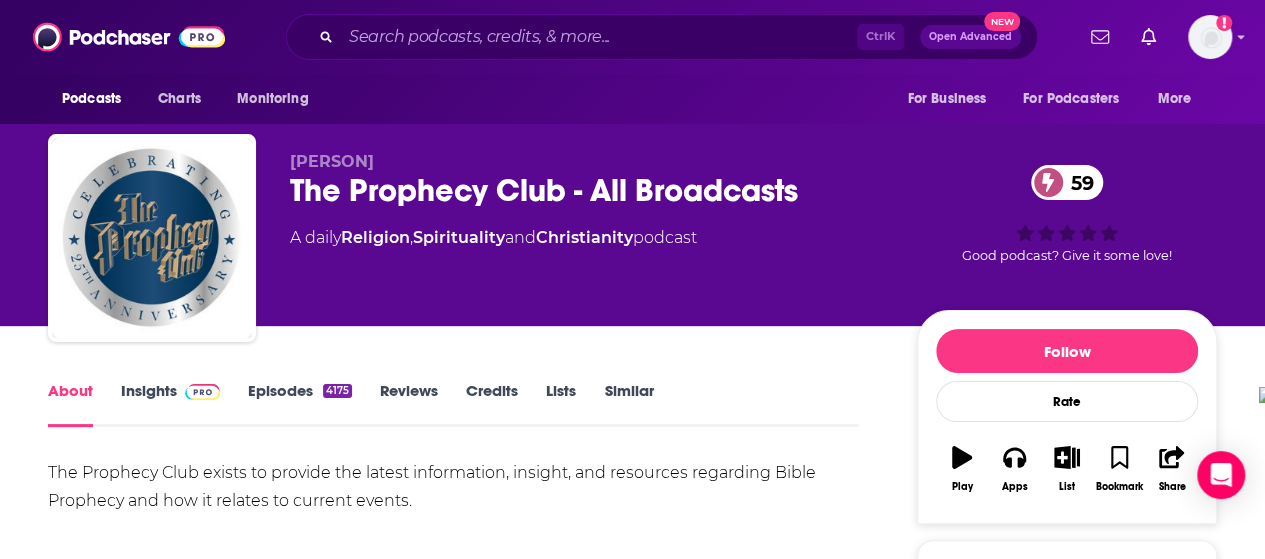 scroll, scrollTop: 1, scrollLeft: 0, axis: vertical 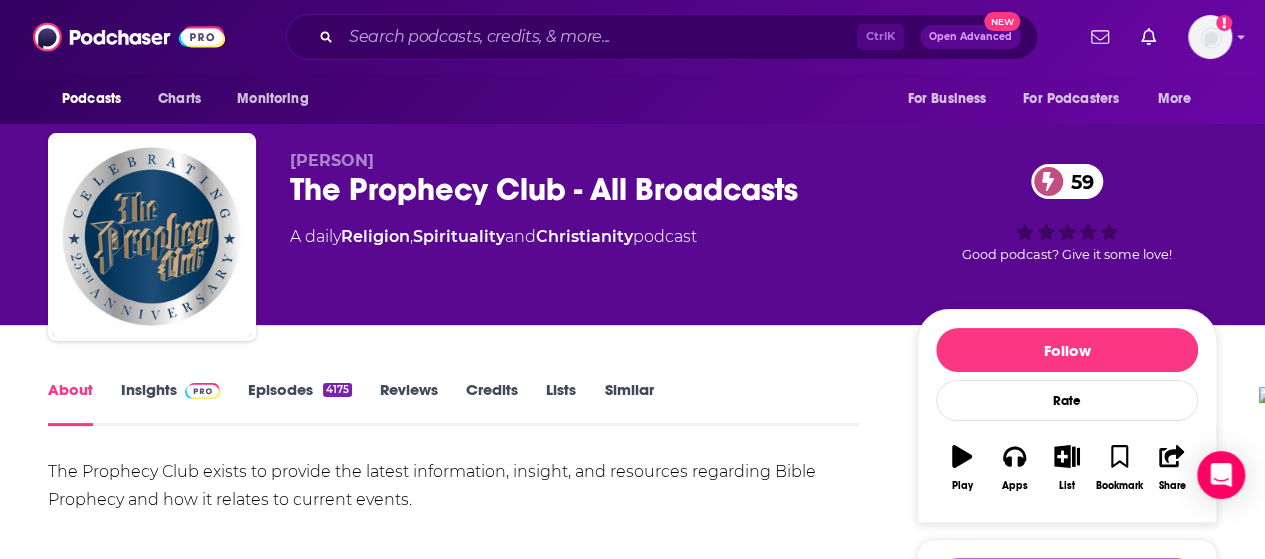 click on "4175" at bounding box center (337, 390) 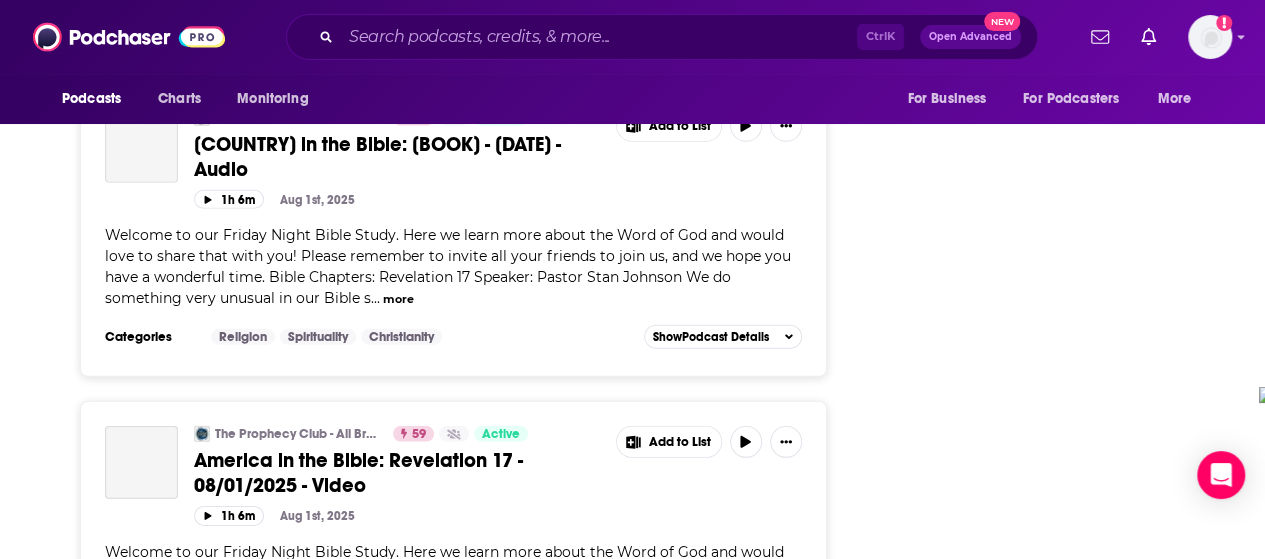 scroll, scrollTop: 3297, scrollLeft: 0, axis: vertical 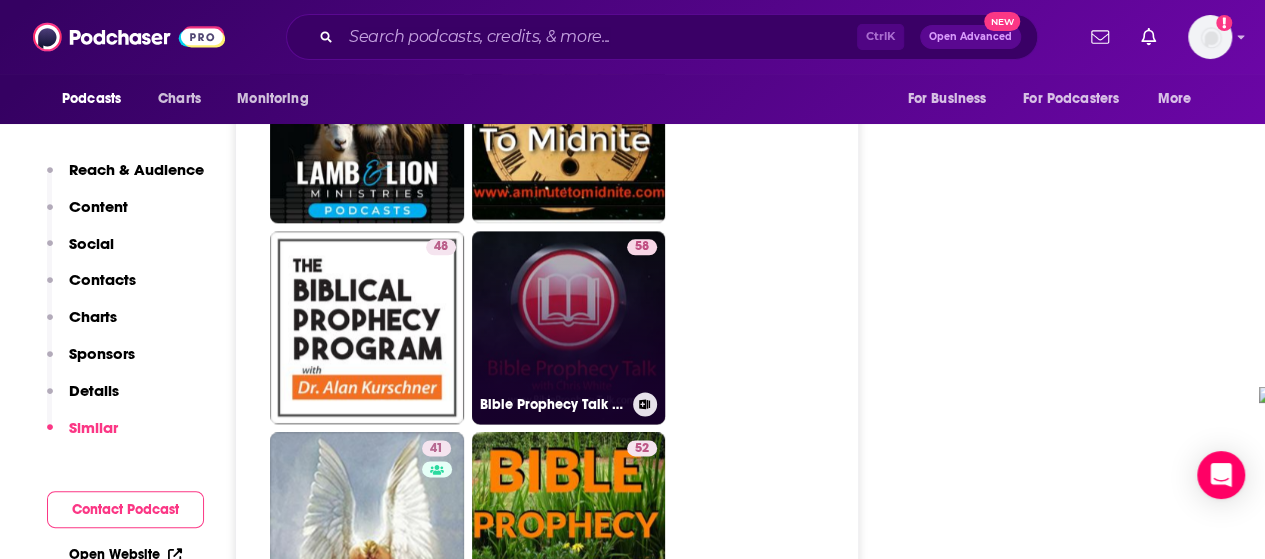 click on "58 Bible Prophecy Talk - End Times News and Theology Podcast" at bounding box center [569, 328] 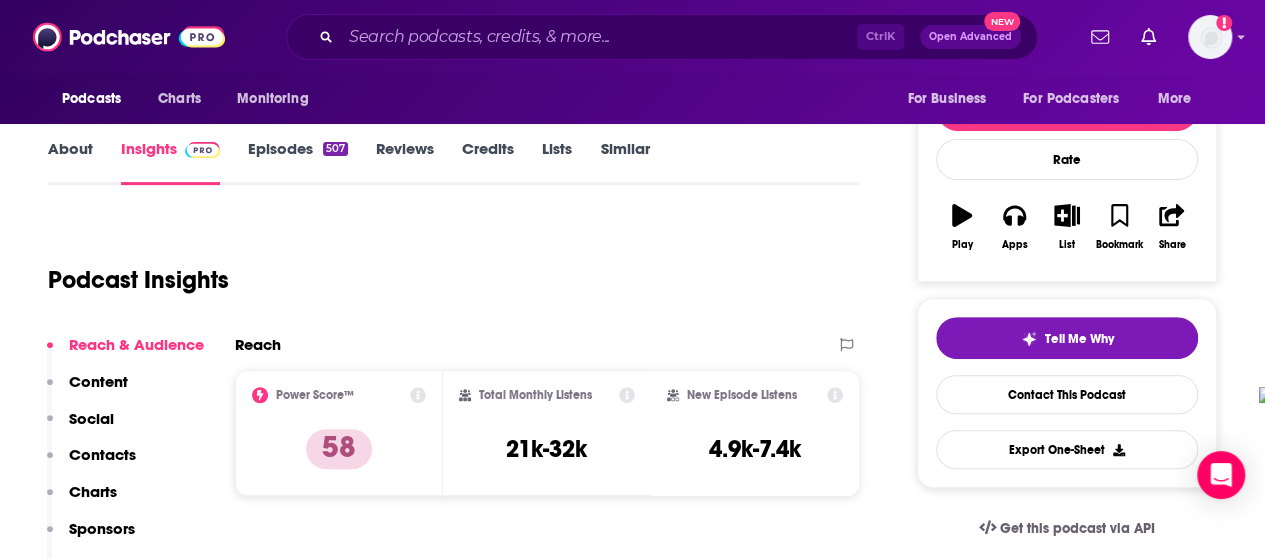 scroll, scrollTop: 153, scrollLeft: 0, axis: vertical 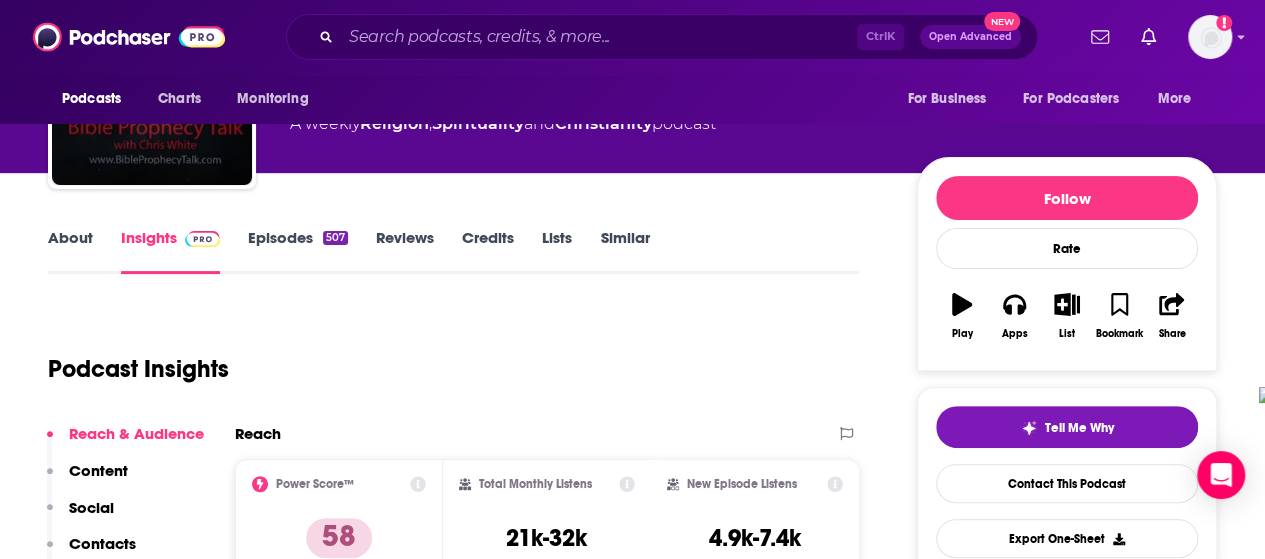 click on "About" at bounding box center [70, 251] 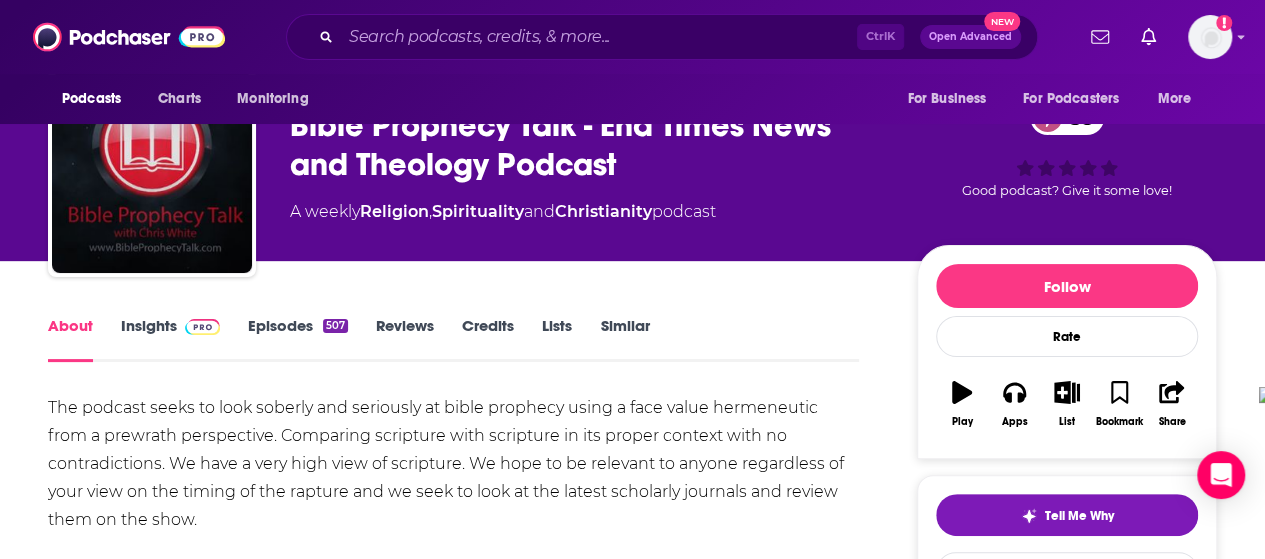 scroll, scrollTop: 223, scrollLeft: 0, axis: vertical 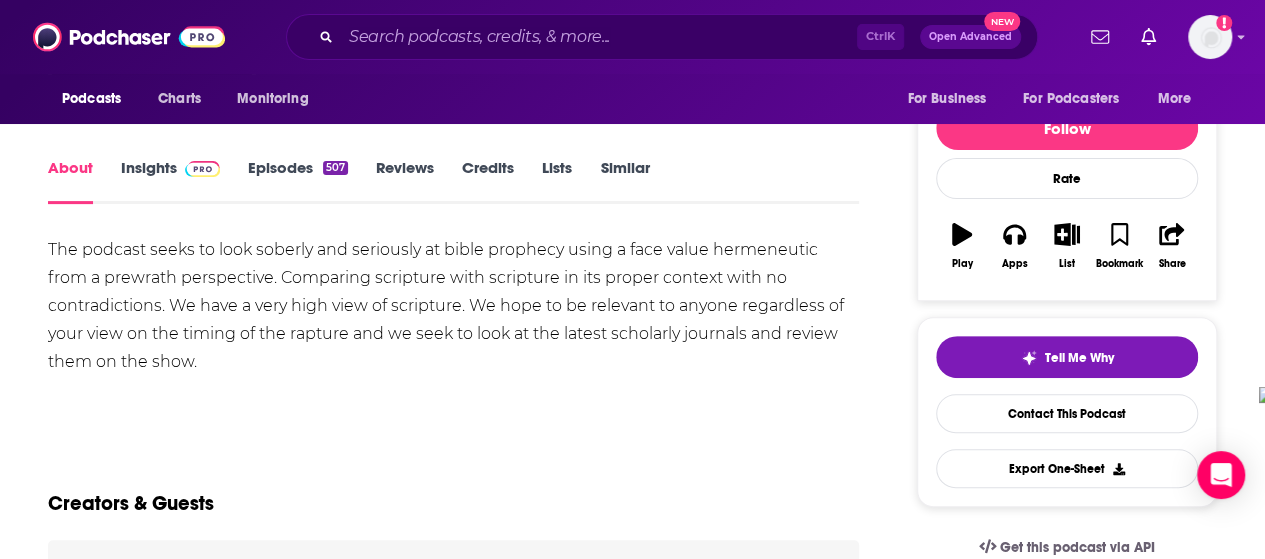 click on "Episodes 507" at bounding box center (298, 181) 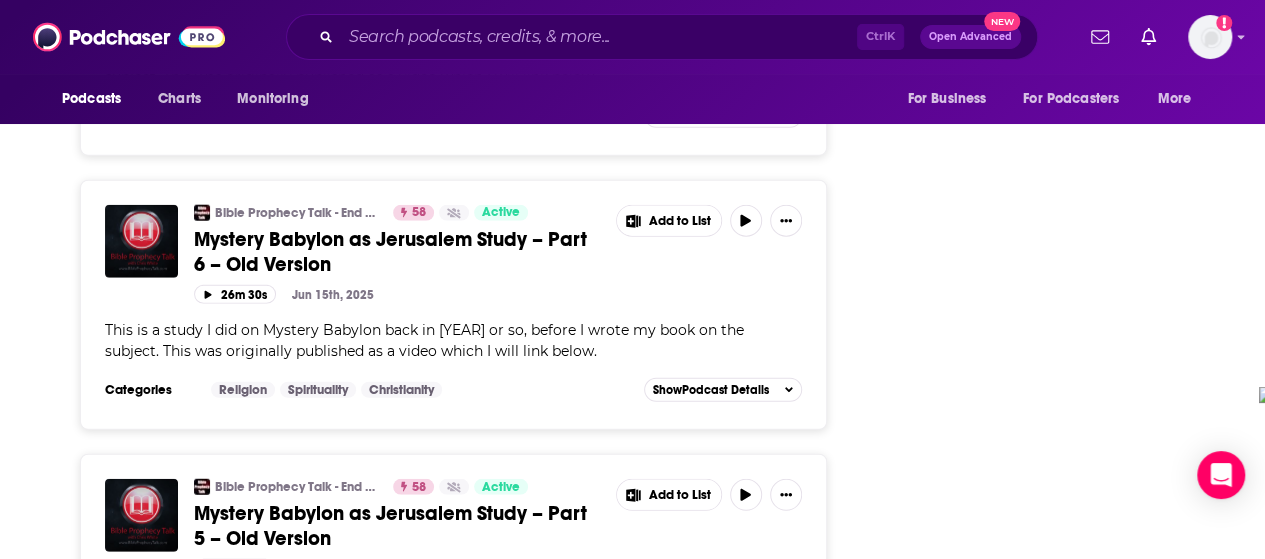 scroll, scrollTop: 2535, scrollLeft: 0, axis: vertical 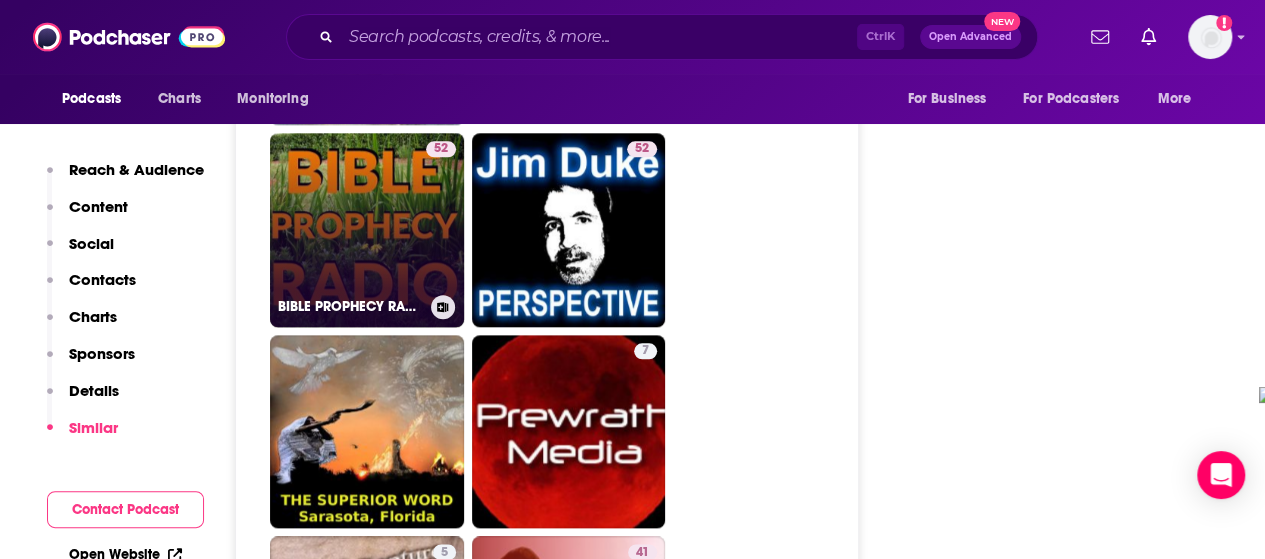 click on "52 BIBLE PROPHECY RADIO" at bounding box center [367, 230] 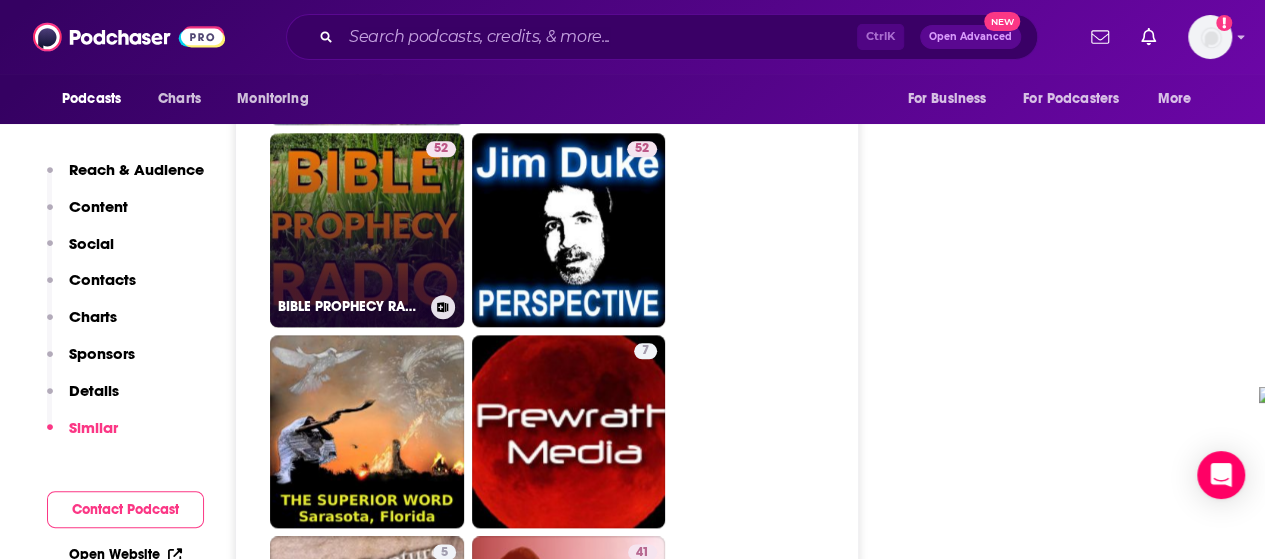 type on "https://www.podchaser.com/podcasts/bible-prophecy-radio-525201" 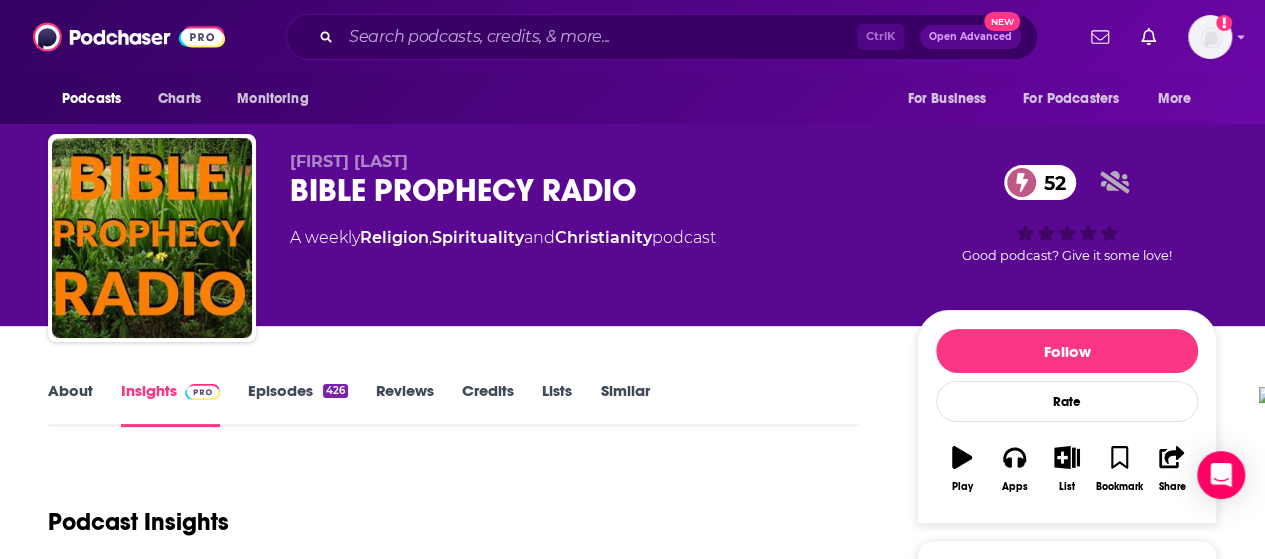 click on "About" at bounding box center (70, 404) 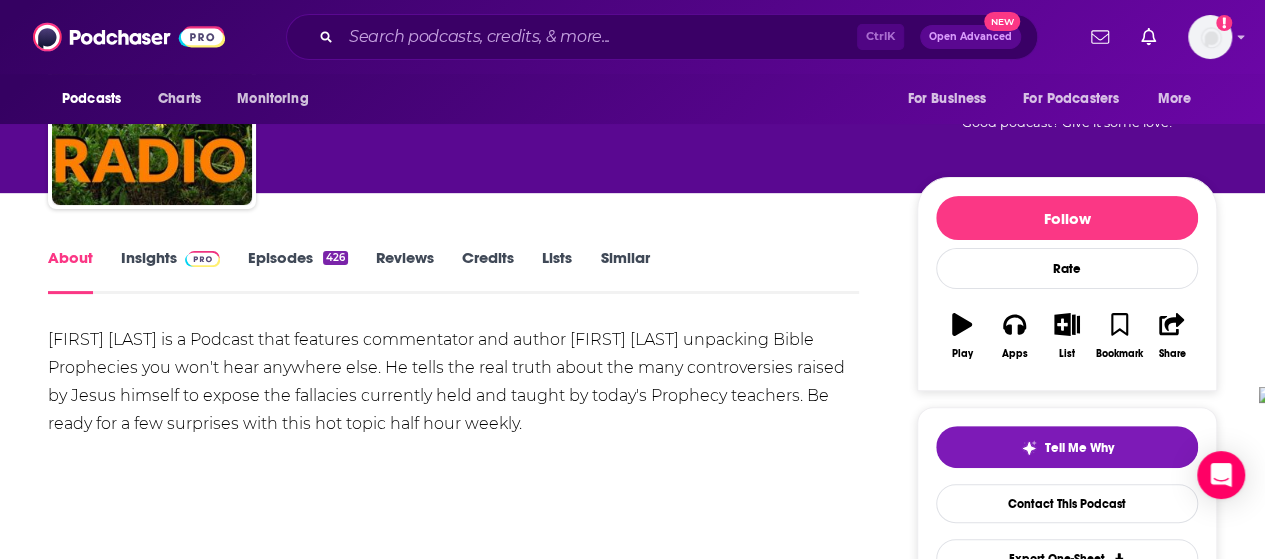 scroll, scrollTop: 134, scrollLeft: 0, axis: vertical 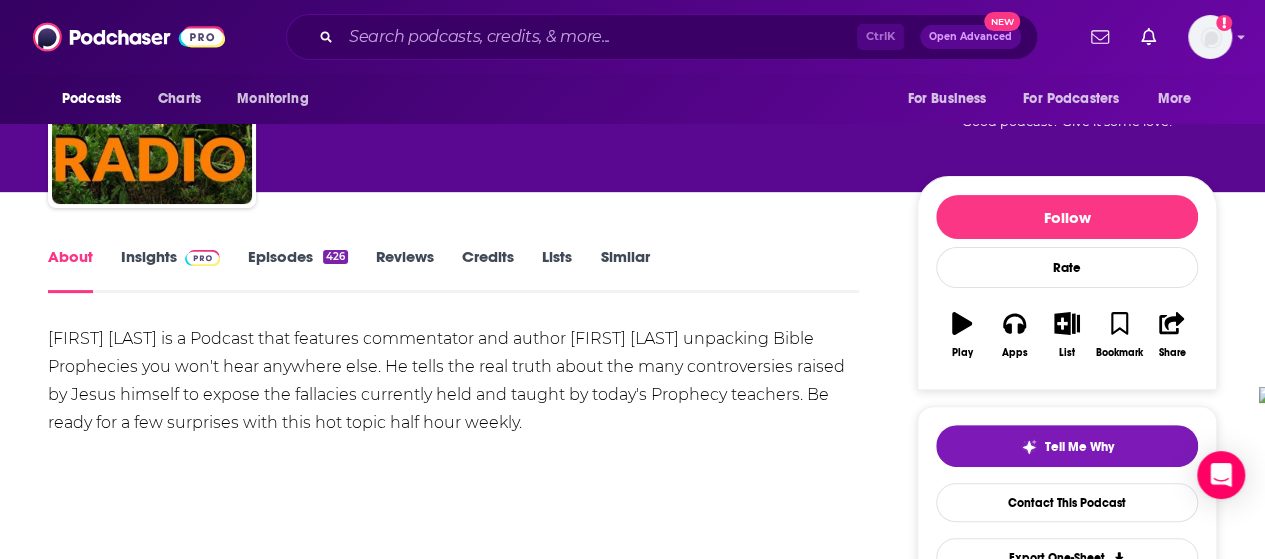 click at bounding box center (202, 258) 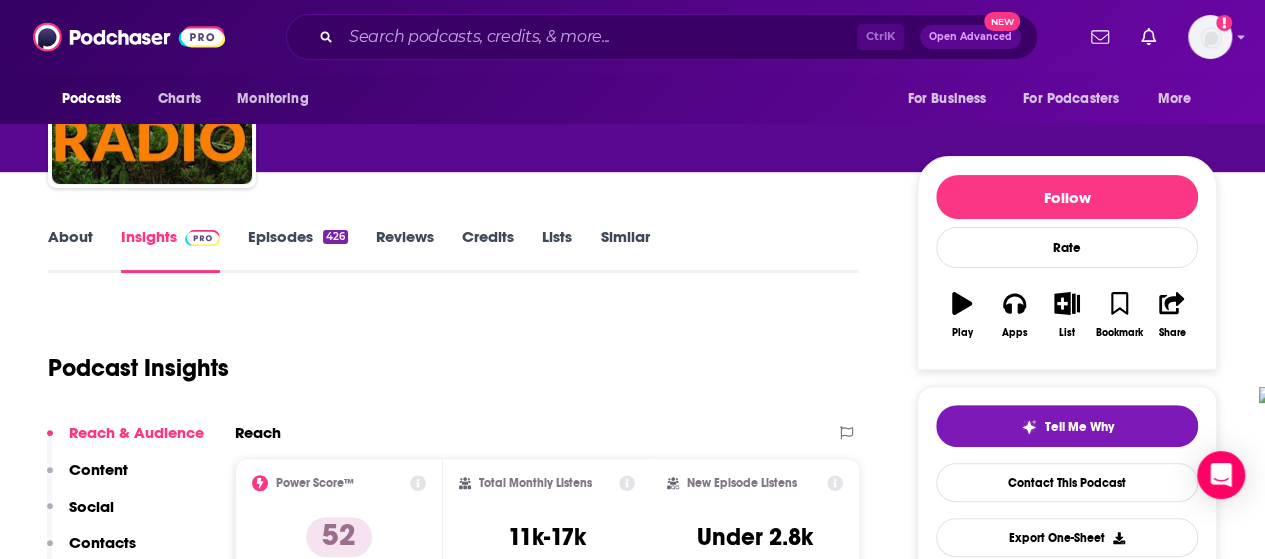 scroll, scrollTop: 156, scrollLeft: 0, axis: vertical 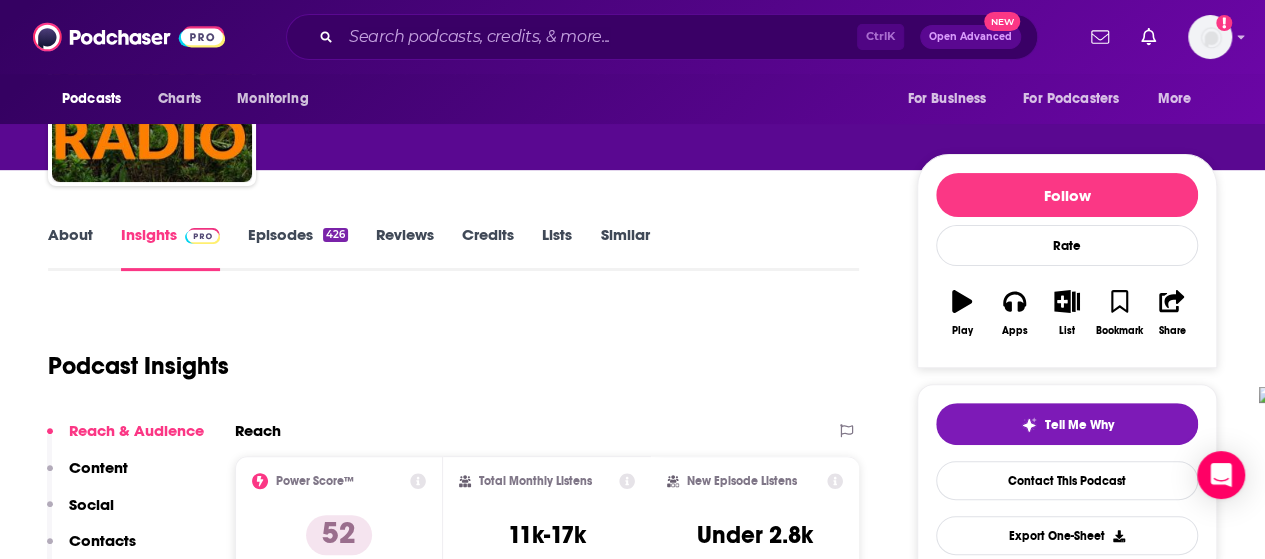 click on "Episodes 426" at bounding box center (298, 248) 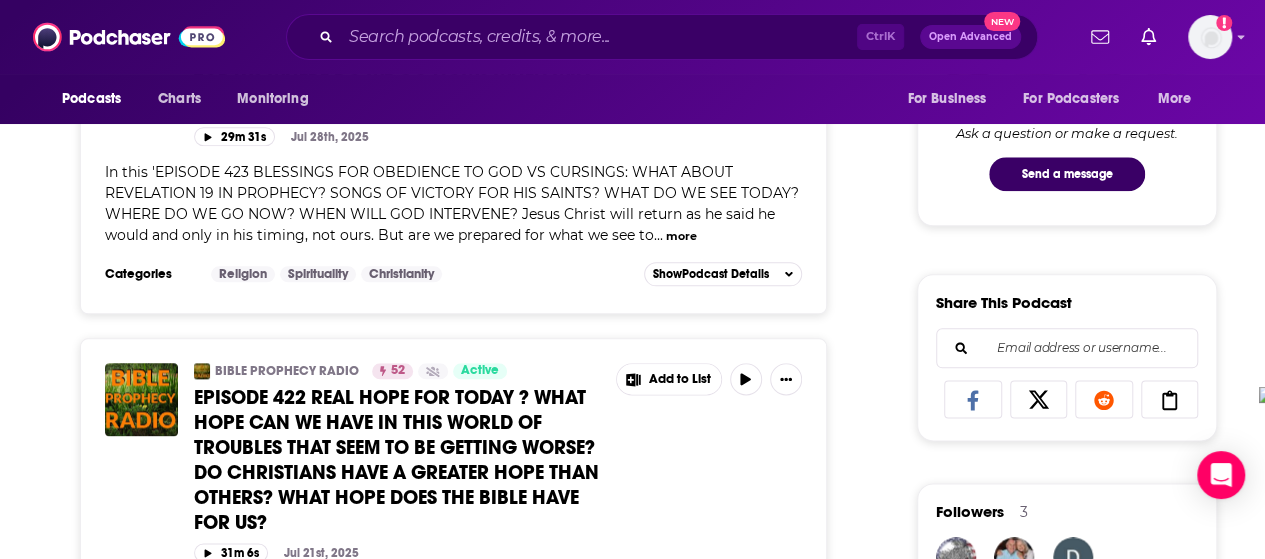 scroll, scrollTop: 1342, scrollLeft: 0, axis: vertical 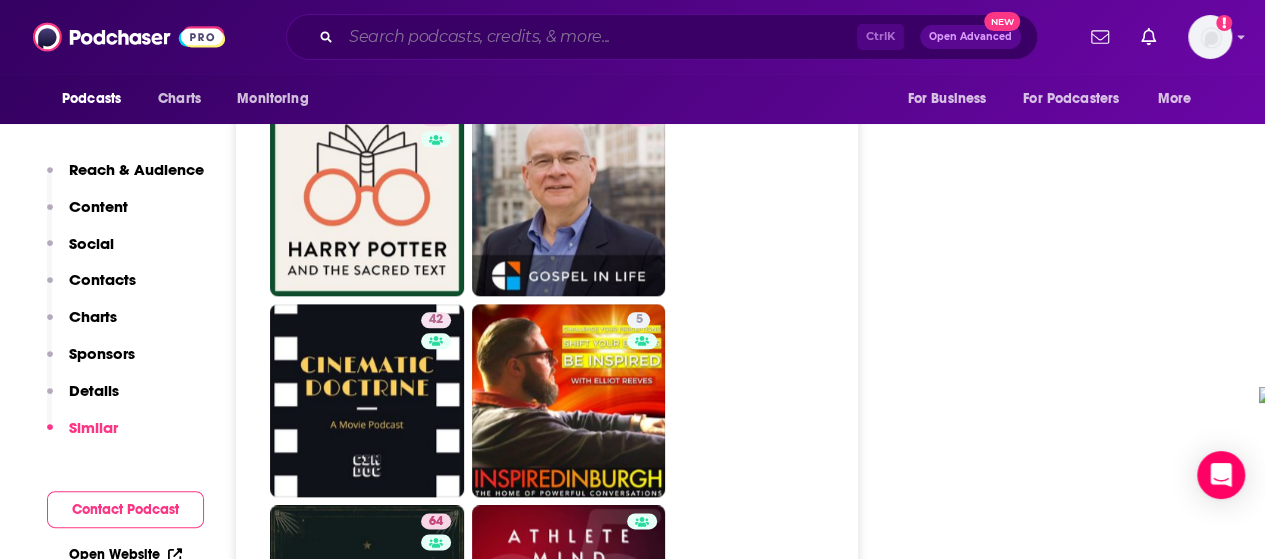 click at bounding box center [599, 37] 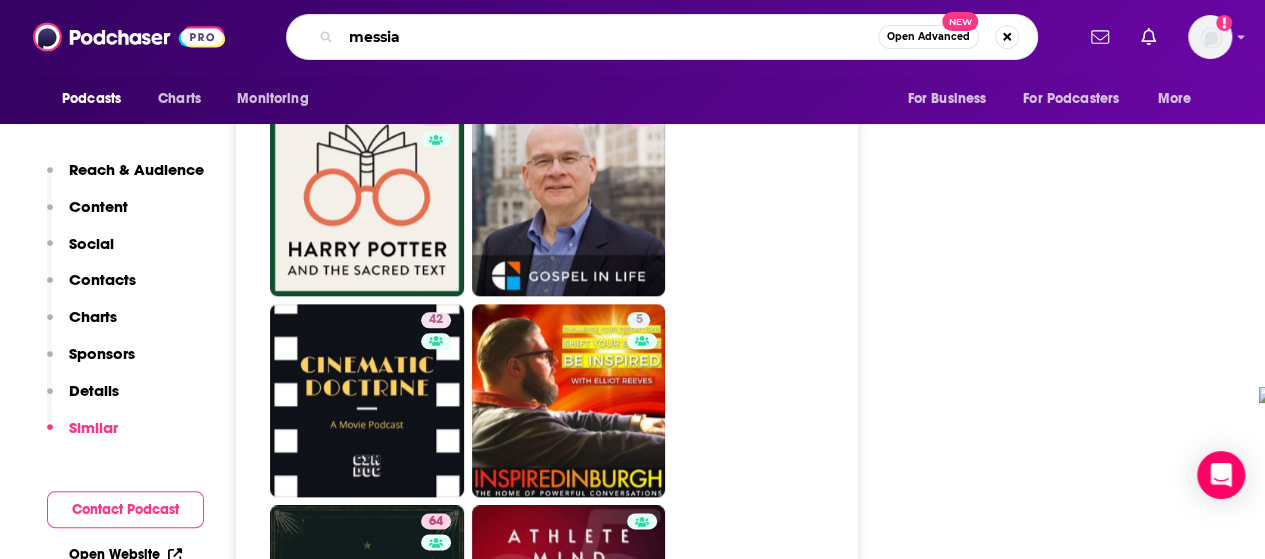 type on "messiah" 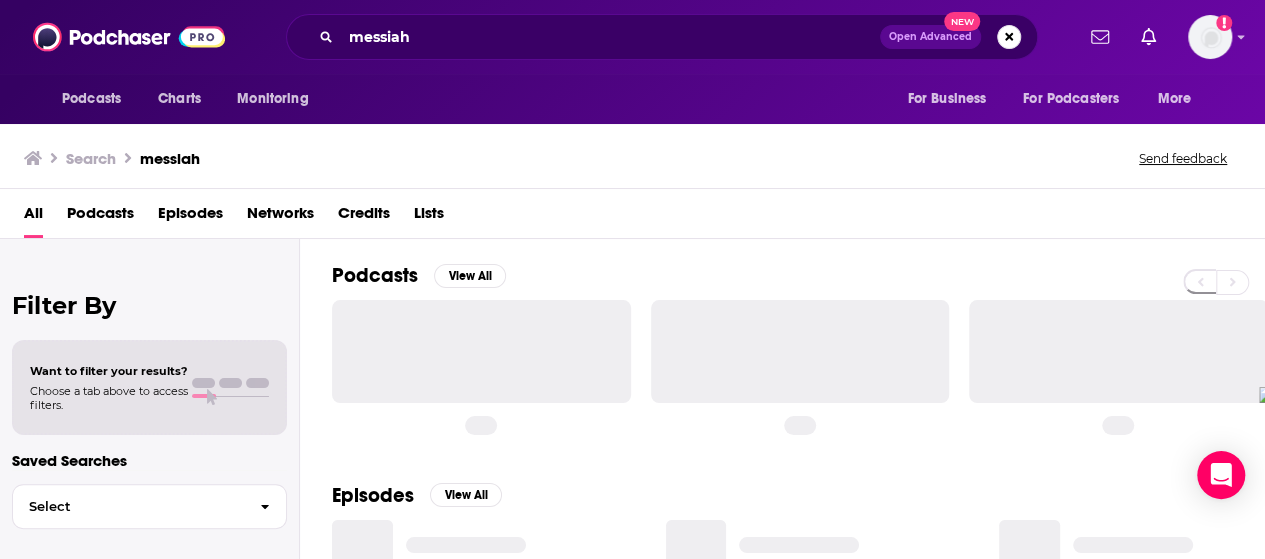 scroll, scrollTop: 0, scrollLeft: 0, axis: both 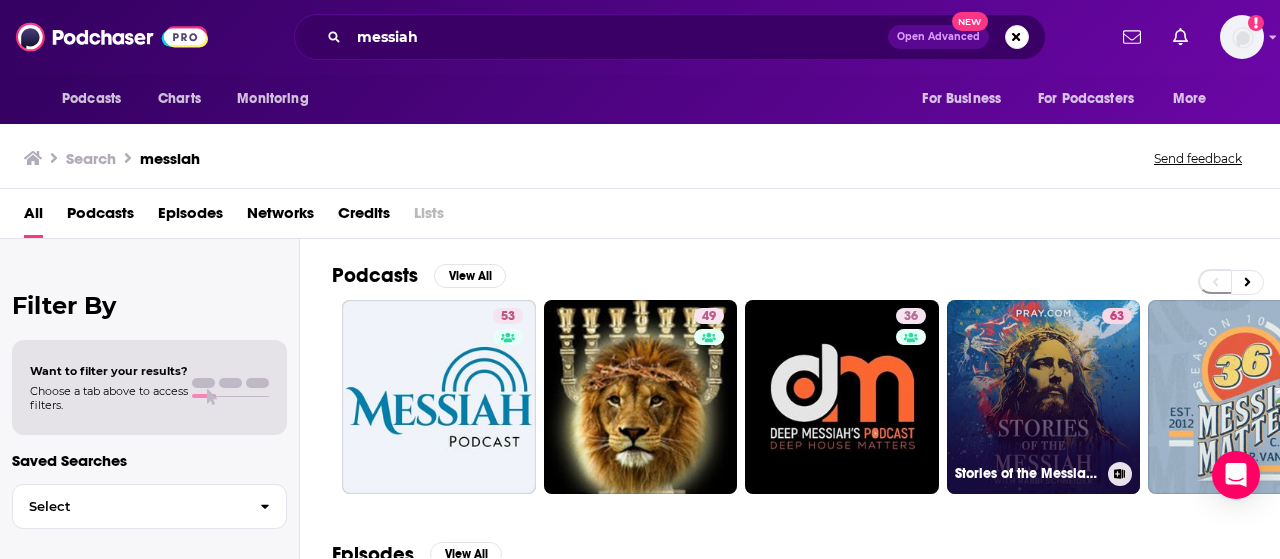 click on "[NUMBER] [WEBSITE] with [FIRST] [LAST]" at bounding box center (1044, 397) 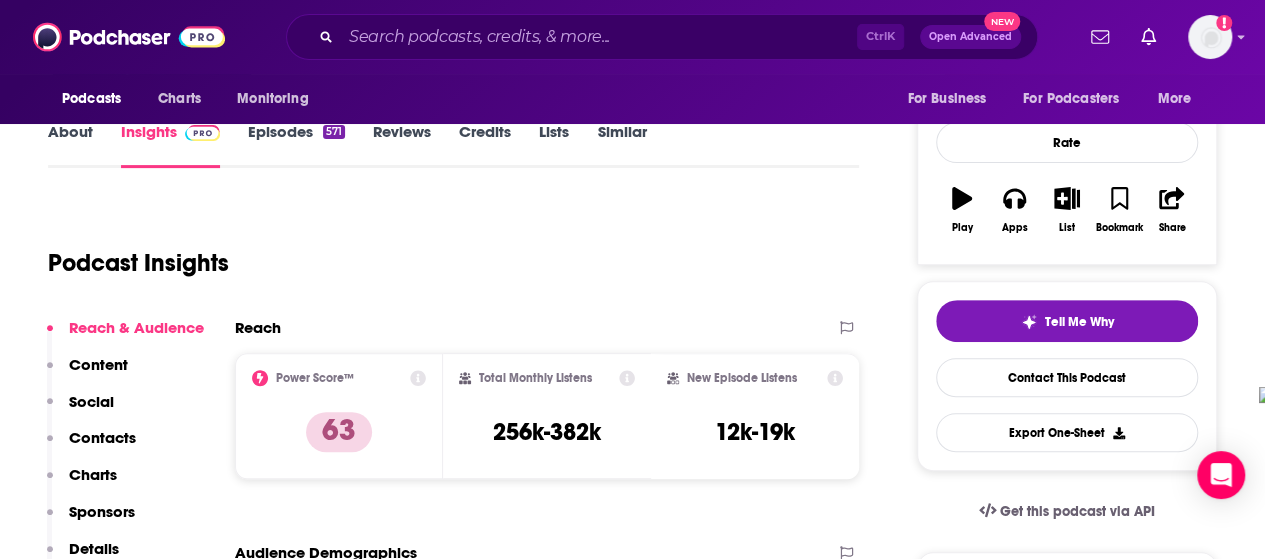 scroll, scrollTop: 116, scrollLeft: 0, axis: vertical 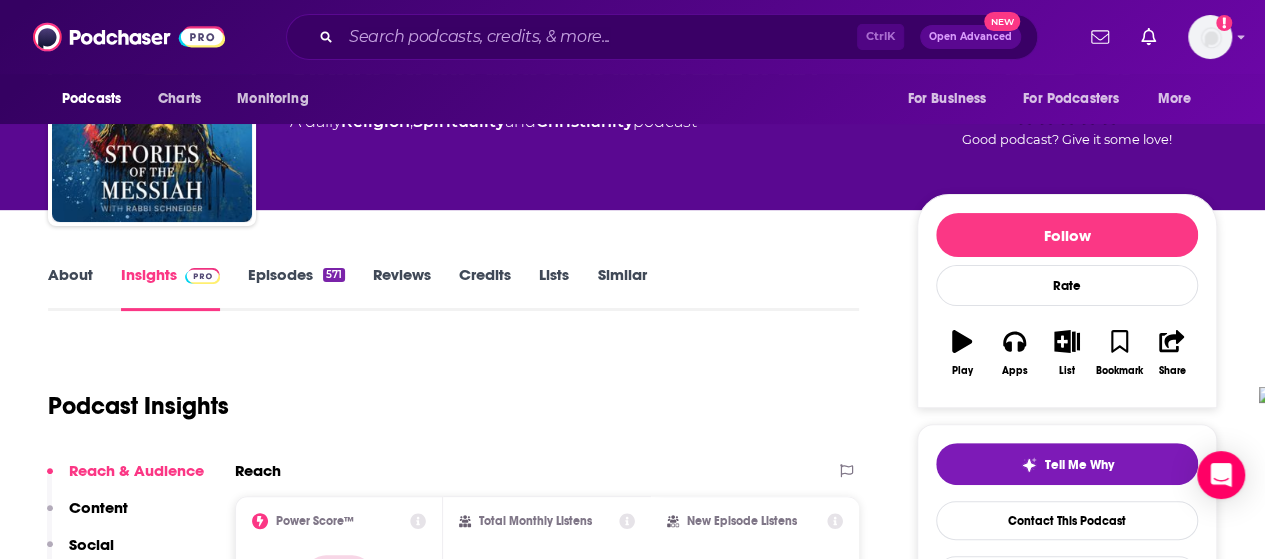 click on "Episodes [NUMBER]" at bounding box center (296, 288) 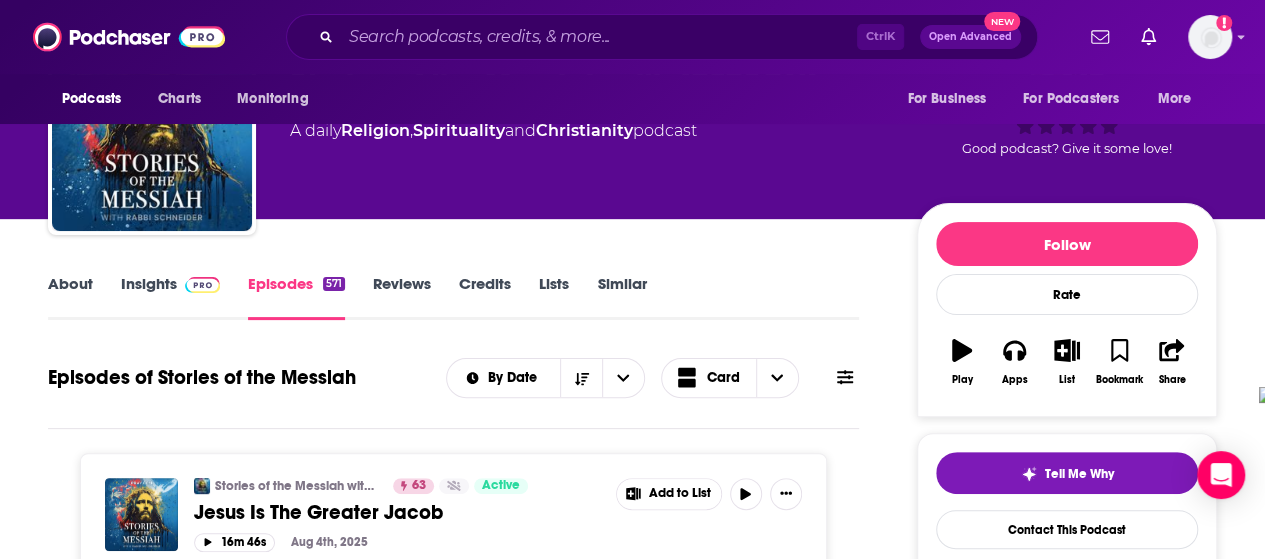 scroll, scrollTop: 77, scrollLeft: 0, axis: vertical 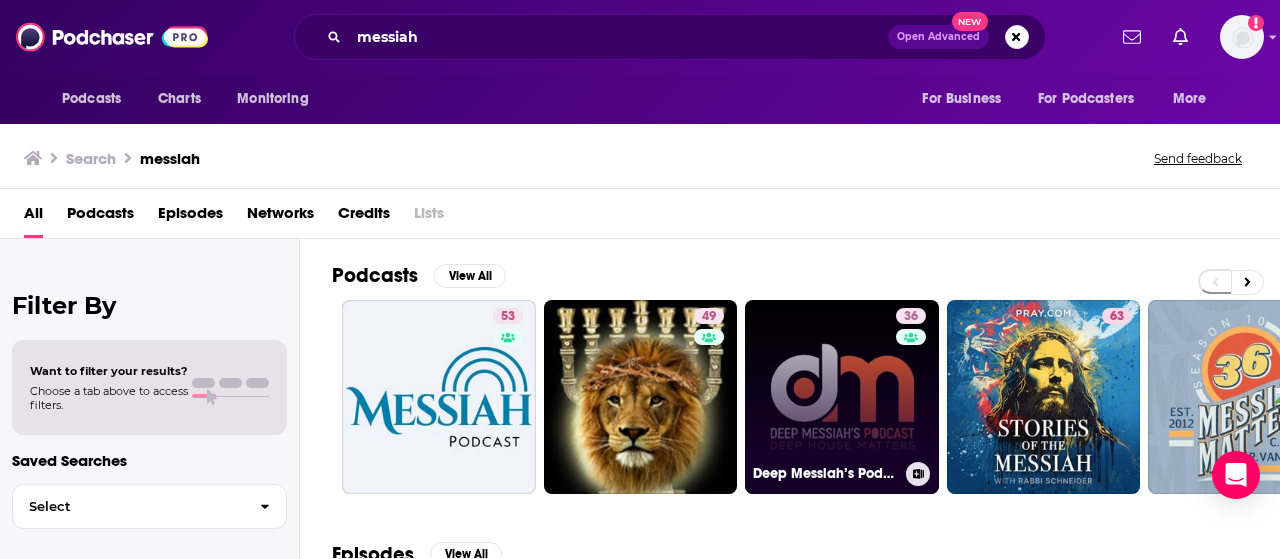 click on "36 Deep Messiah’s  Podcast" at bounding box center (842, 397) 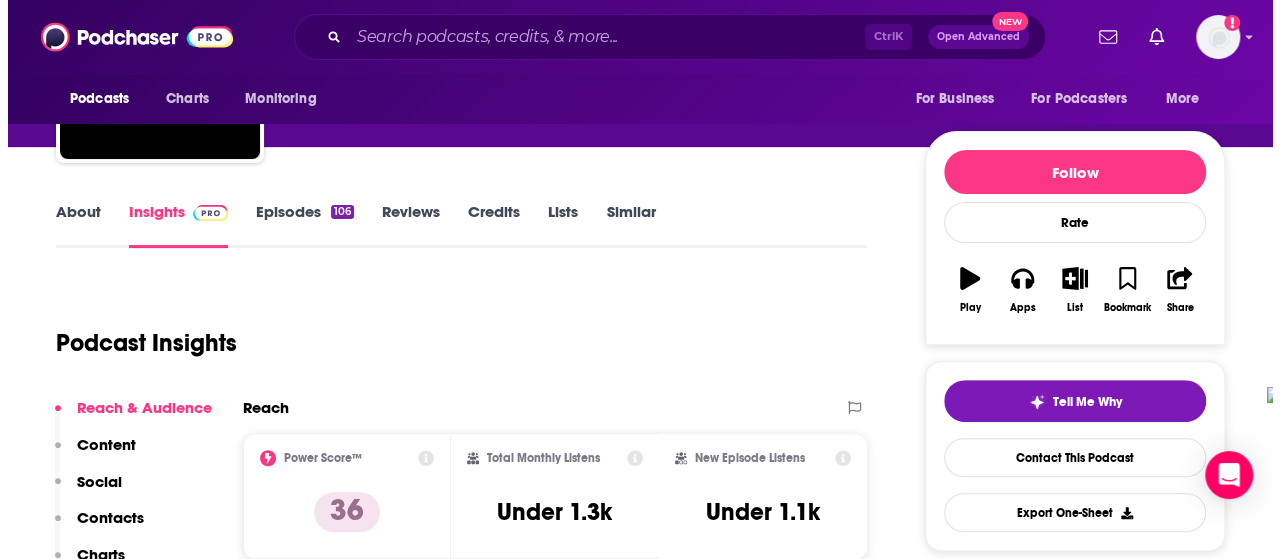 scroll, scrollTop: 0, scrollLeft: 0, axis: both 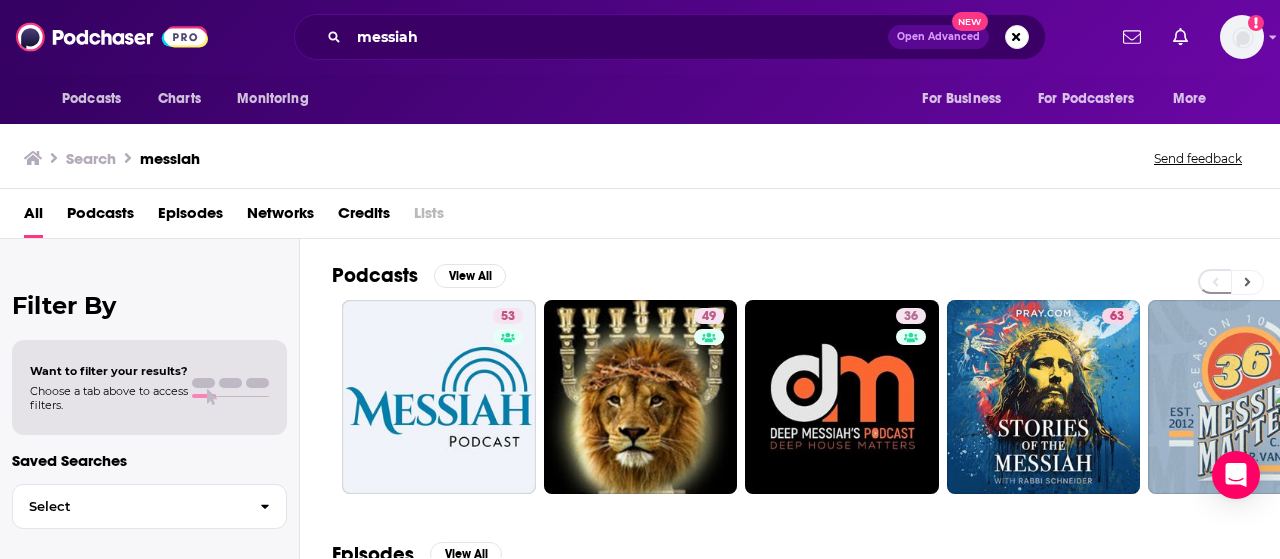 click at bounding box center [1247, 282] 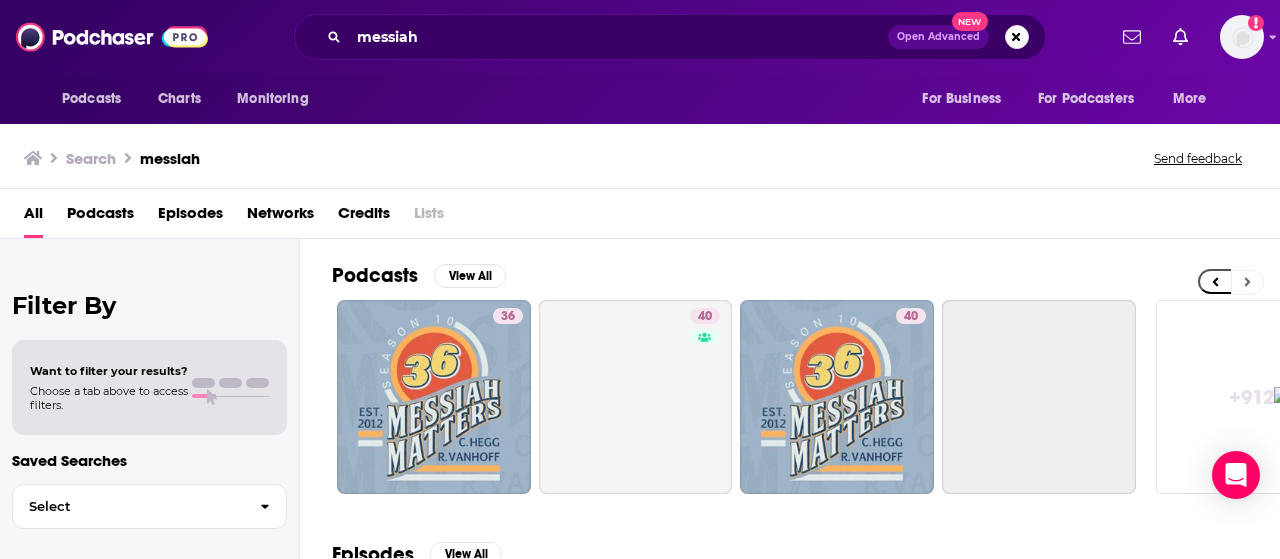 scroll, scrollTop: 0, scrollLeft: 888, axis: horizontal 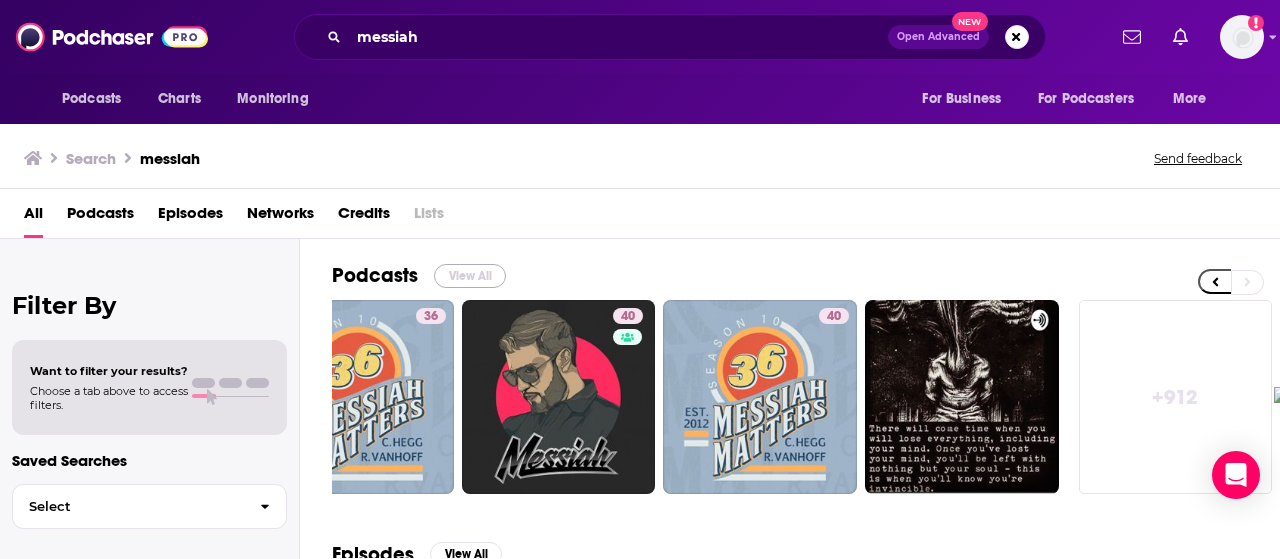 click on "View All" at bounding box center [470, 276] 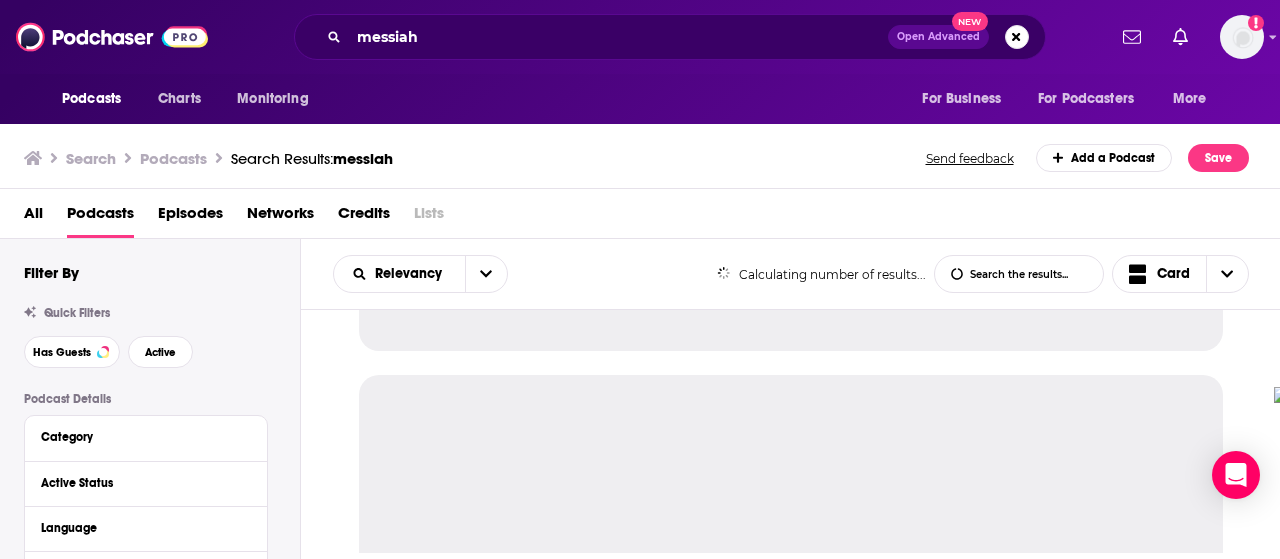 scroll, scrollTop: 0, scrollLeft: 0, axis: both 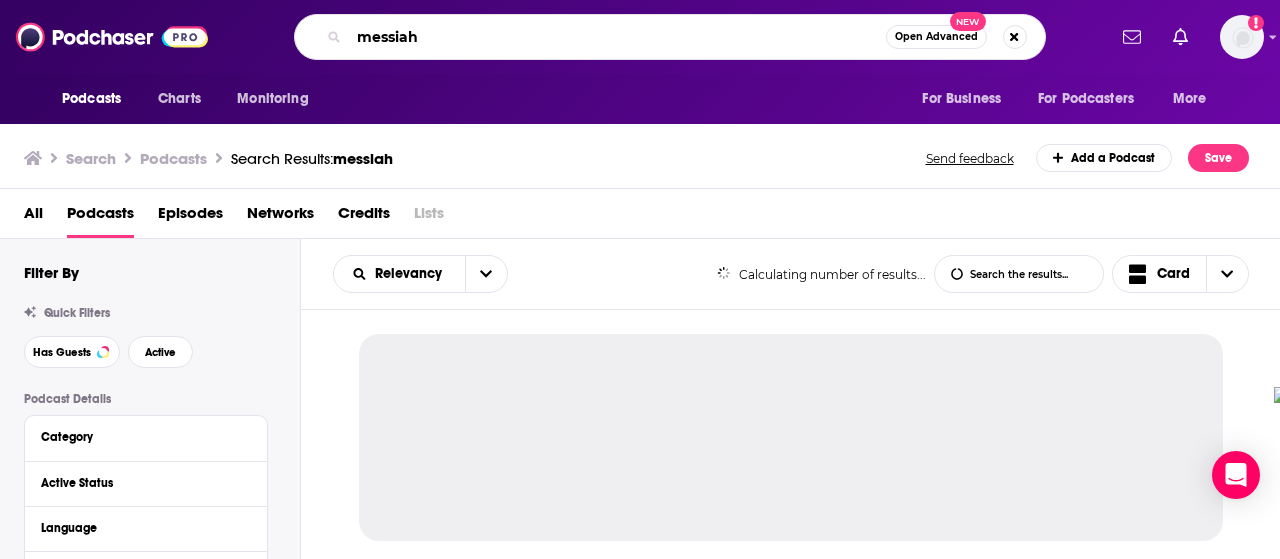 click on "messiah" at bounding box center [617, 37] 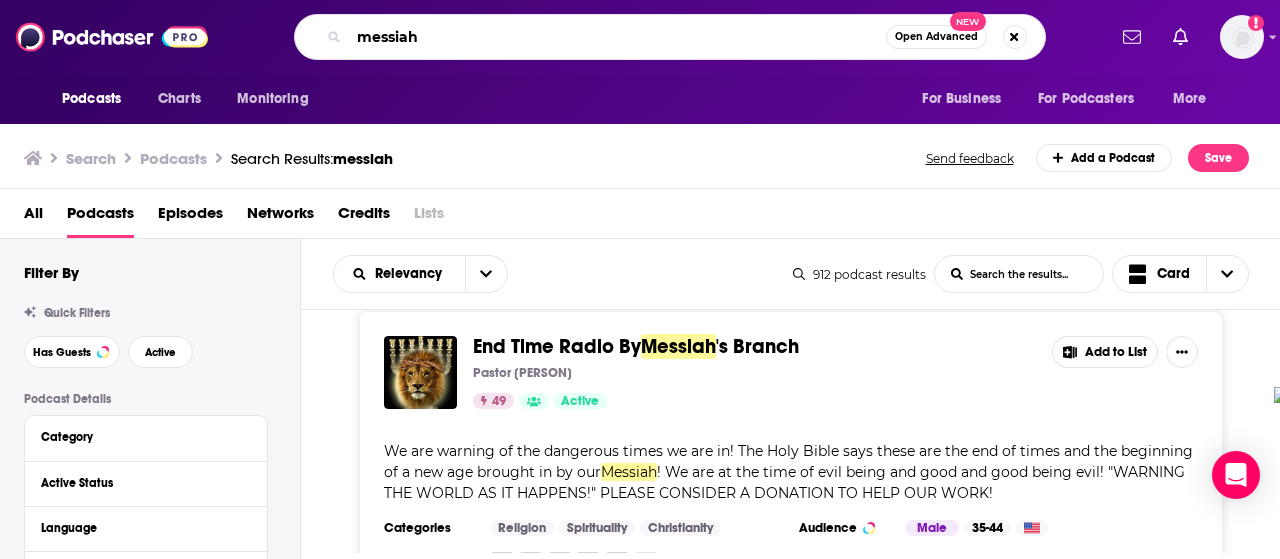 scroll, scrollTop: 338, scrollLeft: 0, axis: vertical 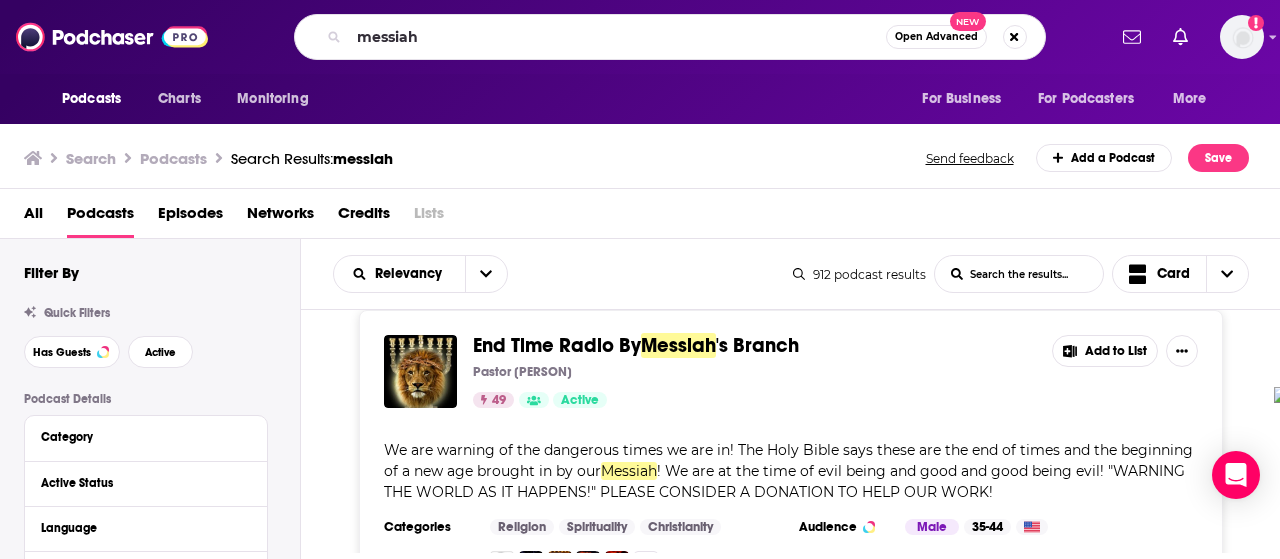 click on "End Time Radio By Messiah 's Branch [FIRST] [LAST] 49 Active Add to List" at bounding box center [791, 371] 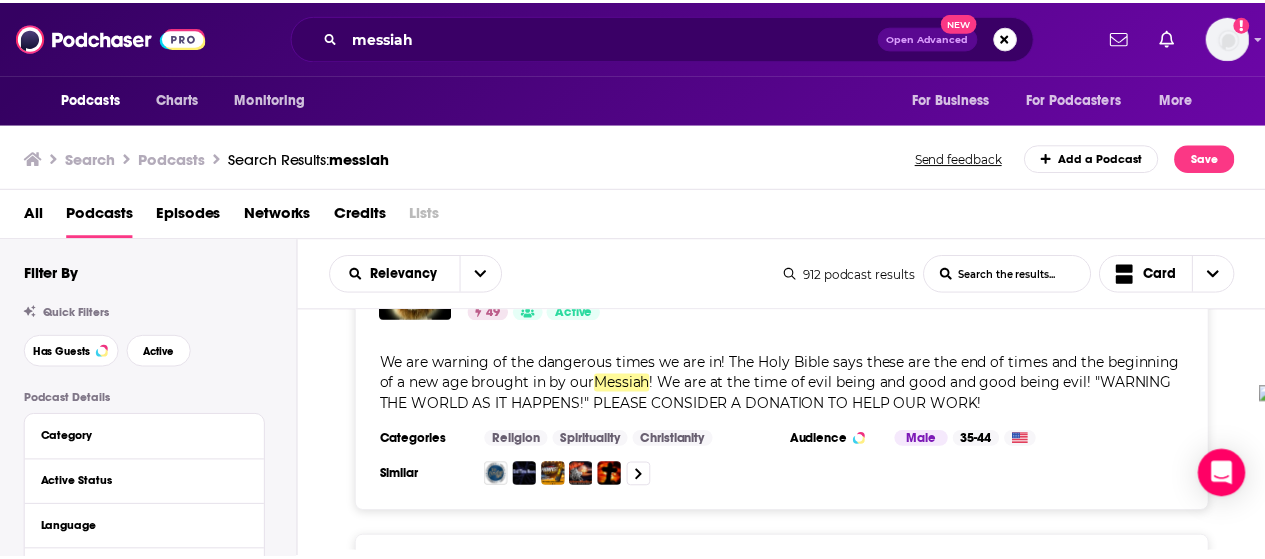 scroll, scrollTop: 325, scrollLeft: 0, axis: vertical 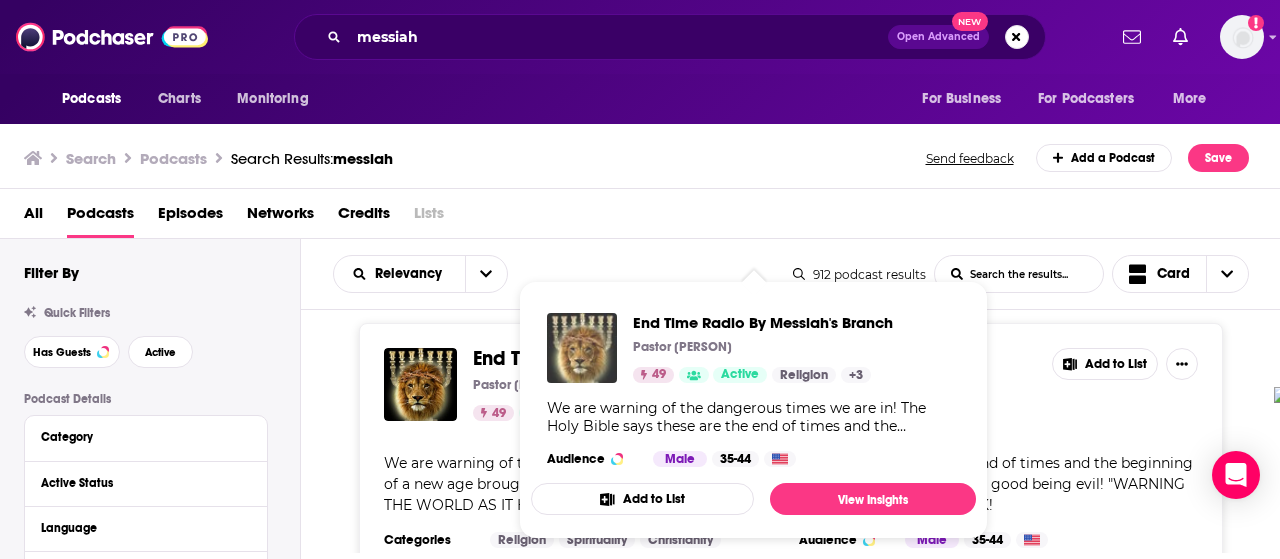 click at bounding box center [582, 348] 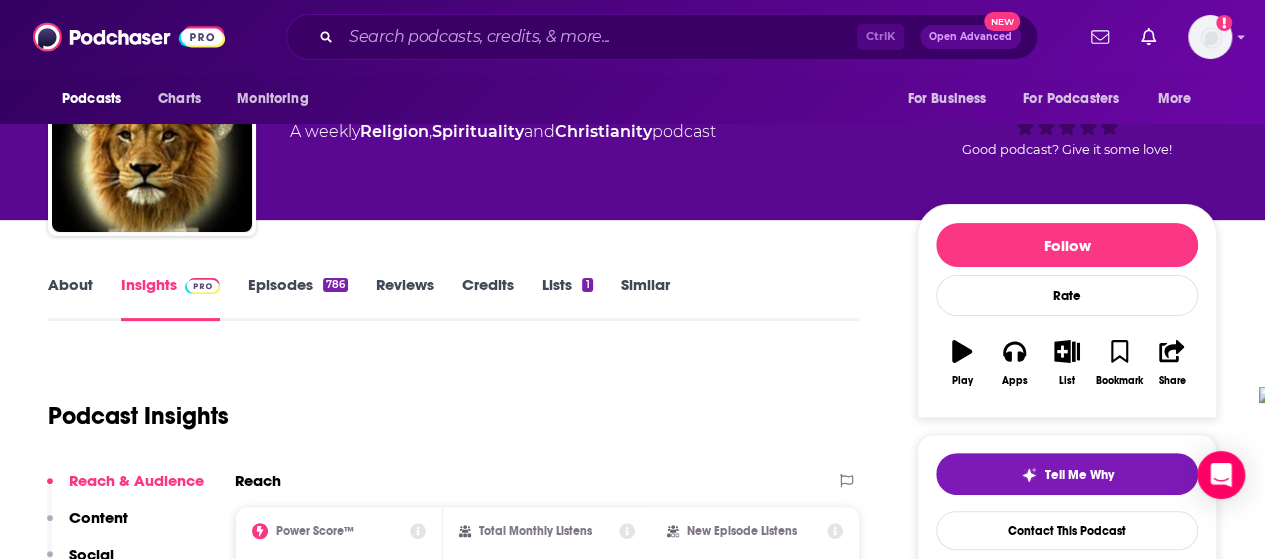 scroll, scrollTop: 102, scrollLeft: 0, axis: vertical 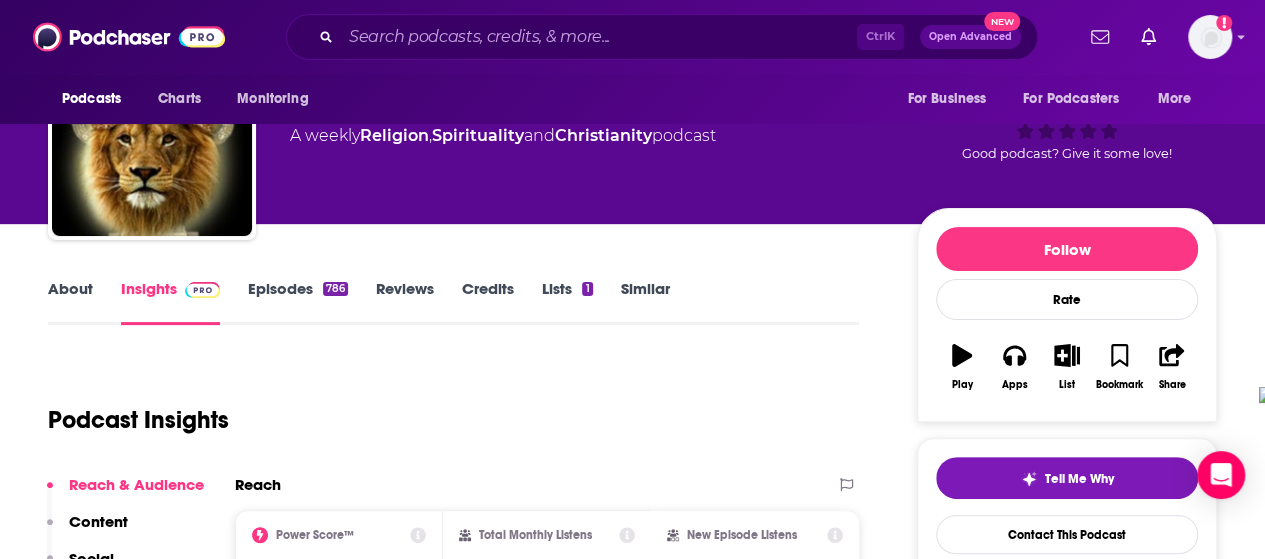 click on "About" at bounding box center [70, 302] 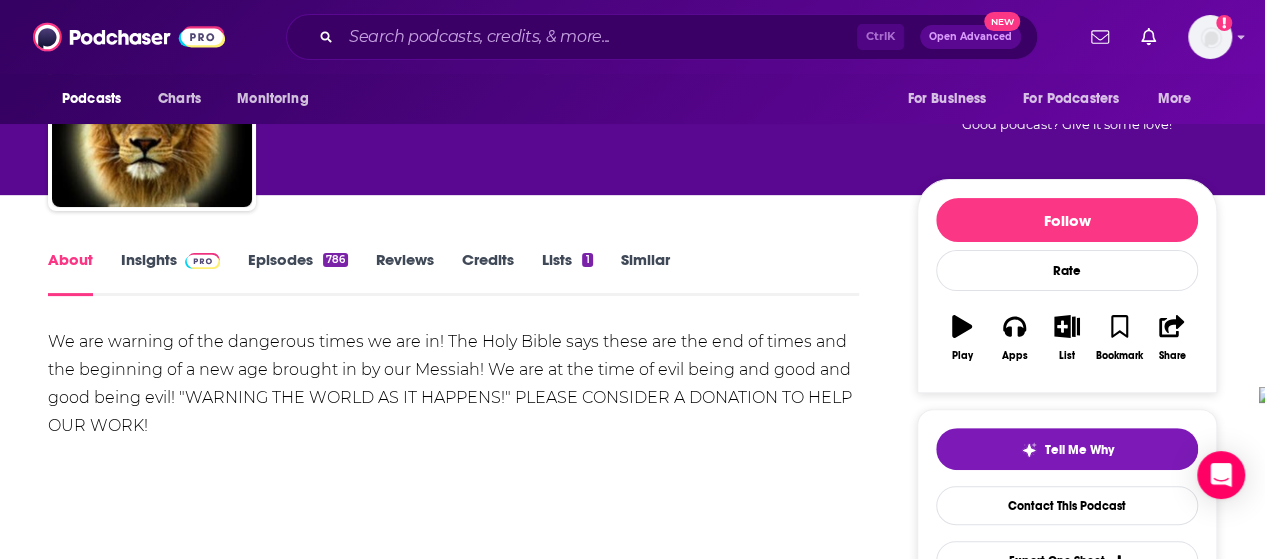 scroll, scrollTop: 154, scrollLeft: 0, axis: vertical 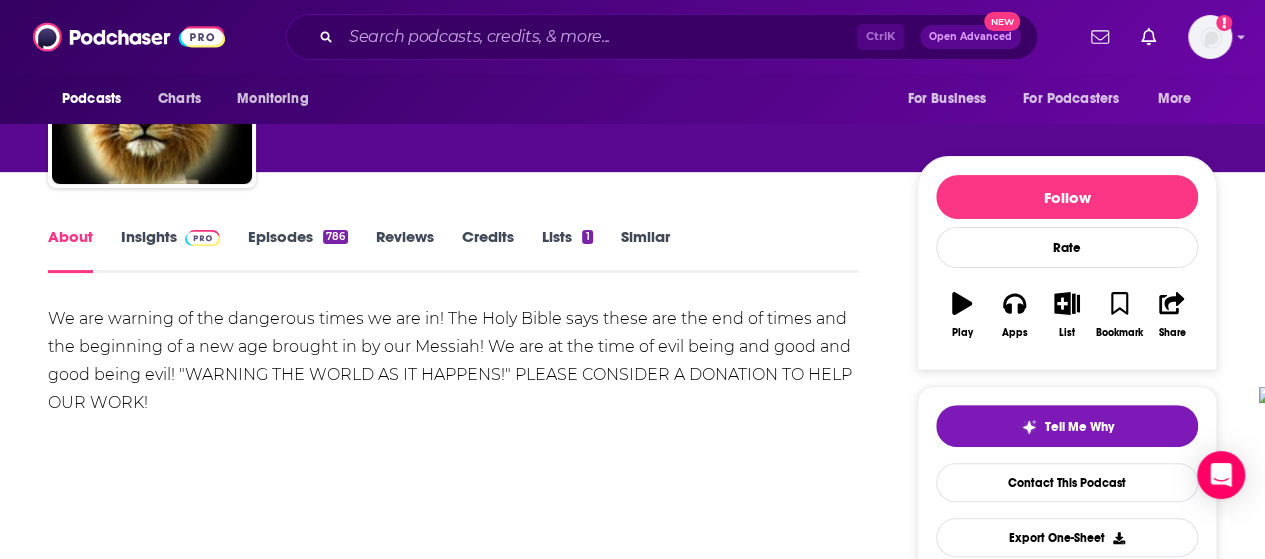 click at bounding box center (202, 238) 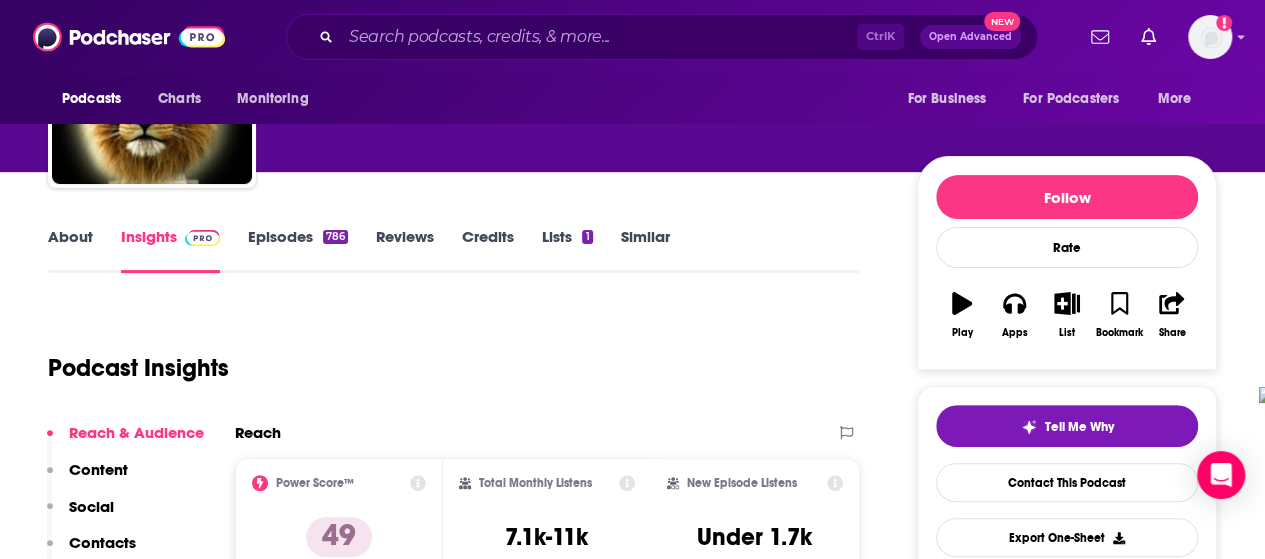 scroll, scrollTop: 0, scrollLeft: 0, axis: both 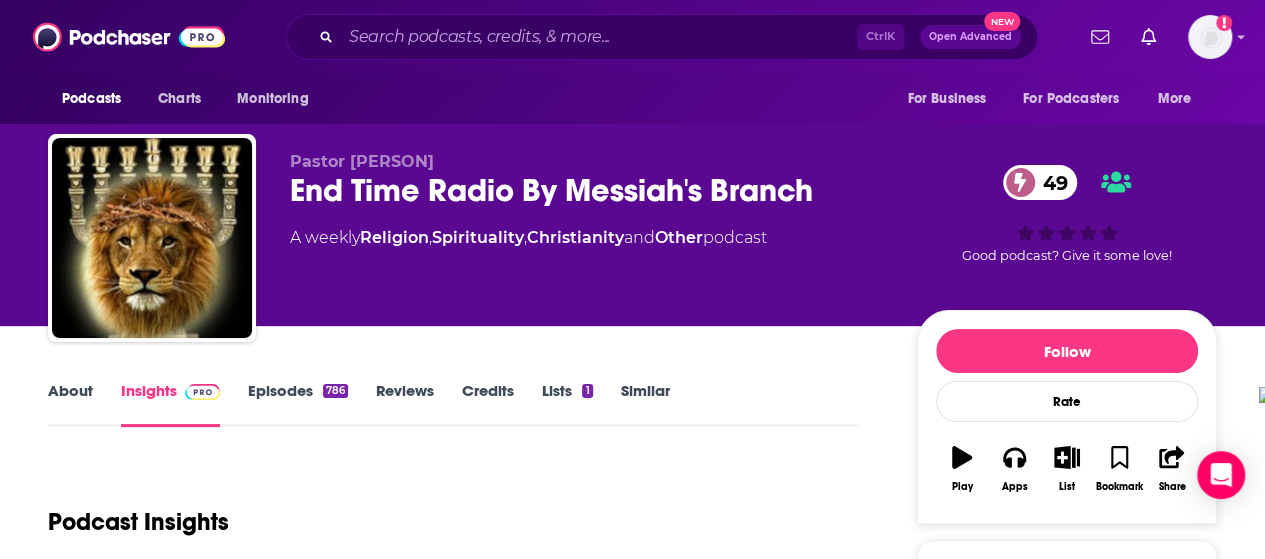 click on "786" at bounding box center [335, 391] 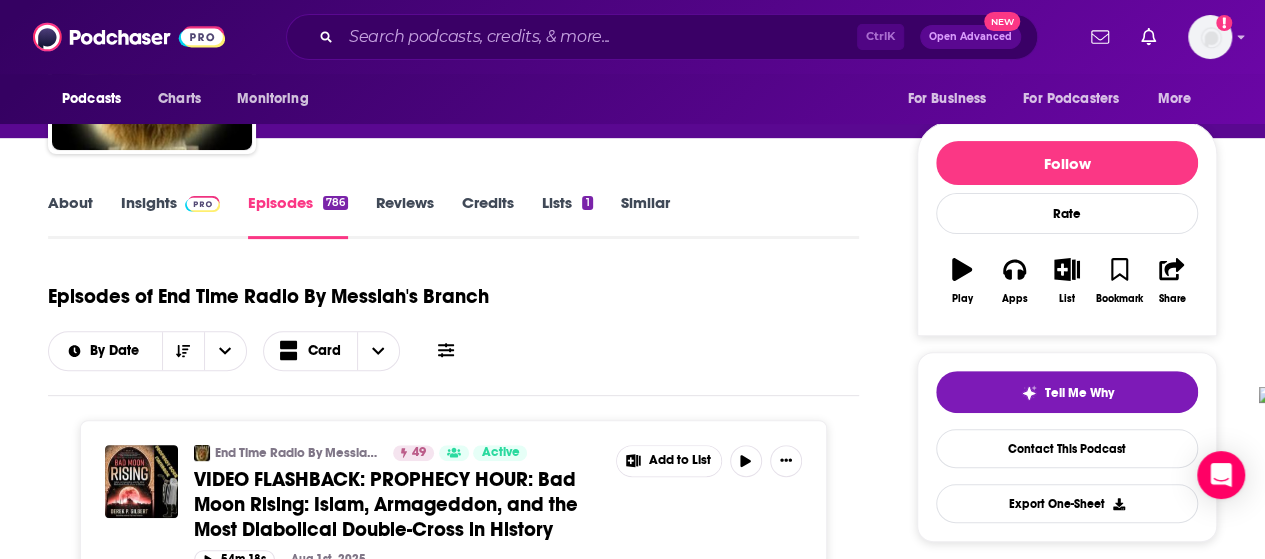 scroll, scrollTop: 0, scrollLeft: 0, axis: both 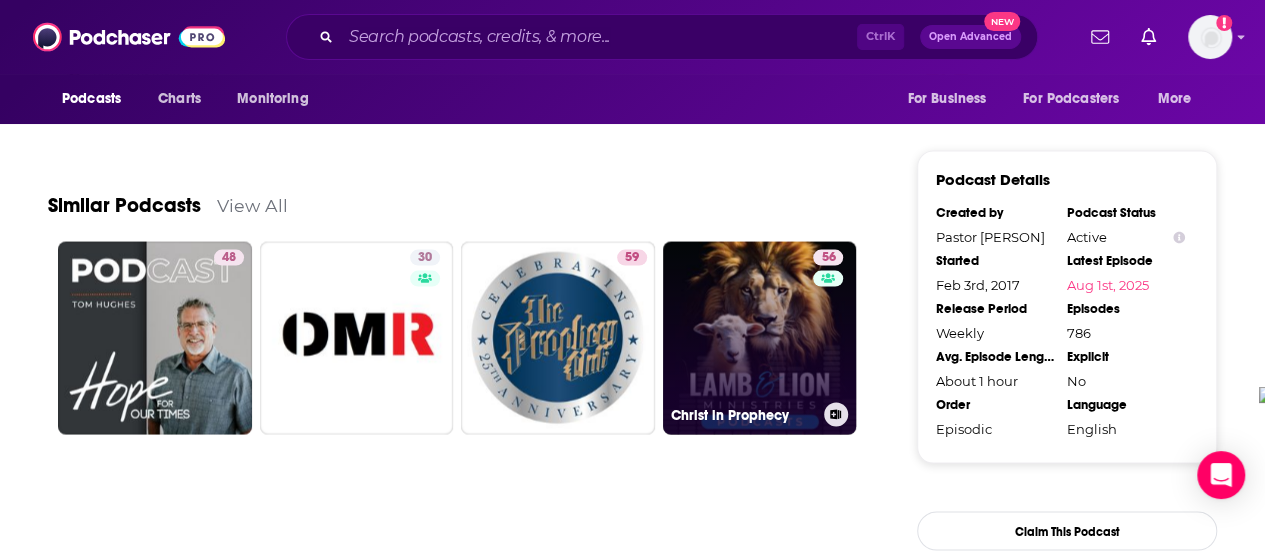click on "56 Christ in Prophecy" at bounding box center (760, 338) 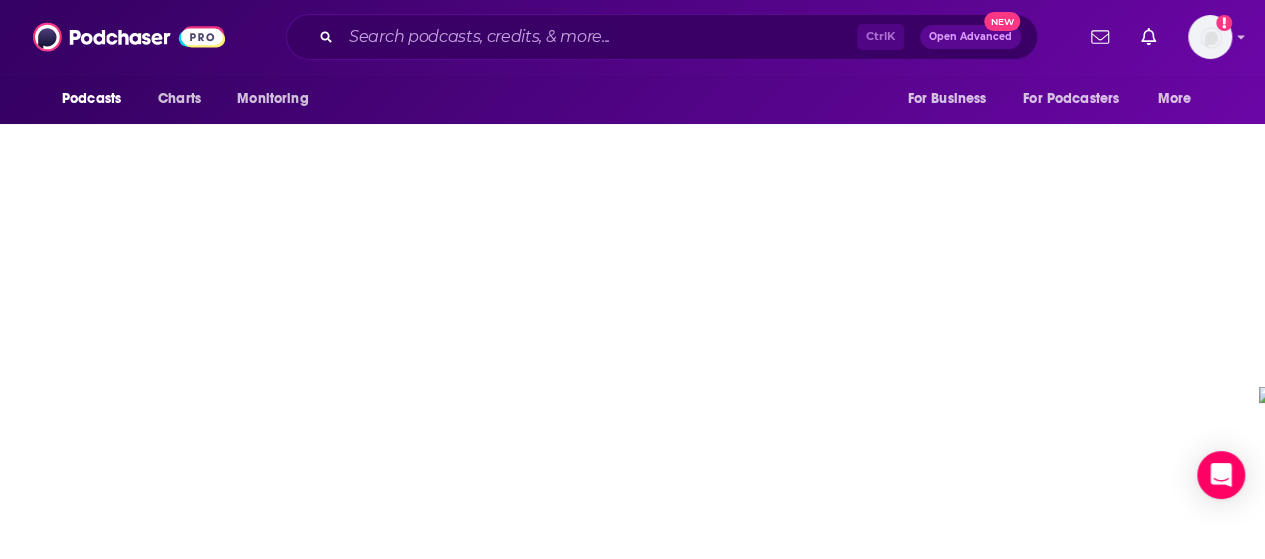 scroll, scrollTop: 0, scrollLeft: 0, axis: both 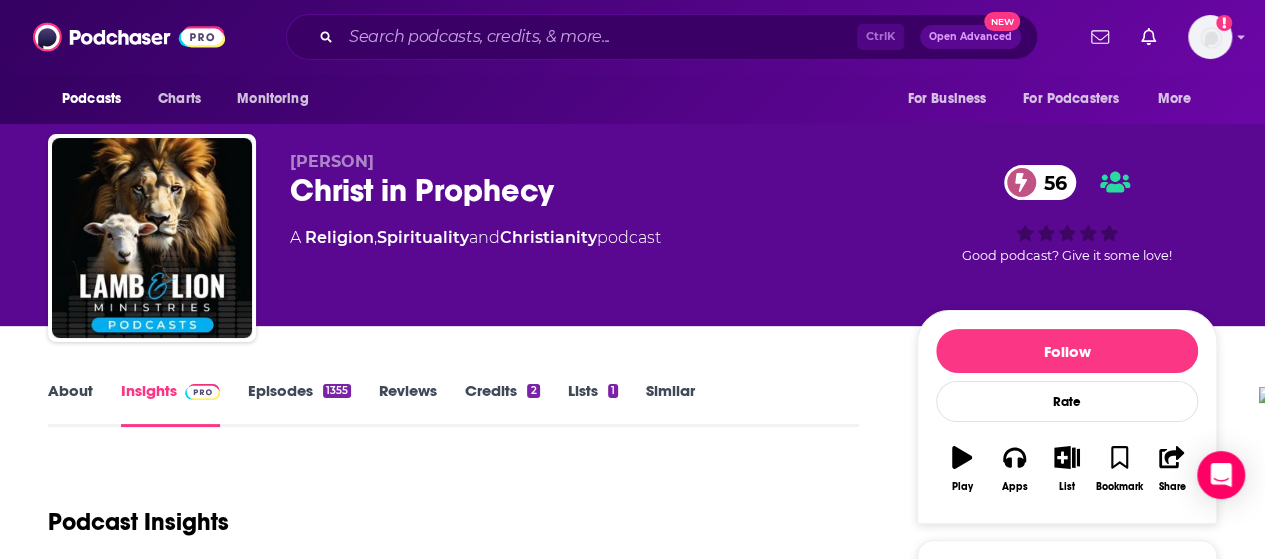 click on "About" at bounding box center [70, 404] 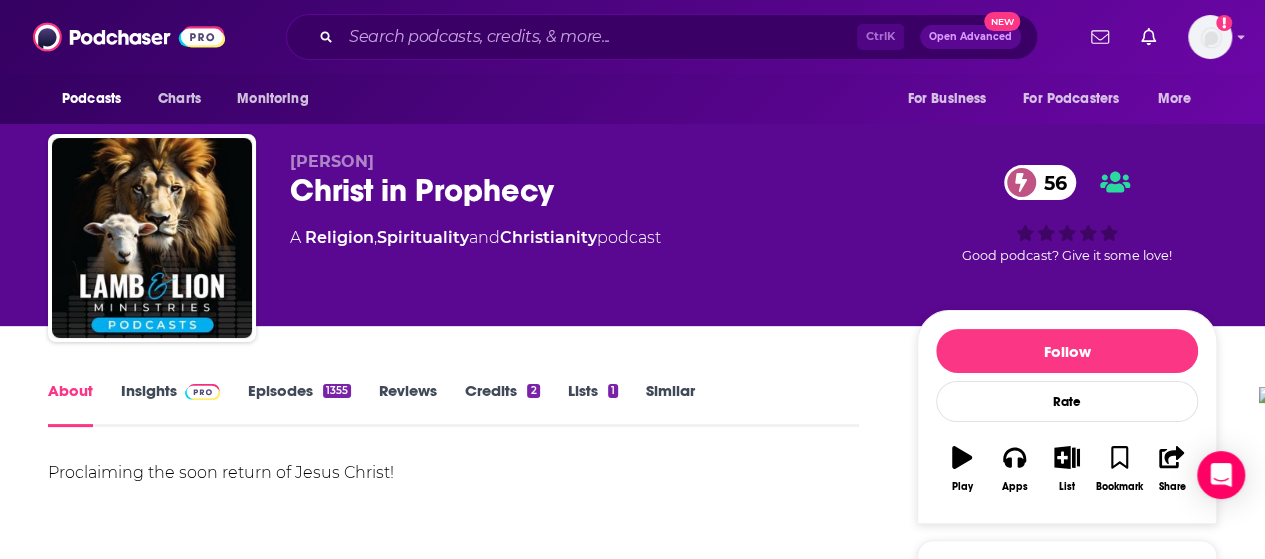scroll, scrollTop: 102, scrollLeft: 0, axis: vertical 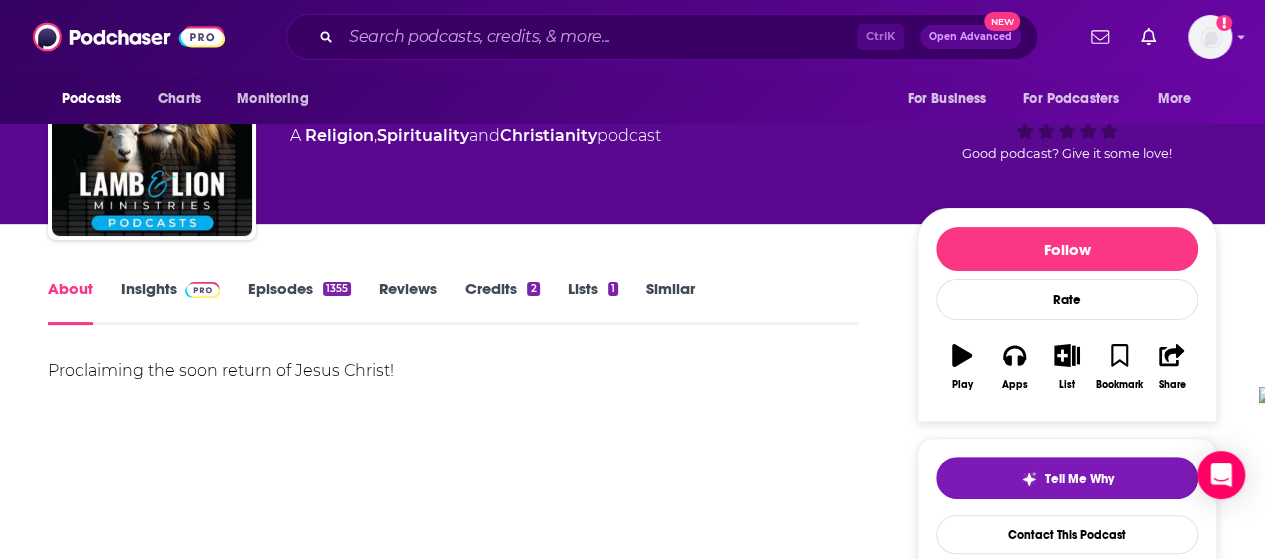 click on "Episodes 1355" at bounding box center [299, 302] 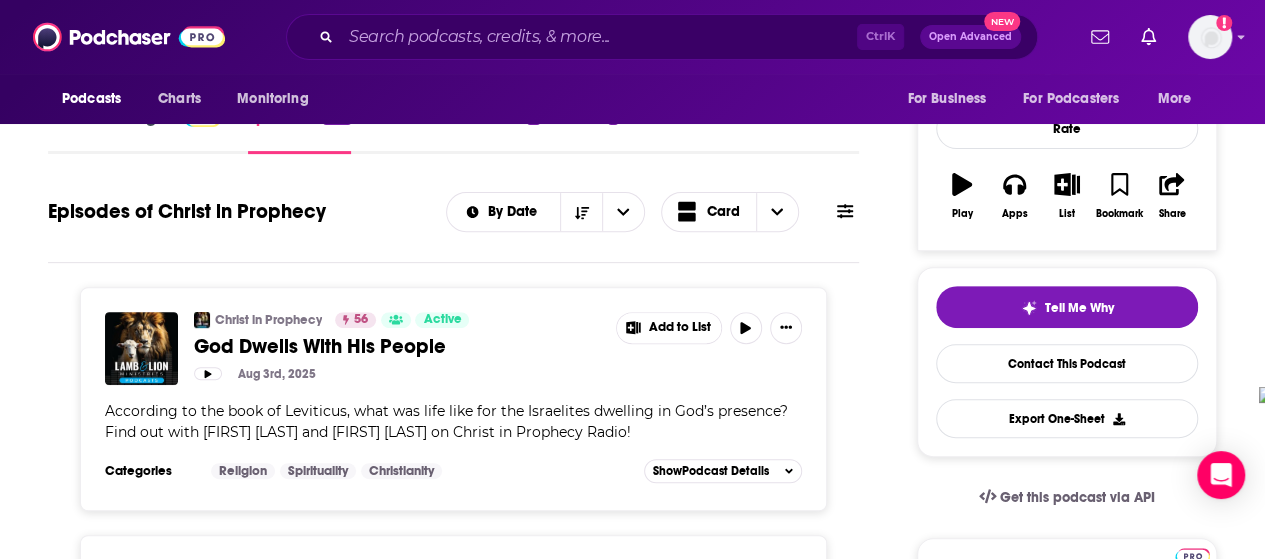 scroll, scrollTop: 0, scrollLeft: 0, axis: both 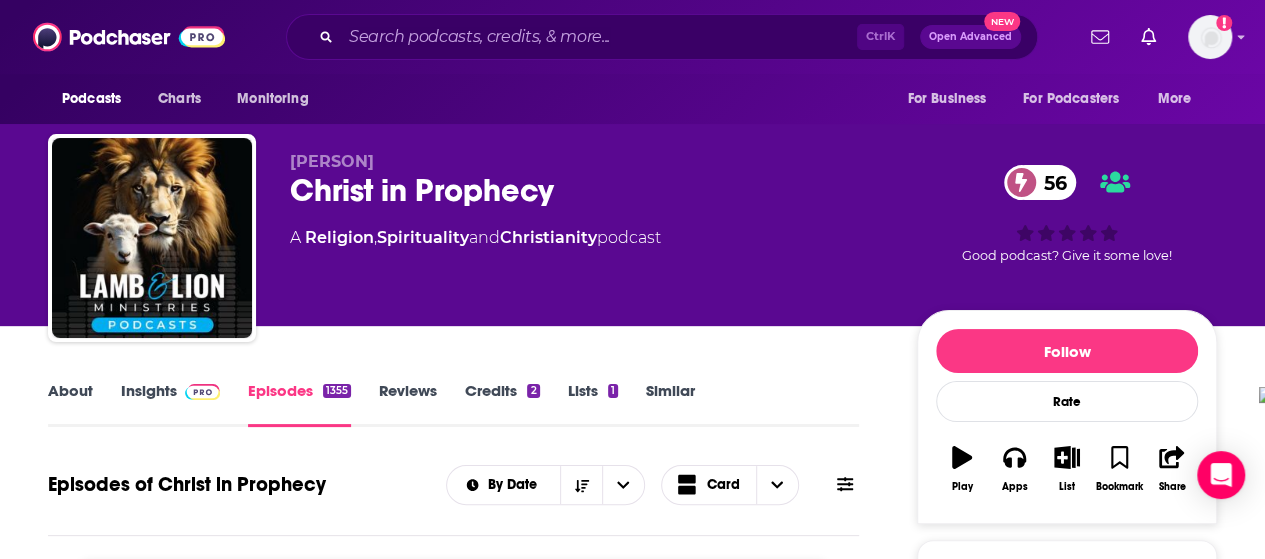 click on "Insights" at bounding box center (170, 404) 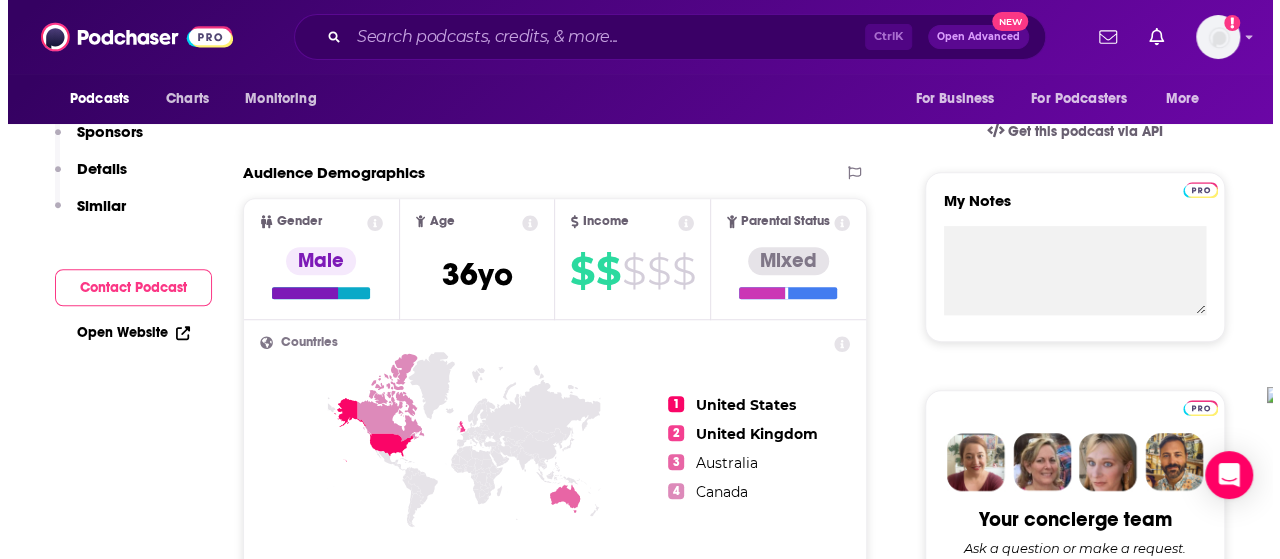 scroll, scrollTop: 0, scrollLeft: 0, axis: both 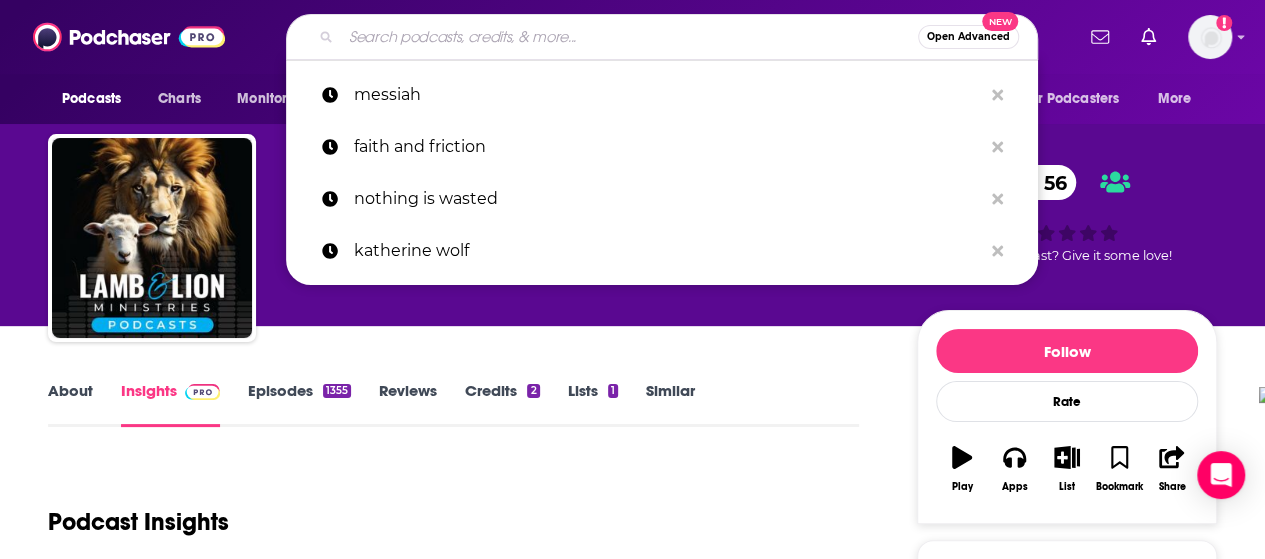 click at bounding box center [629, 37] 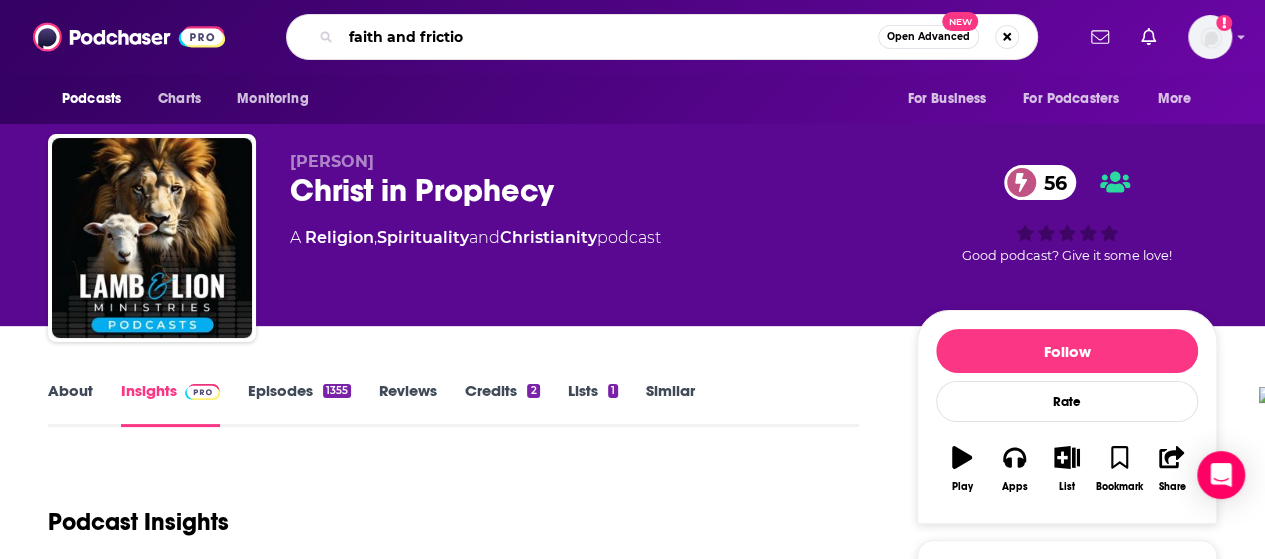 type on "faith and friction" 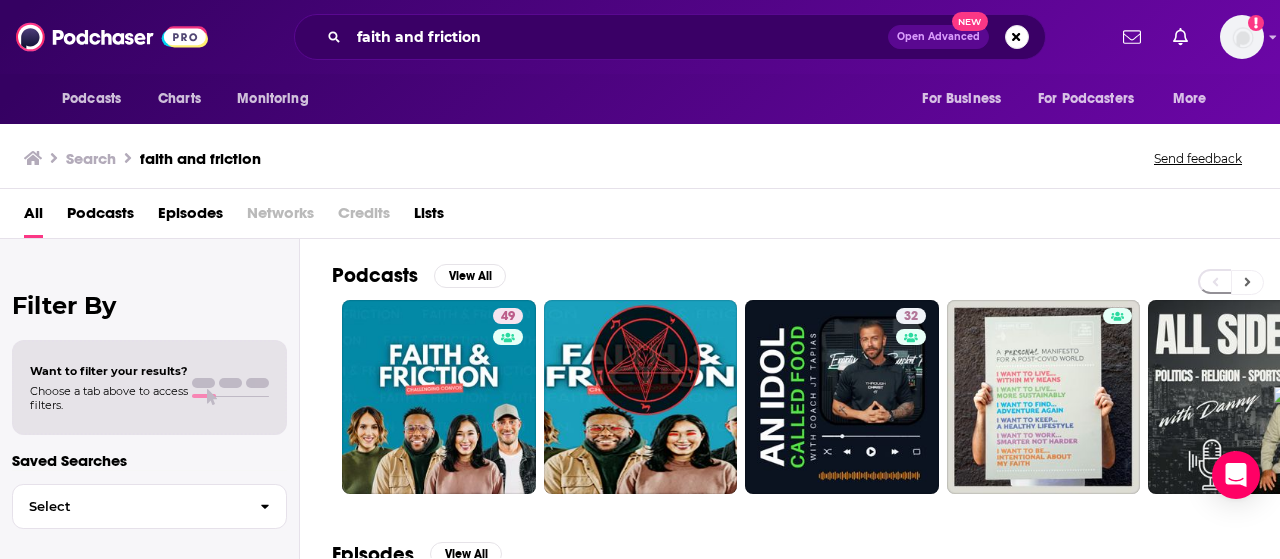 click at bounding box center [1247, 282] 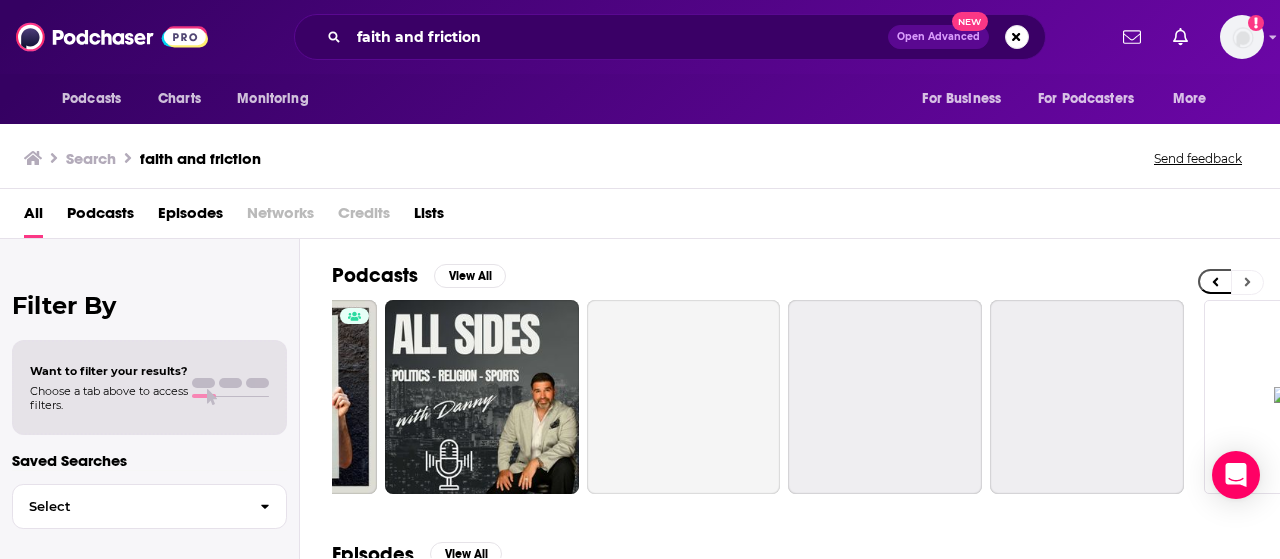 scroll, scrollTop: 0, scrollLeft: 888, axis: horizontal 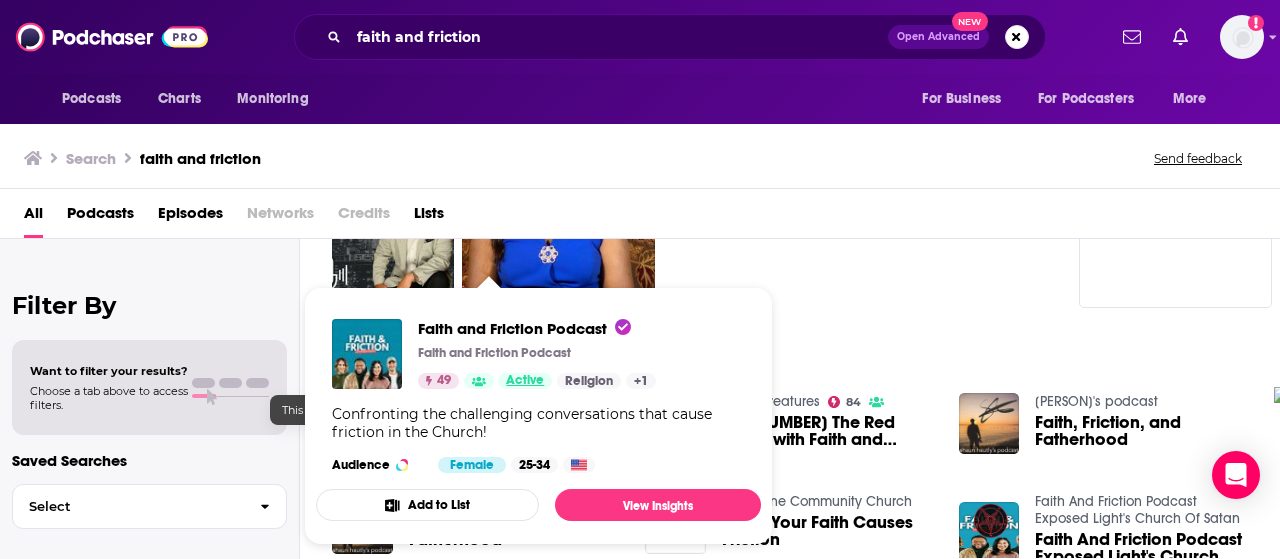 click on "Active" at bounding box center (525, 381) 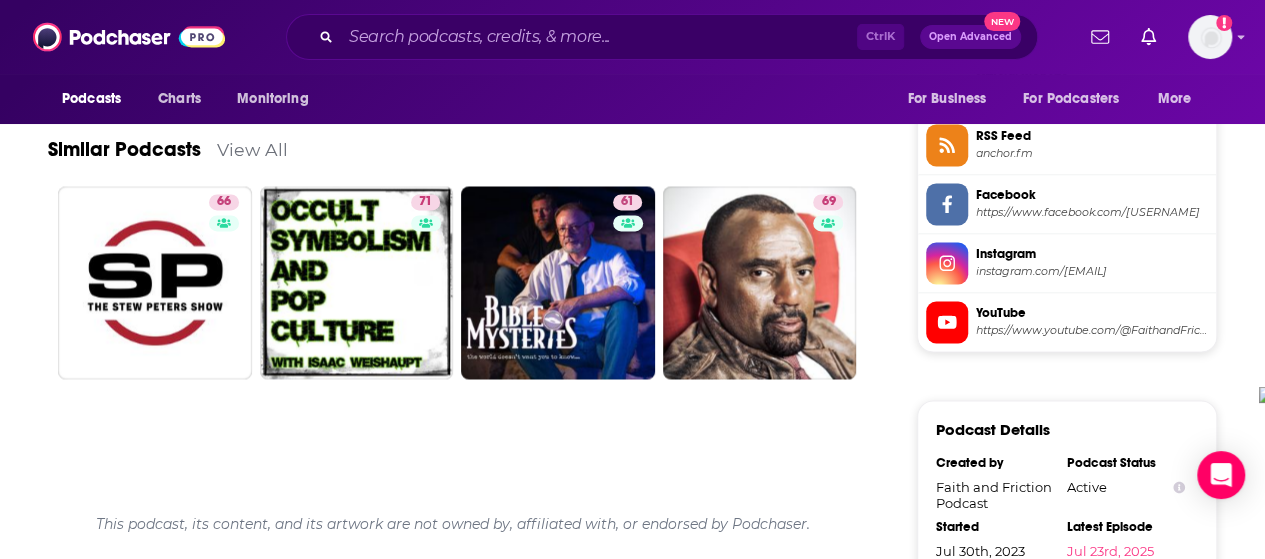 scroll, scrollTop: 1490, scrollLeft: 0, axis: vertical 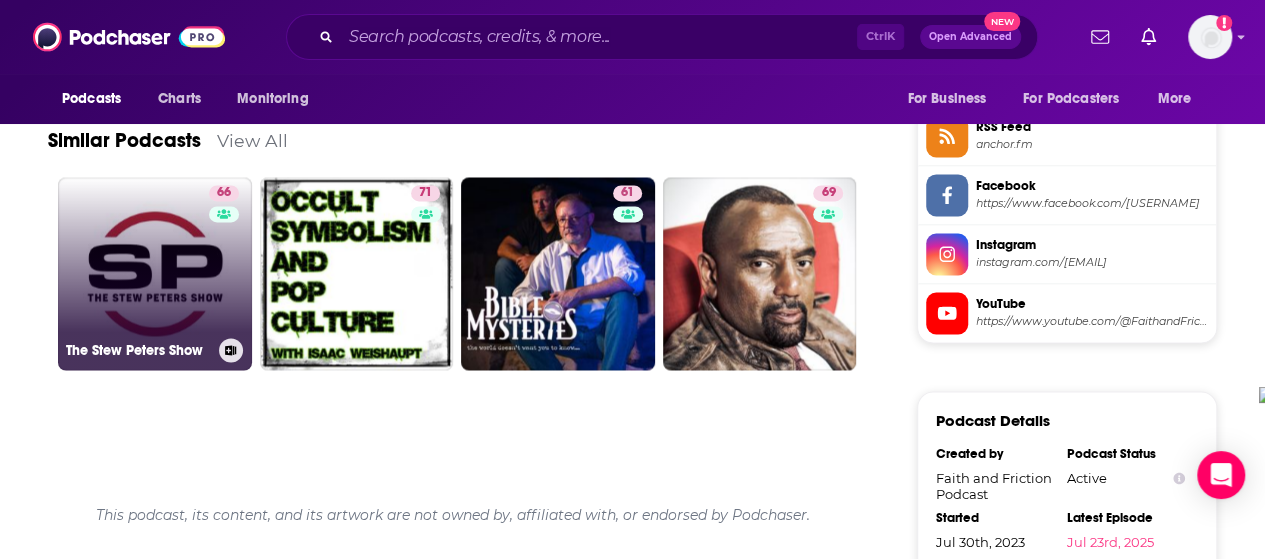 click on "66 [PERSON]" at bounding box center [155, 274] 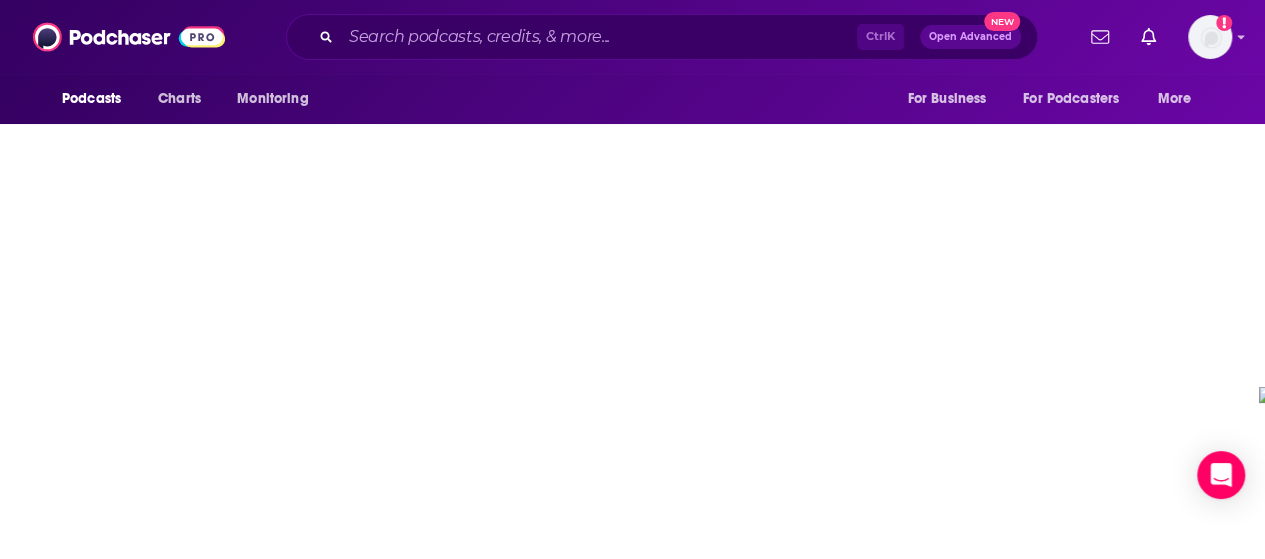 scroll, scrollTop: 0, scrollLeft: 0, axis: both 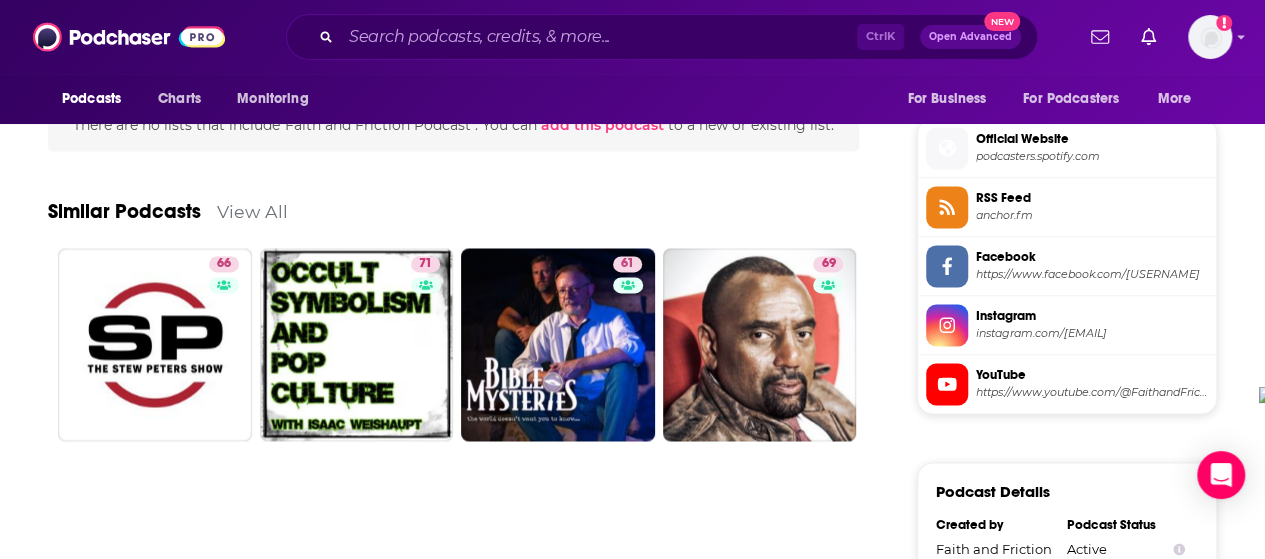 click on "View All" at bounding box center [252, 211] 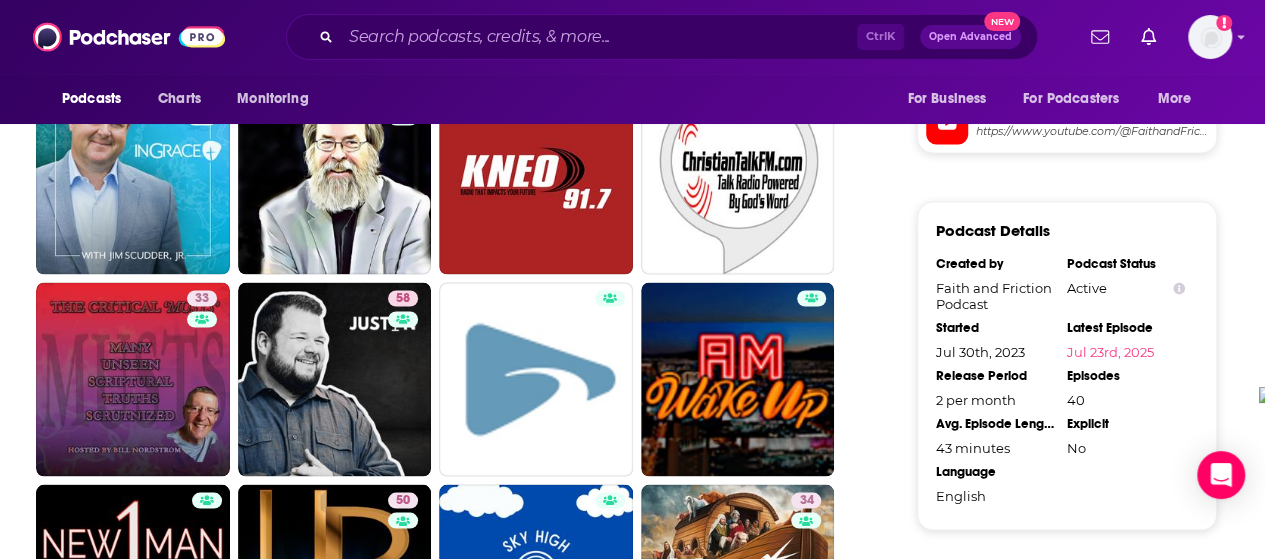 scroll, scrollTop: 1681, scrollLeft: 0, axis: vertical 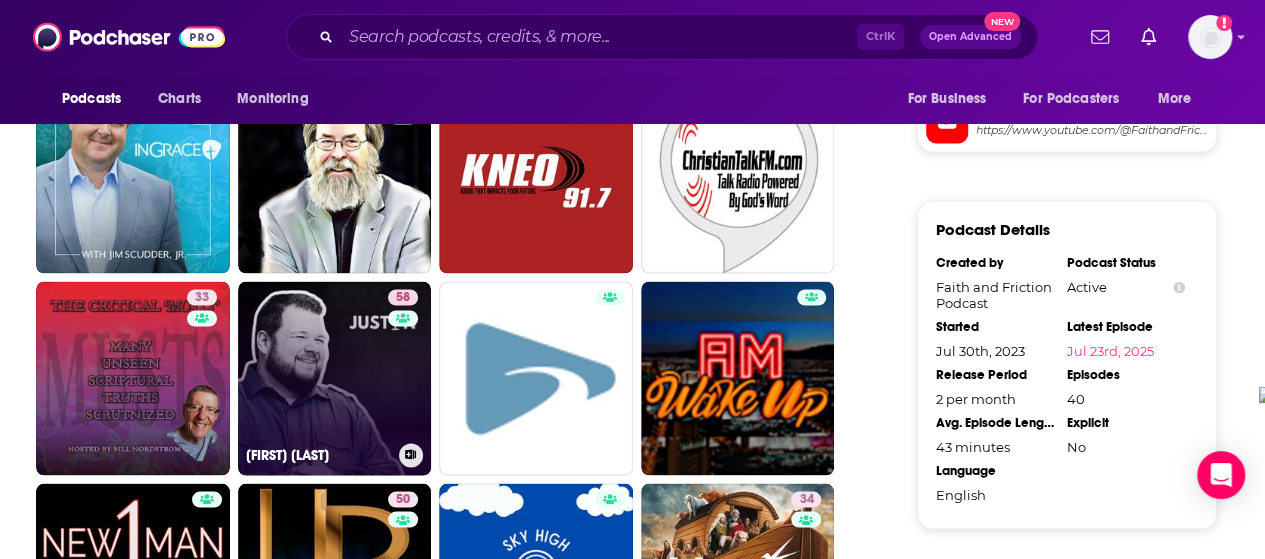 click on "[NUMBER] [LASTNAME]" at bounding box center [335, 378] 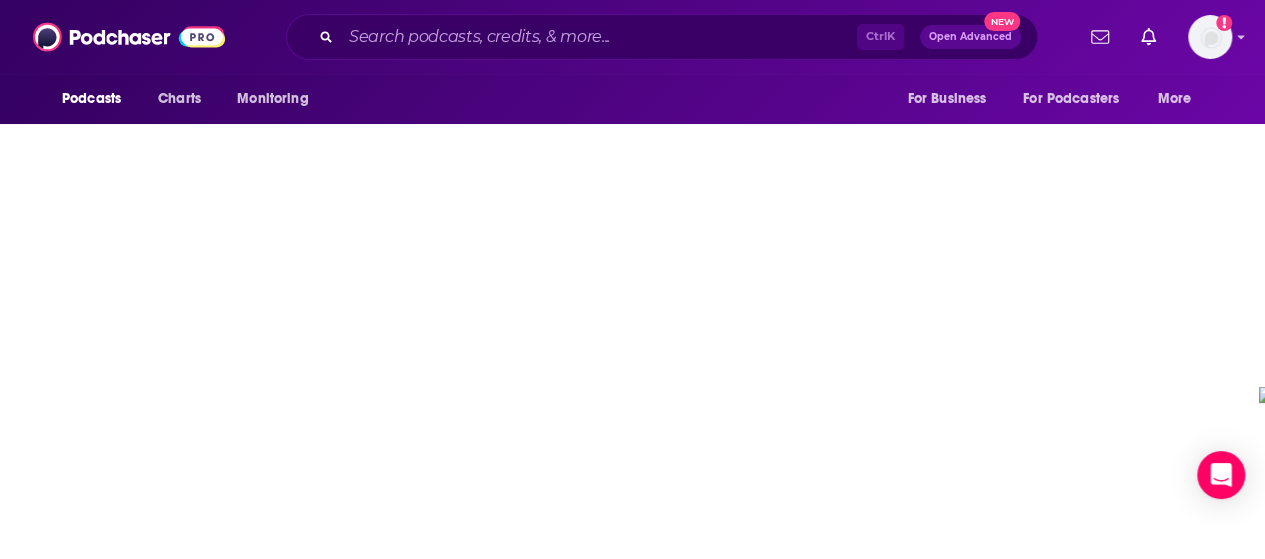 scroll, scrollTop: 0, scrollLeft: 0, axis: both 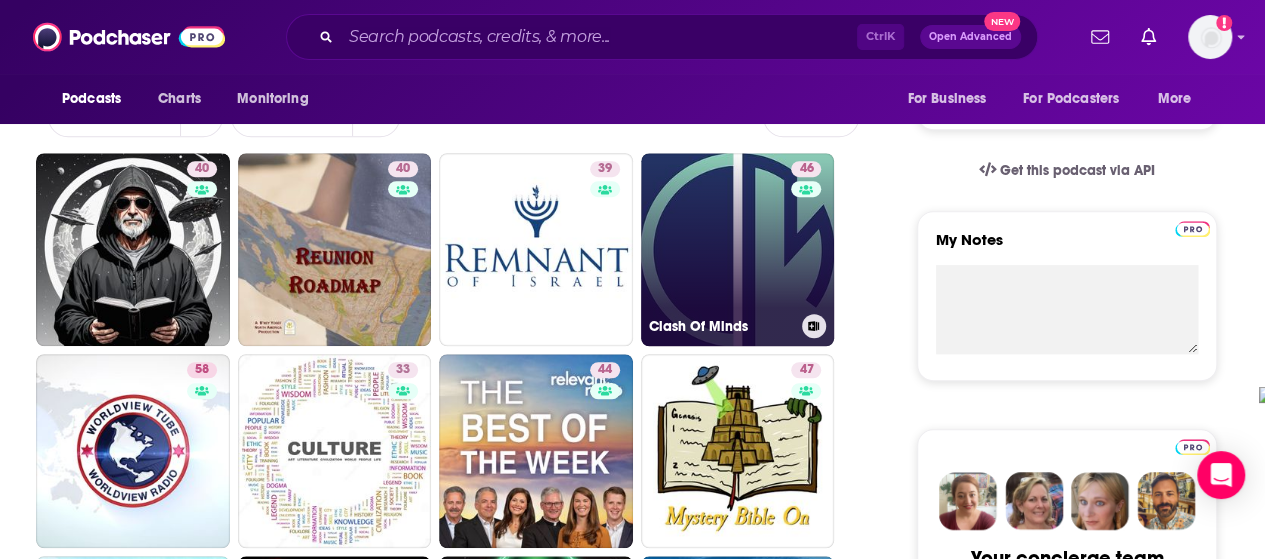 click on "46 Clash Of Minds" at bounding box center (738, 250) 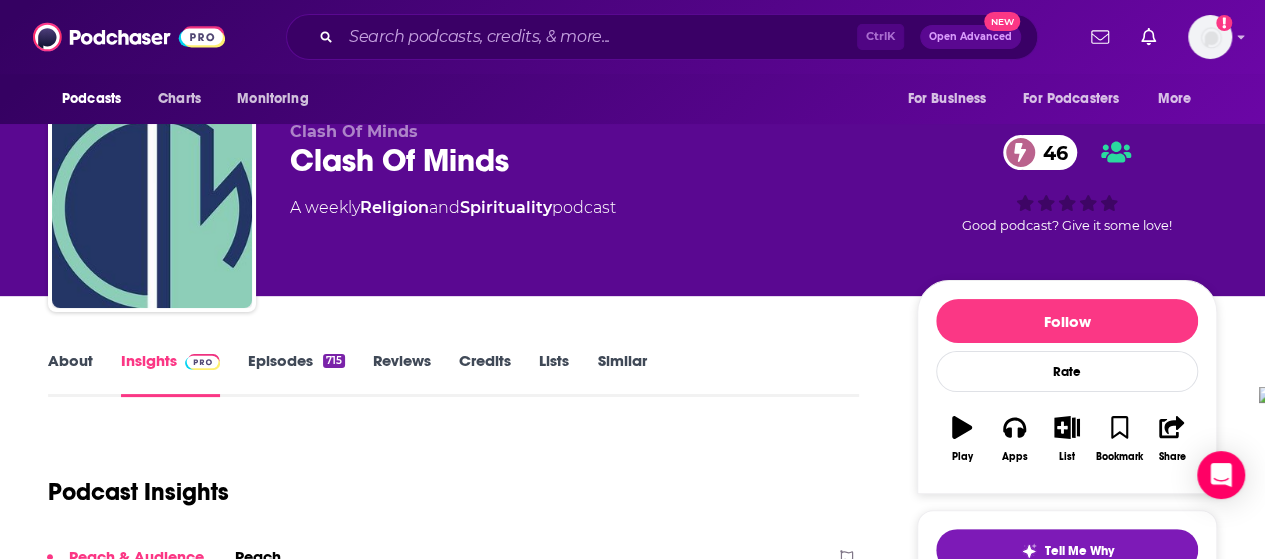 scroll, scrollTop: 29, scrollLeft: 0, axis: vertical 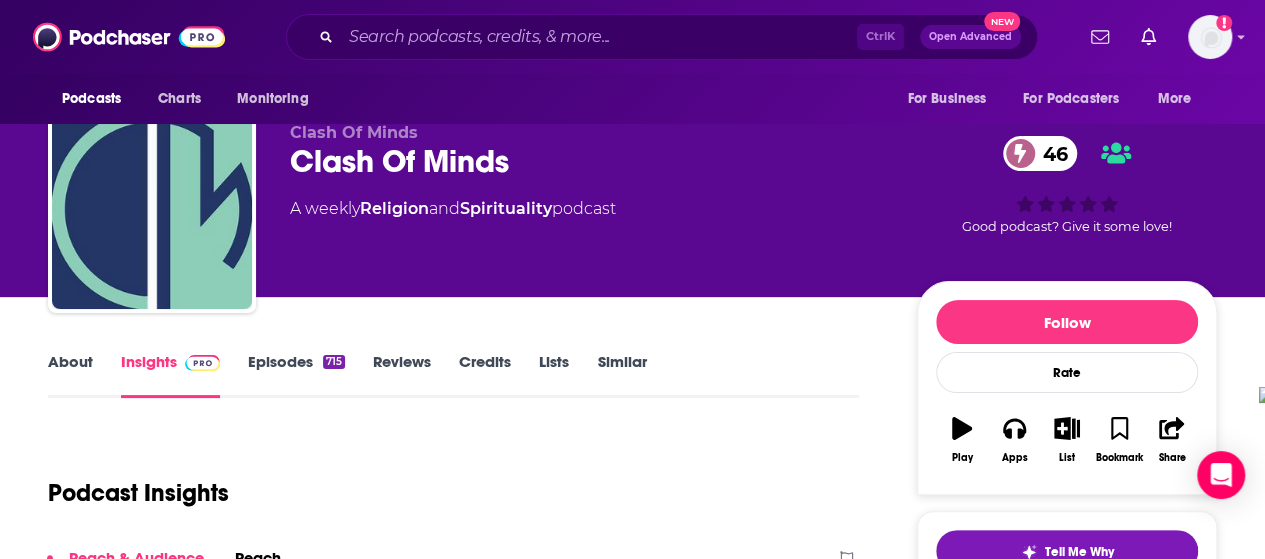click on "About" at bounding box center (70, 375) 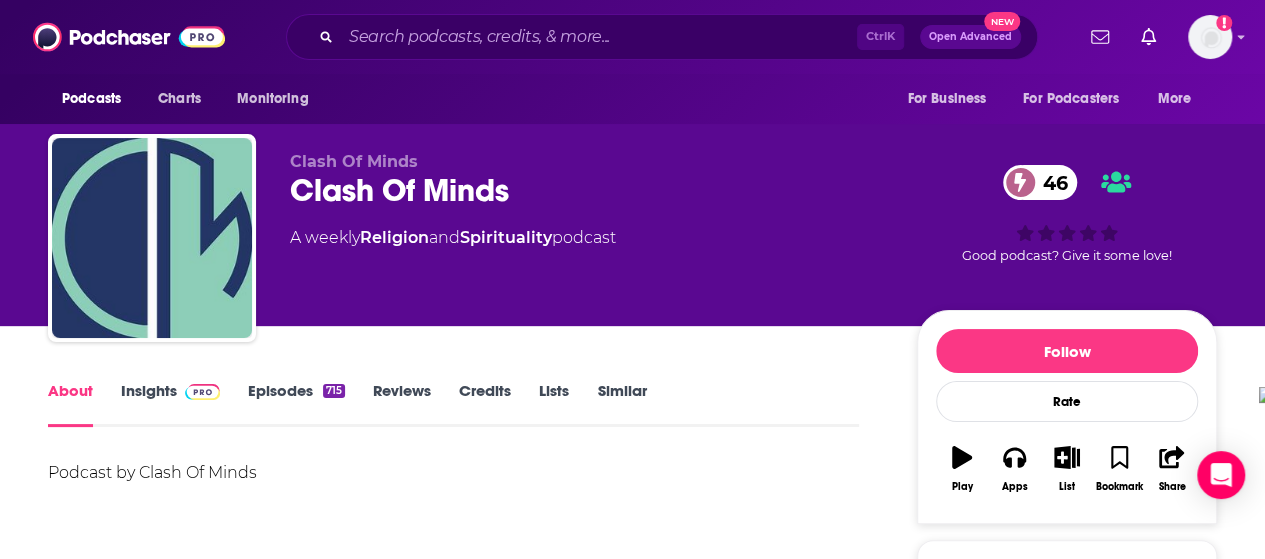 scroll, scrollTop: 94, scrollLeft: 0, axis: vertical 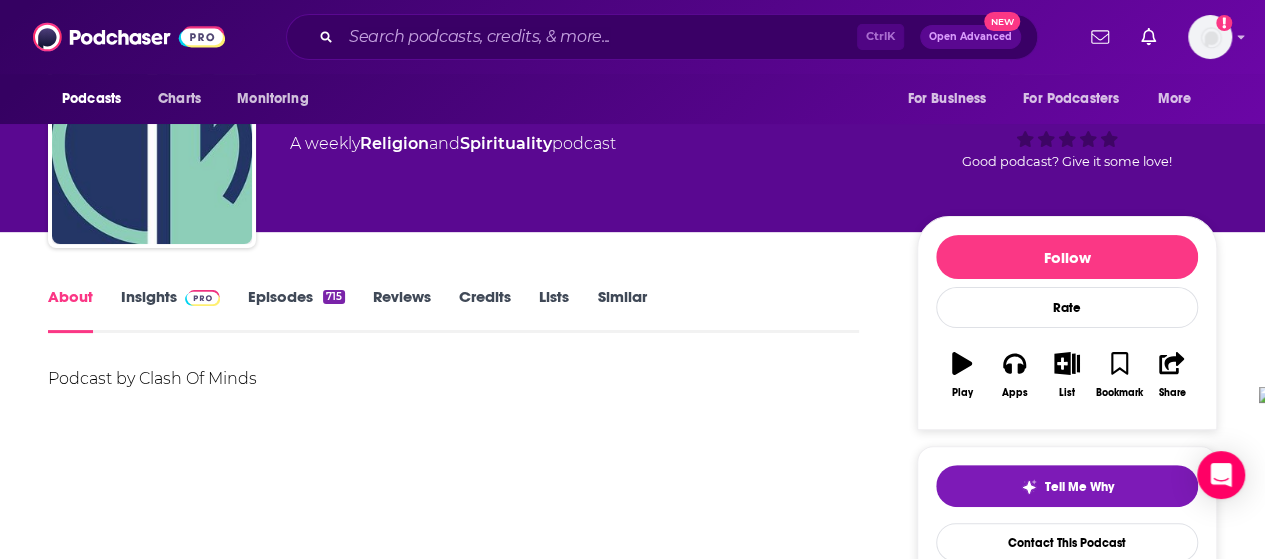 click on "Episodes 715" at bounding box center [296, 310] 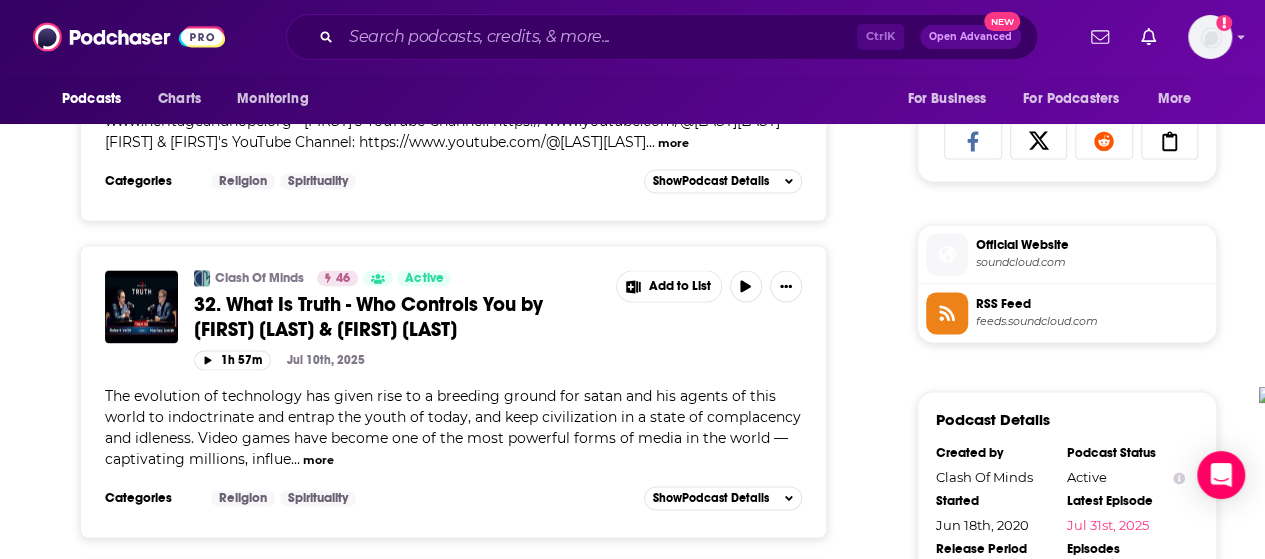 scroll, scrollTop: 1314, scrollLeft: 0, axis: vertical 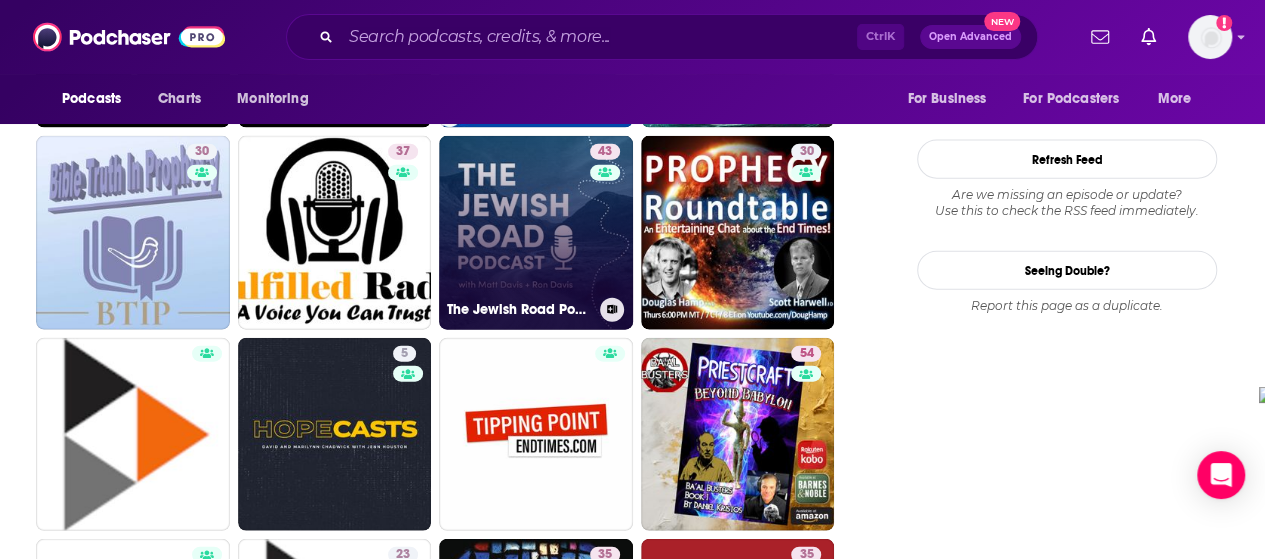 click on "43 The Jewish Road Podcast" at bounding box center [536, 233] 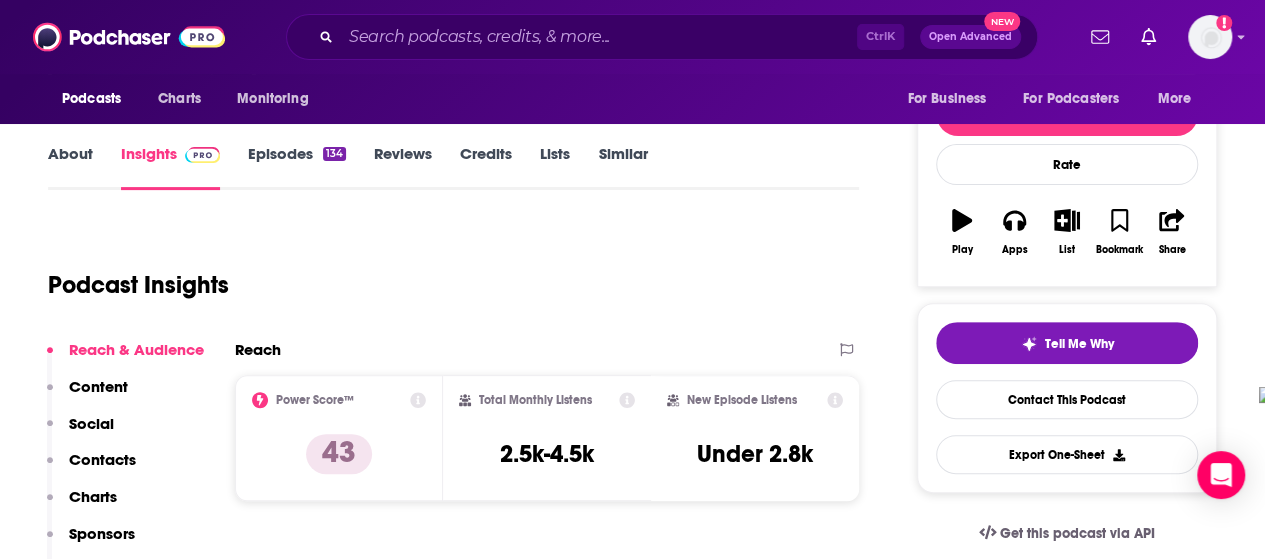 scroll, scrollTop: 0, scrollLeft: 0, axis: both 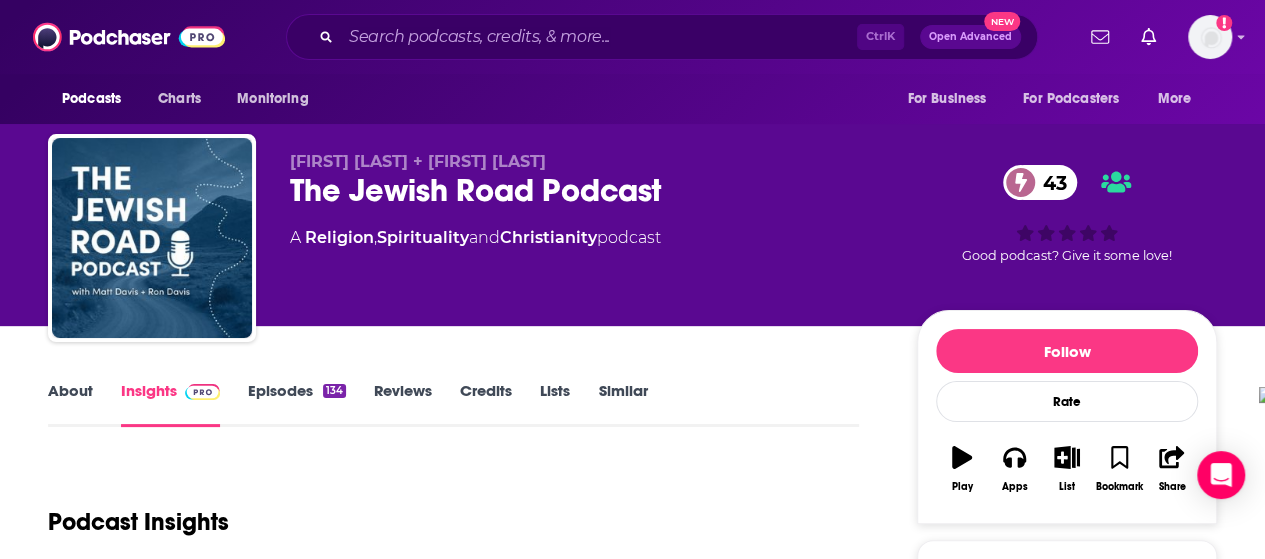 click on "About" at bounding box center [70, 404] 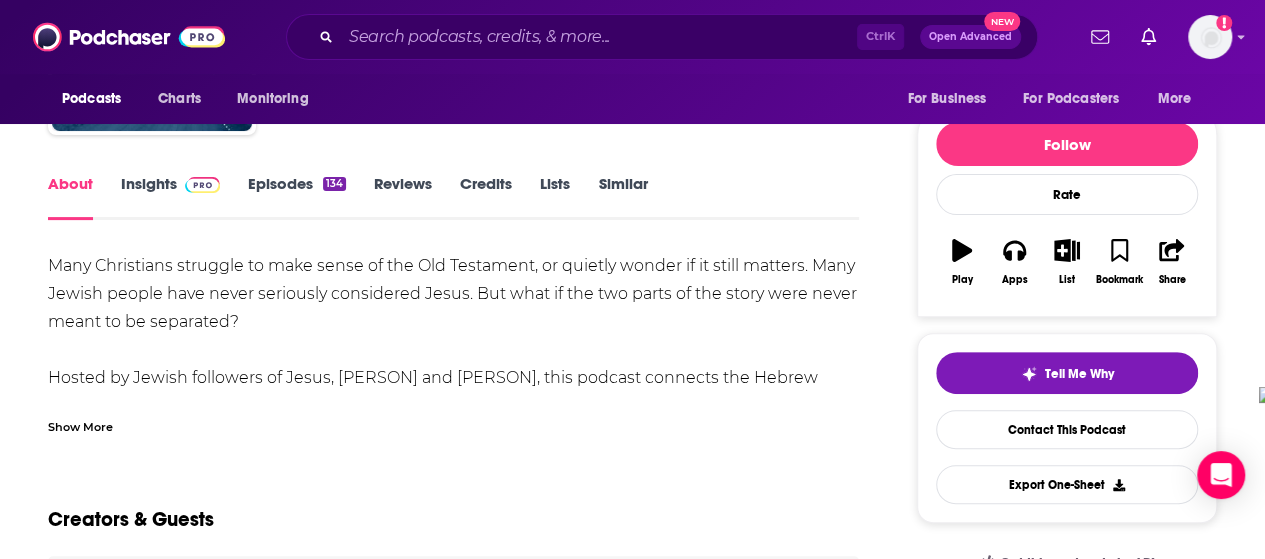 scroll, scrollTop: 209, scrollLeft: 0, axis: vertical 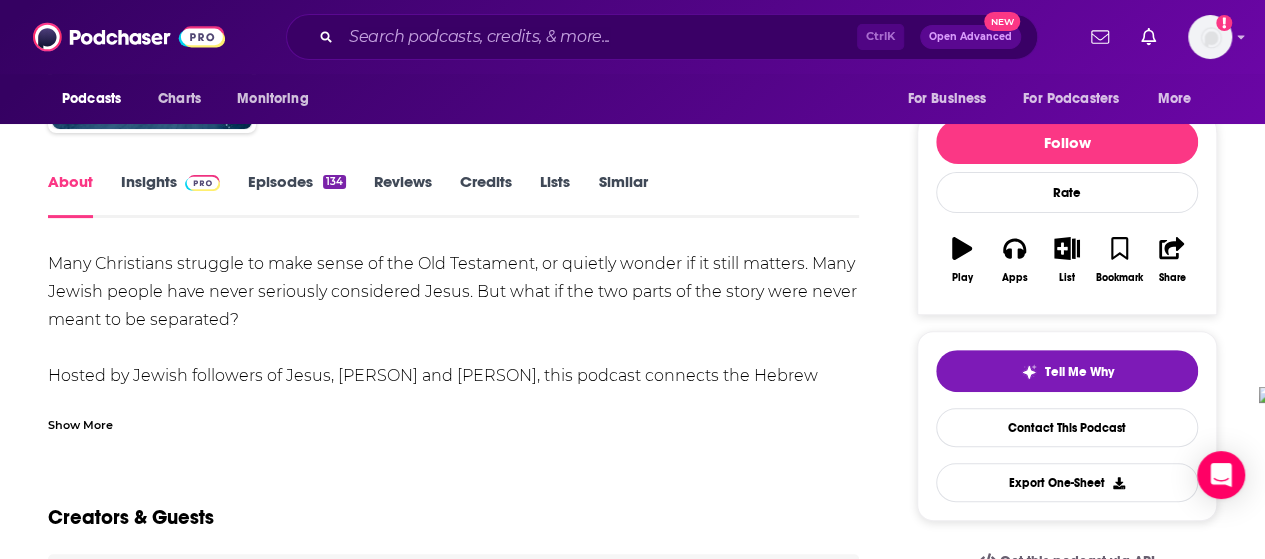 click on "Show More" at bounding box center (80, 423) 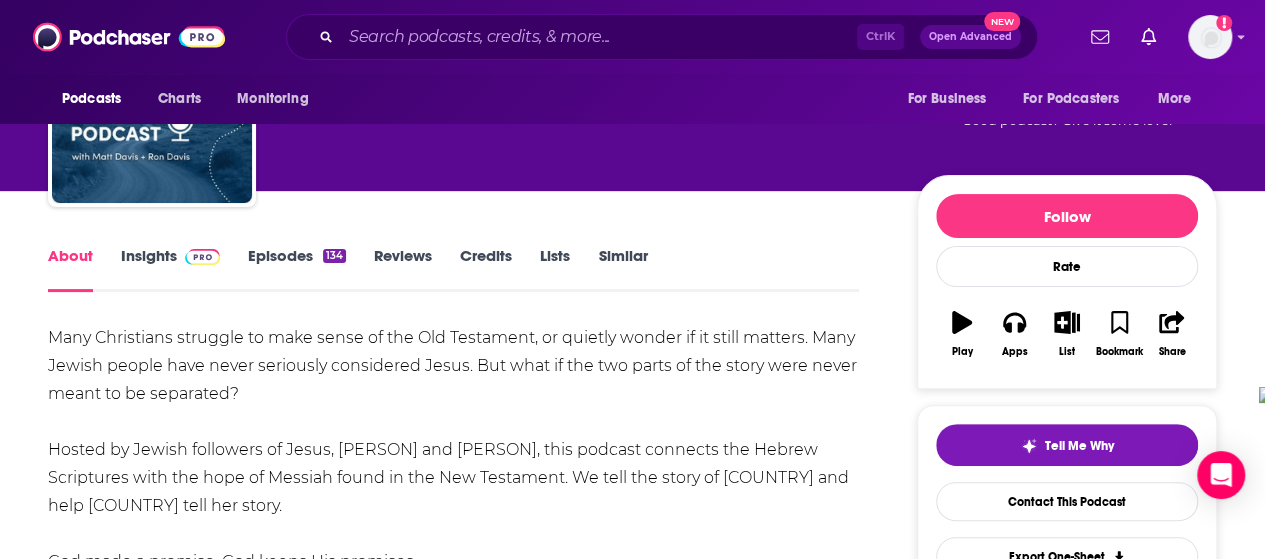 scroll, scrollTop: 130, scrollLeft: 0, axis: vertical 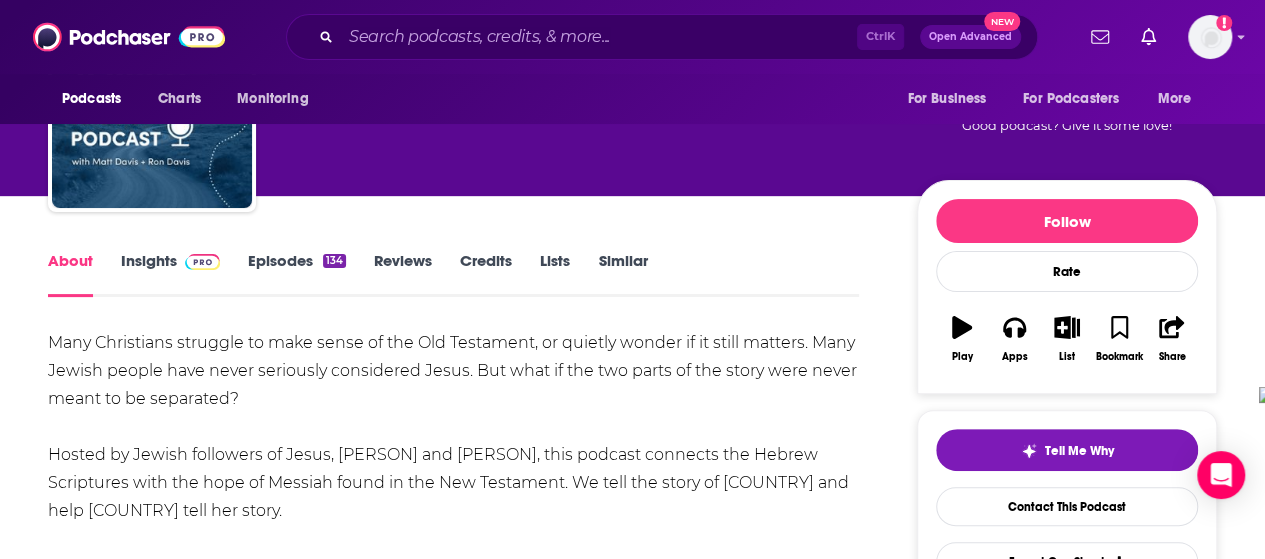 click on "Insights" at bounding box center (170, 274) 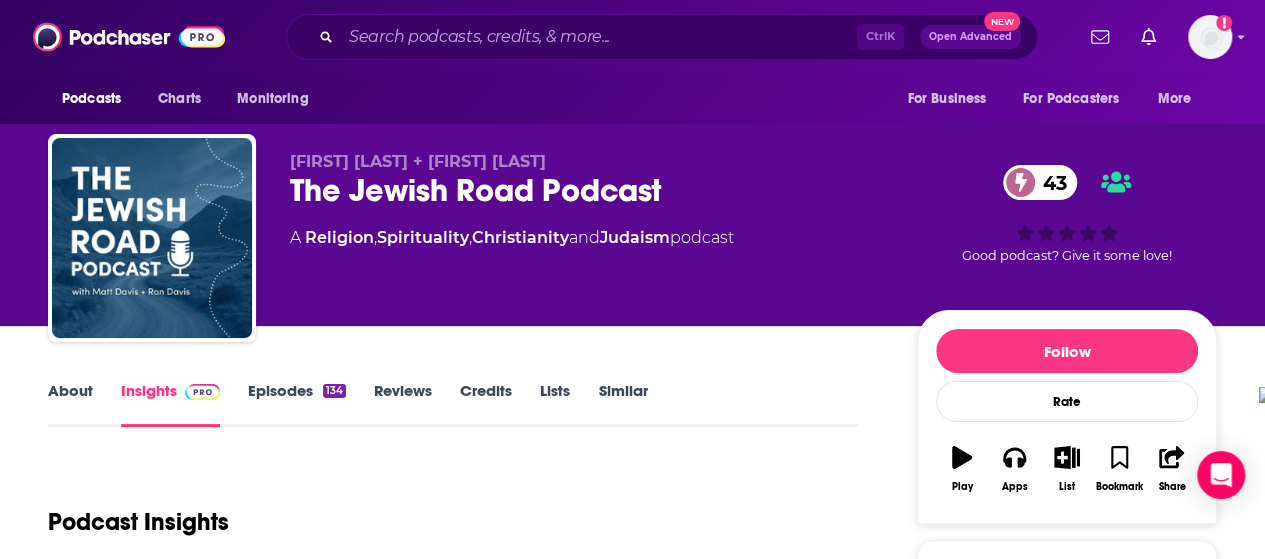 scroll, scrollTop: 180, scrollLeft: 0, axis: vertical 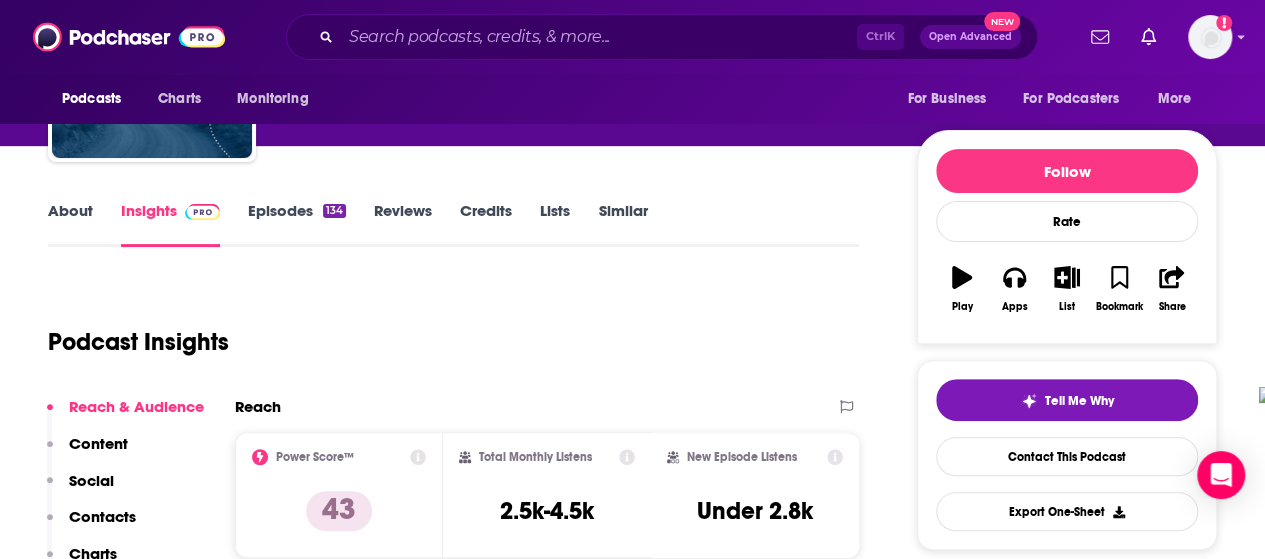 click on "Episodes 134" at bounding box center [297, 224] 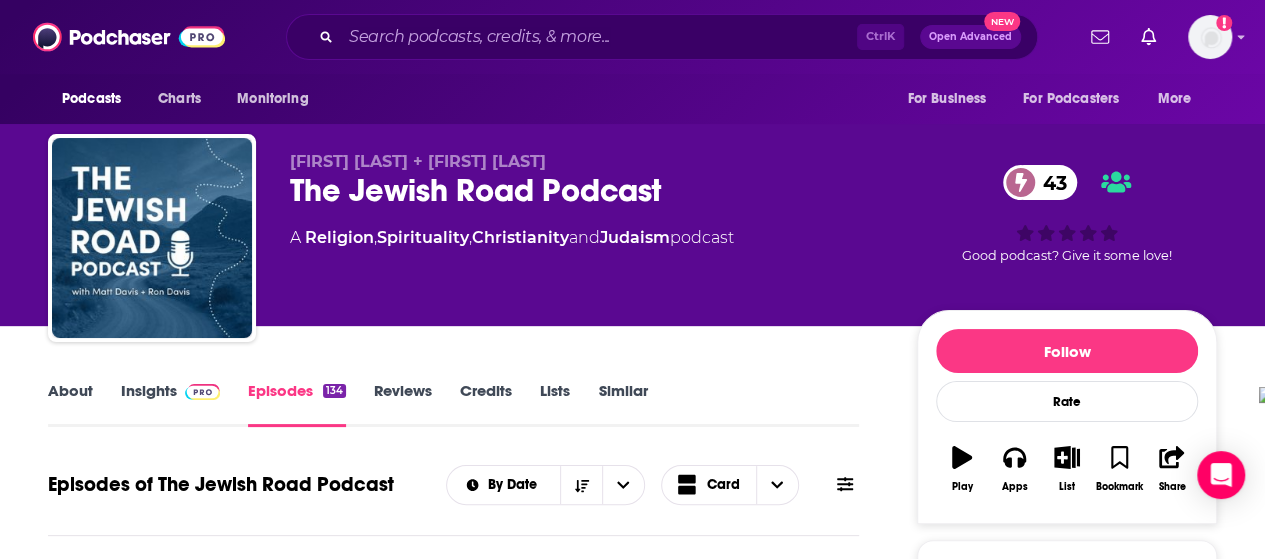 click on "Religion" 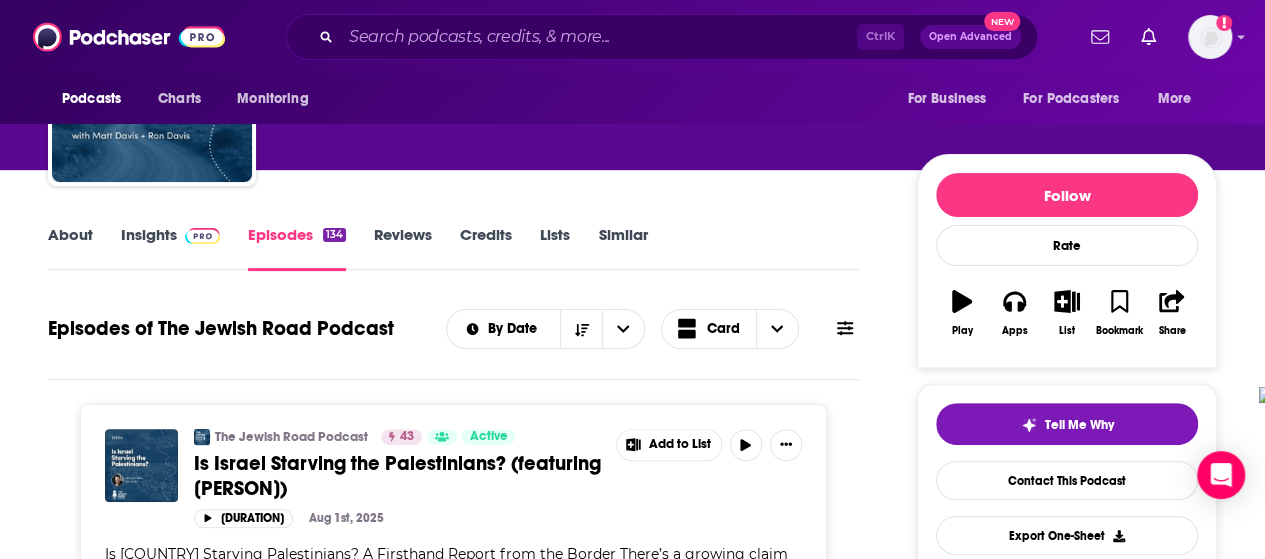 scroll, scrollTop: 0, scrollLeft: 0, axis: both 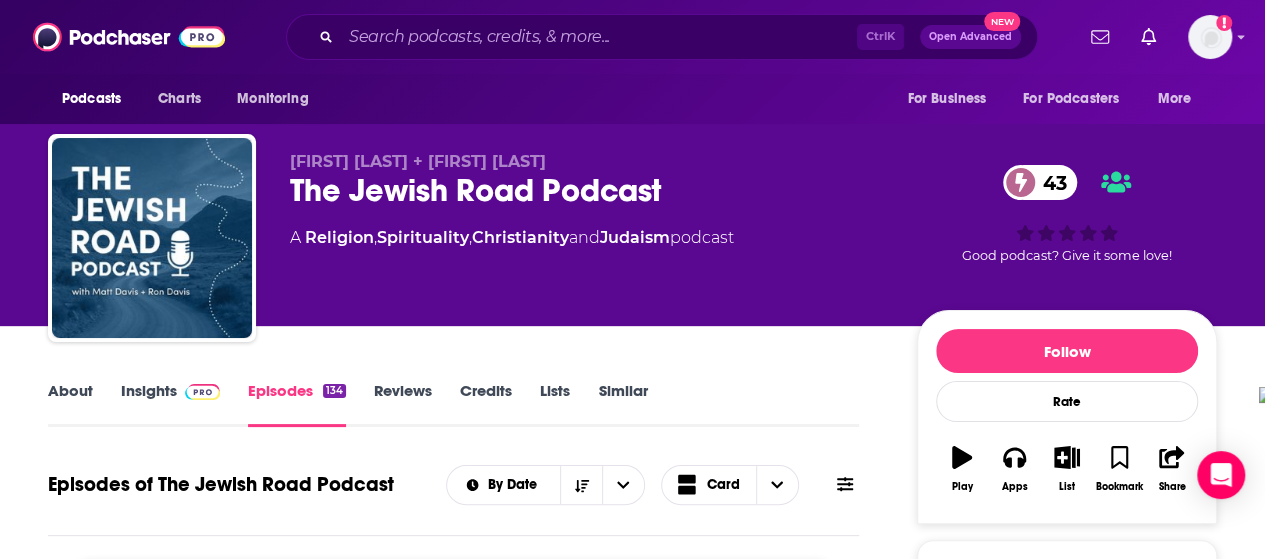 click on "Insights" at bounding box center [170, 404] 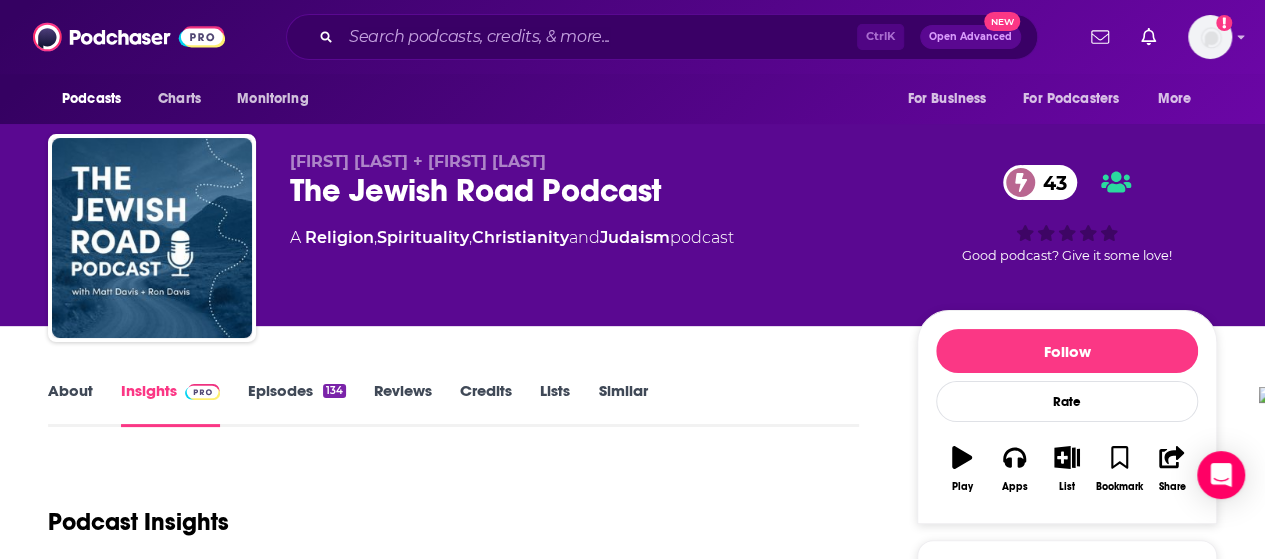 click on "About" at bounding box center (70, 404) 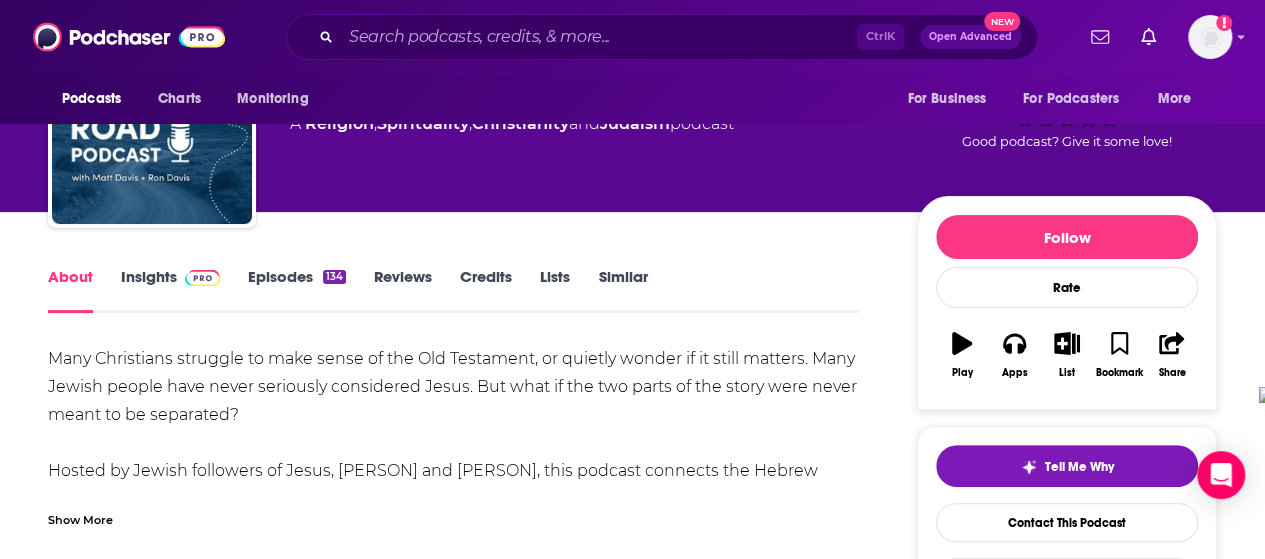 scroll, scrollTop: 124, scrollLeft: 0, axis: vertical 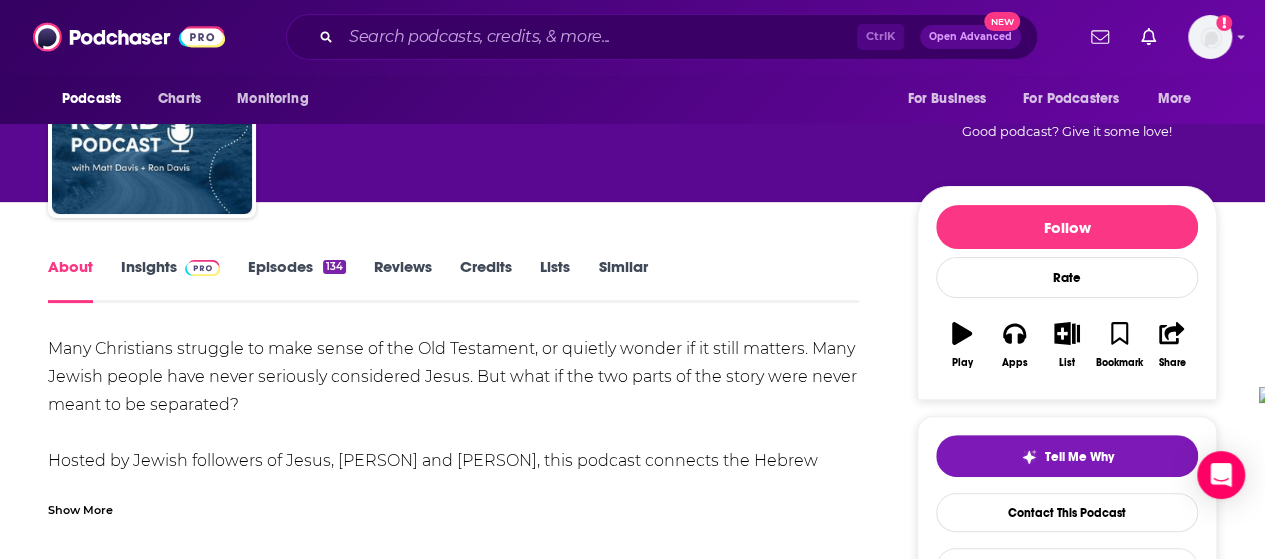 click on "Show More" at bounding box center (80, 508) 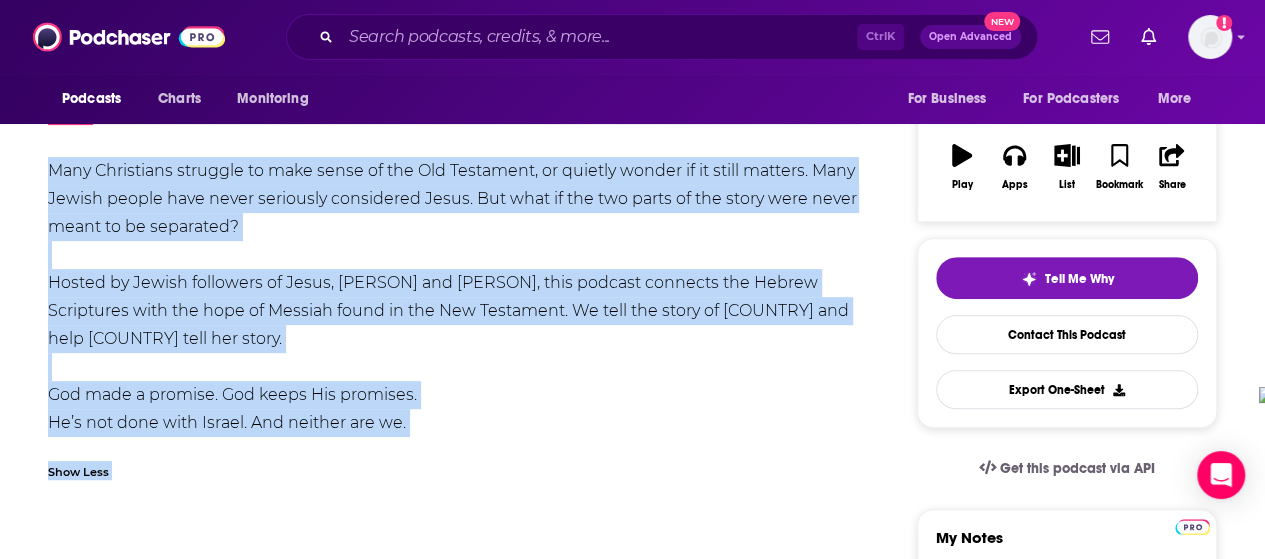 scroll, scrollTop: 321, scrollLeft: 0, axis: vertical 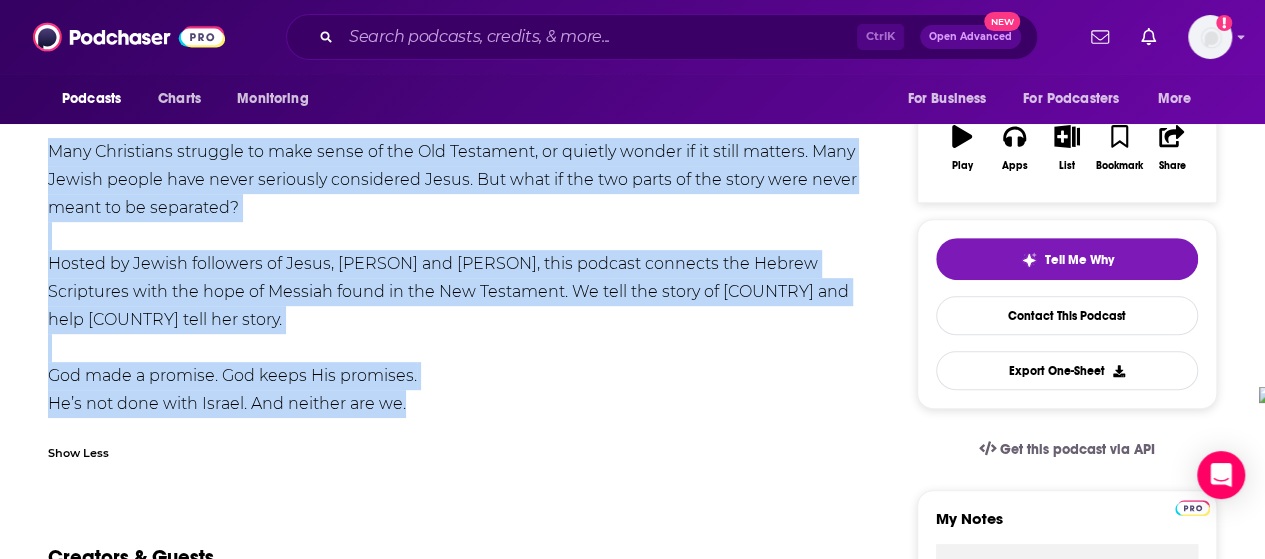 drag, startPoint x: 50, startPoint y: 348, endPoint x: 412, endPoint y: 404, distance: 366.30588 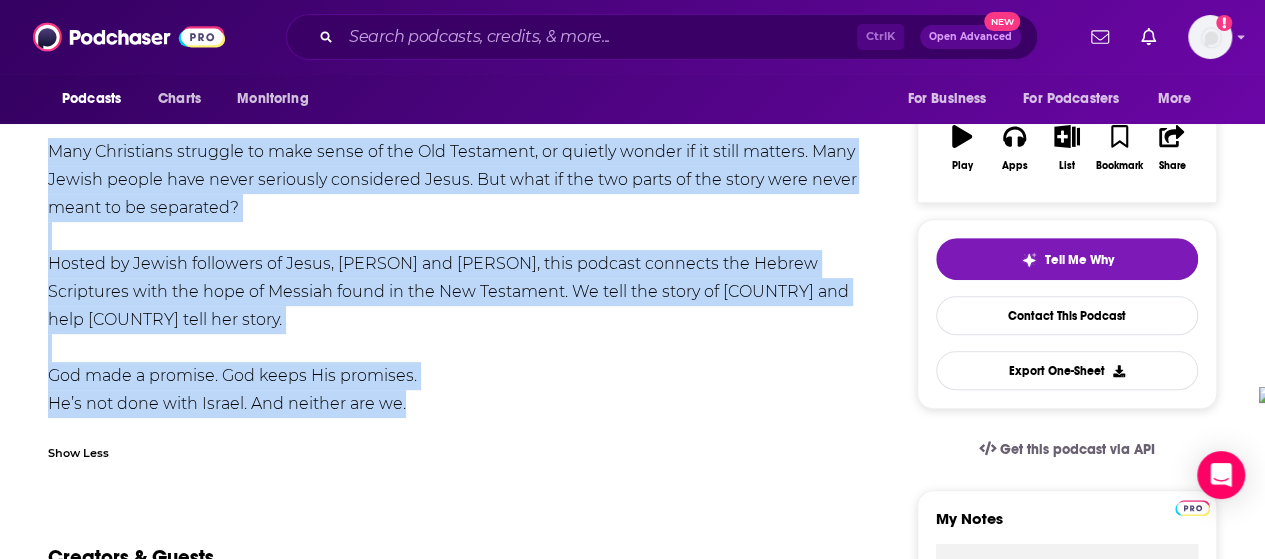 click on "Many Christians struggle to make sense of the Old Testament, or quietly wonder if it still matters. Many Jewish people have never seriously considered Jesus. But what if the two parts of the story were never meant to be separated?
Hosted by Jewish followers of Jesus, Matt and Ron Davis, this podcast connects the Hebrew Scriptures with the hope of Messiah found in the New Testament. We tell the story of Israel and help Israel tell her story.
God made a promise. God keeps His promises. He’s not done with Israel. And neither are we." at bounding box center (453, 278) 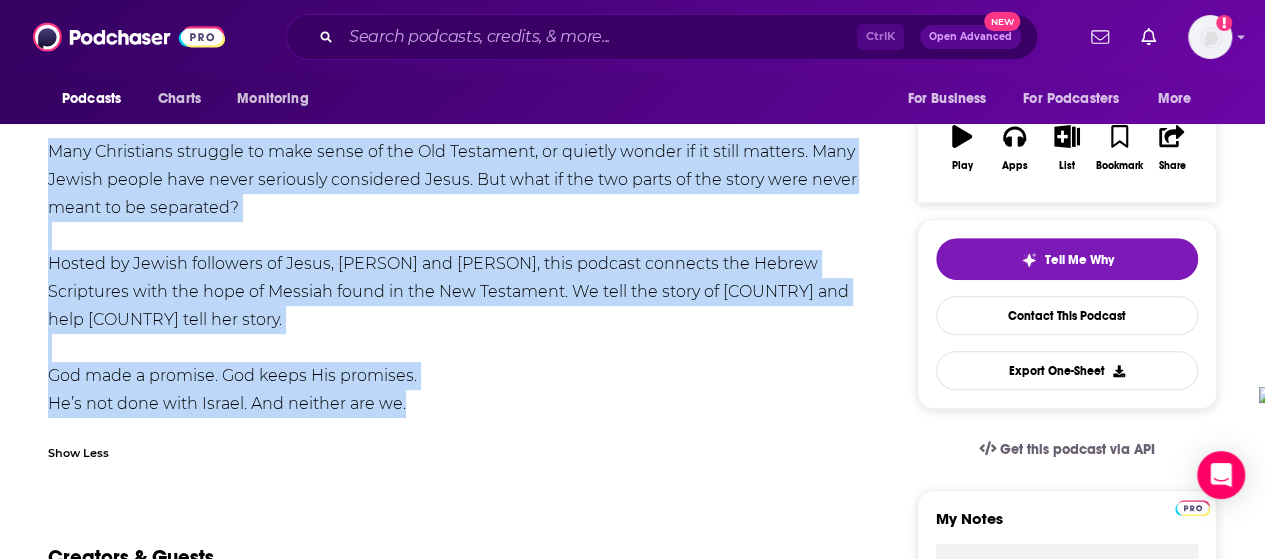 copy on "Many Christians struggle to make sense of the Old Testament, or quietly wonder if it still matters. Many Jewish people have never seriously considered Jesus. But what if the two parts of the story were never meant to be separated?
Hosted by Jewish followers of Jesus, Matt and Ron Davis, this podcast connects the Hebrew Scriptures with the hope of Messiah found in the New Testament. We tell the story of Israel and help Israel tell her story.
God made a promise. God keeps His promises. He’s not done with Israel. And neither are we." 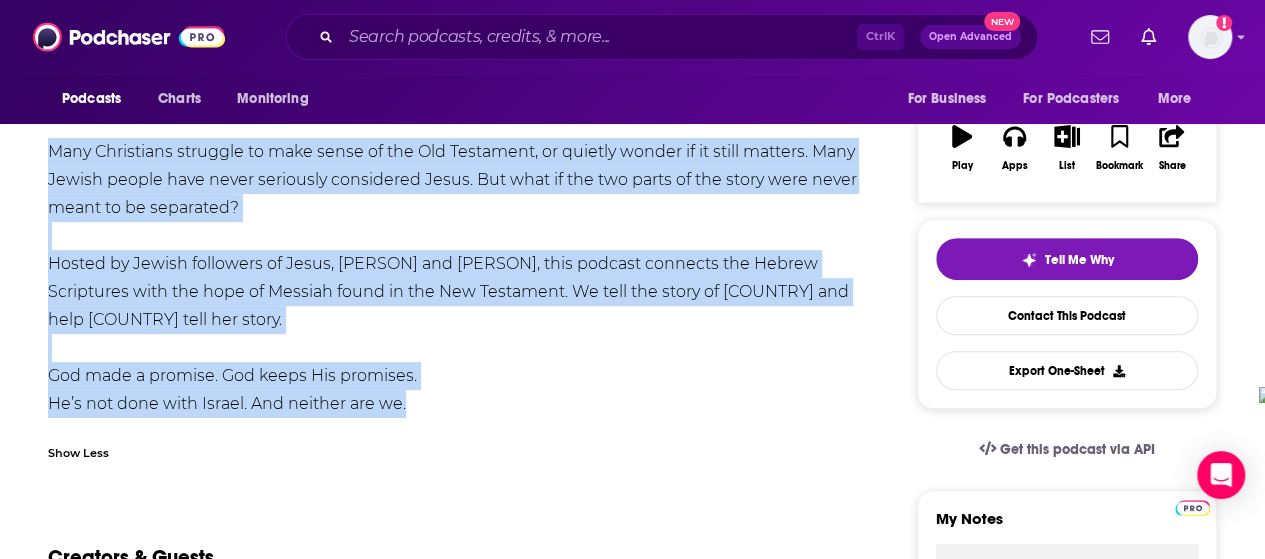 click on "Many Christians struggle to make sense of the Old Testament, or quietly wonder if it still matters. Many Jewish people have never seriously considered Jesus. But what if the two parts of the story were never meant to be separated?
Hosted by Jewish followers of Jesus, Matt and Ron Davis, this podcast connects the Hebrew Scriptures with the hope of Messiah found in the New Testament. We tell the story of Israel and help Israel tell her story.
God made a promise. God keeps His promises. He’s not done with Israel. And neither are we." at bounding box center [453, 278] 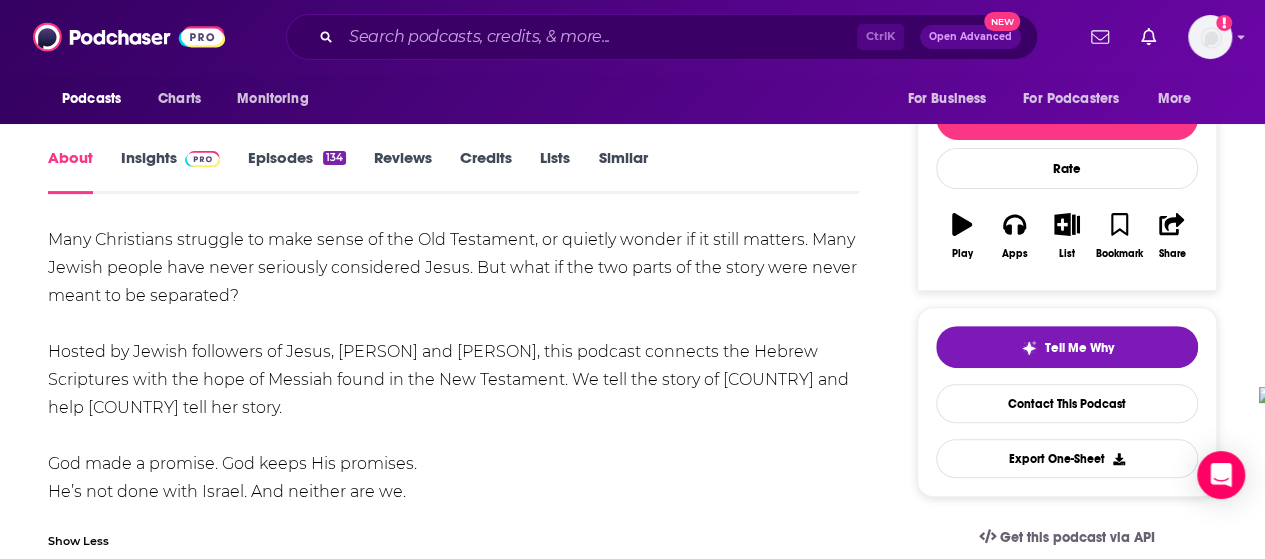 scroll, scrollTop: 0, scrollLeft: 0, axis: both 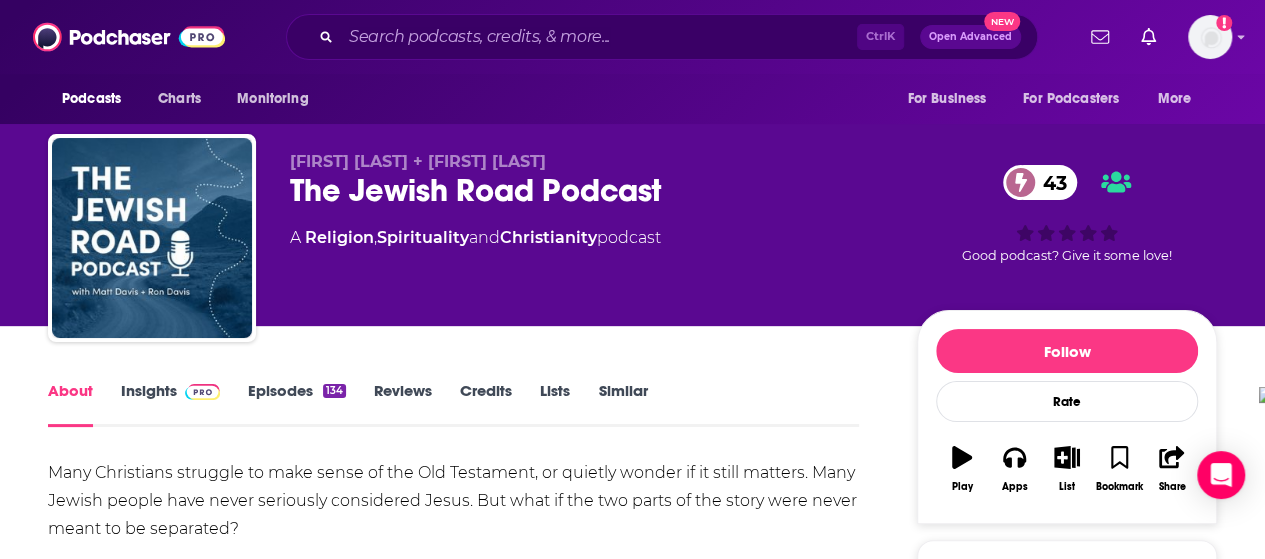 click on "Insights" at bounding box center (170, 404) 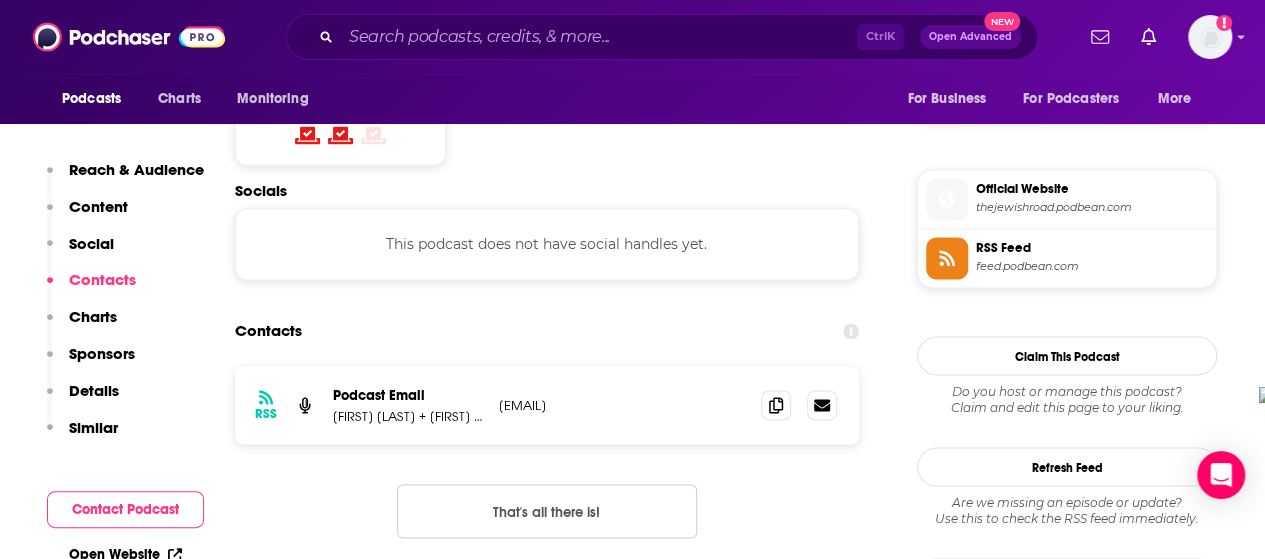scroll, scrollTop: 1606, scrollLeft: 0, axis: vertical 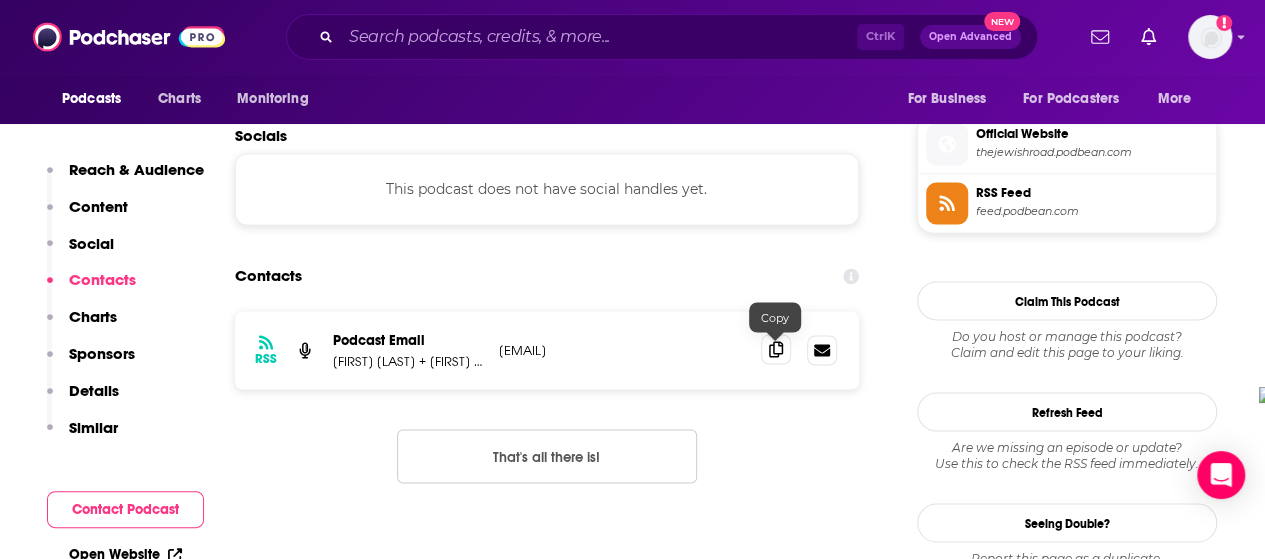 click 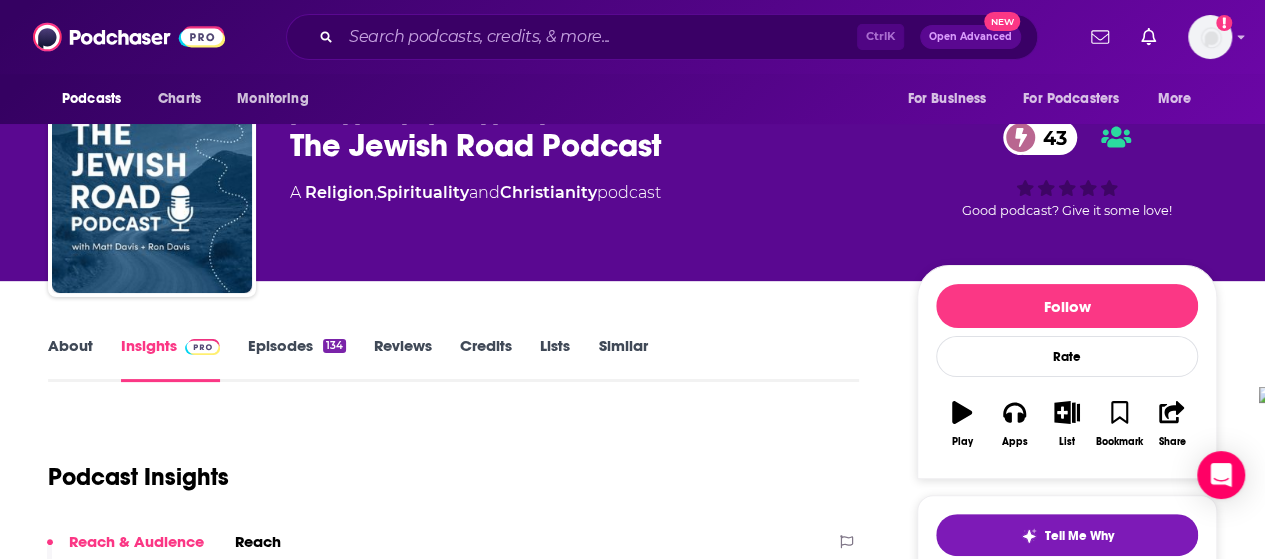scroll, scrollTop: 0, scrollLeft: 0, axis: both 